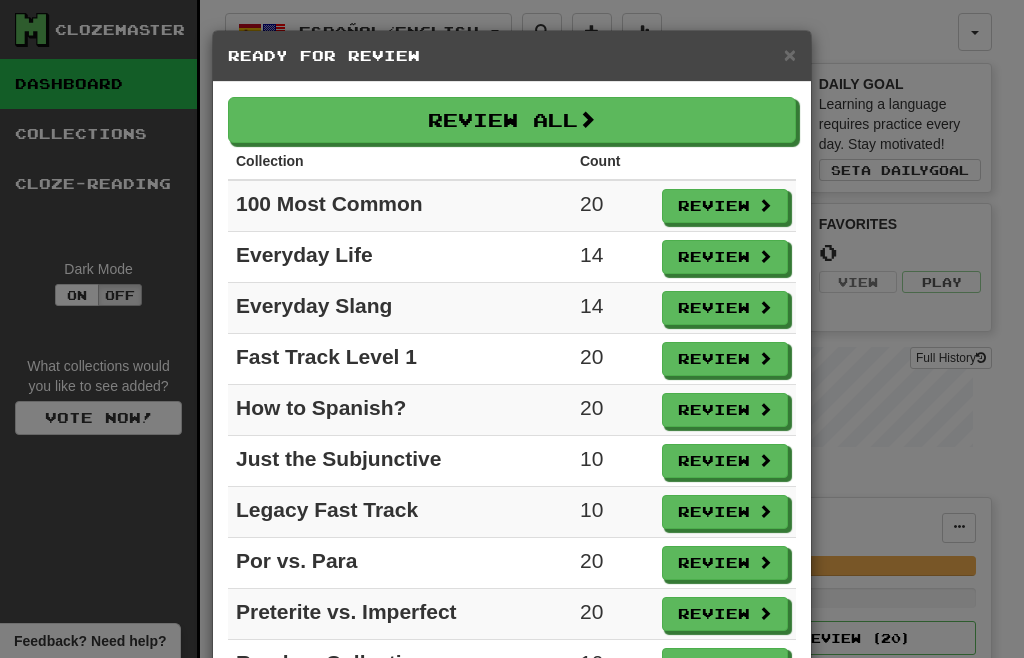 scroll, scrollTop: 100, scrollLeft: 0, axis: vertical 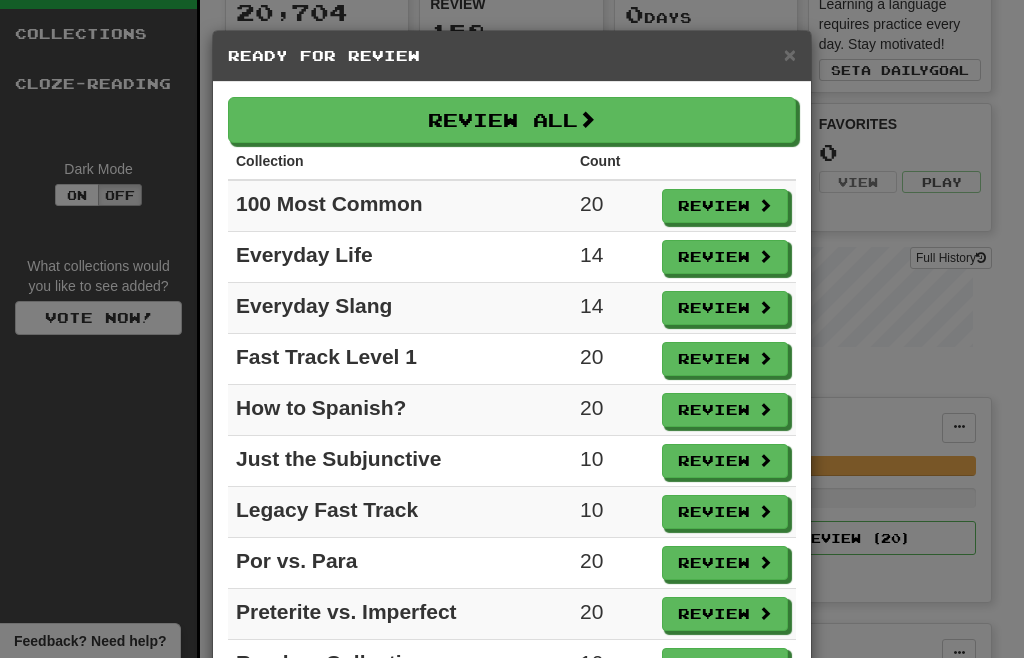 click on "Review" at bounding box center [725, 206] 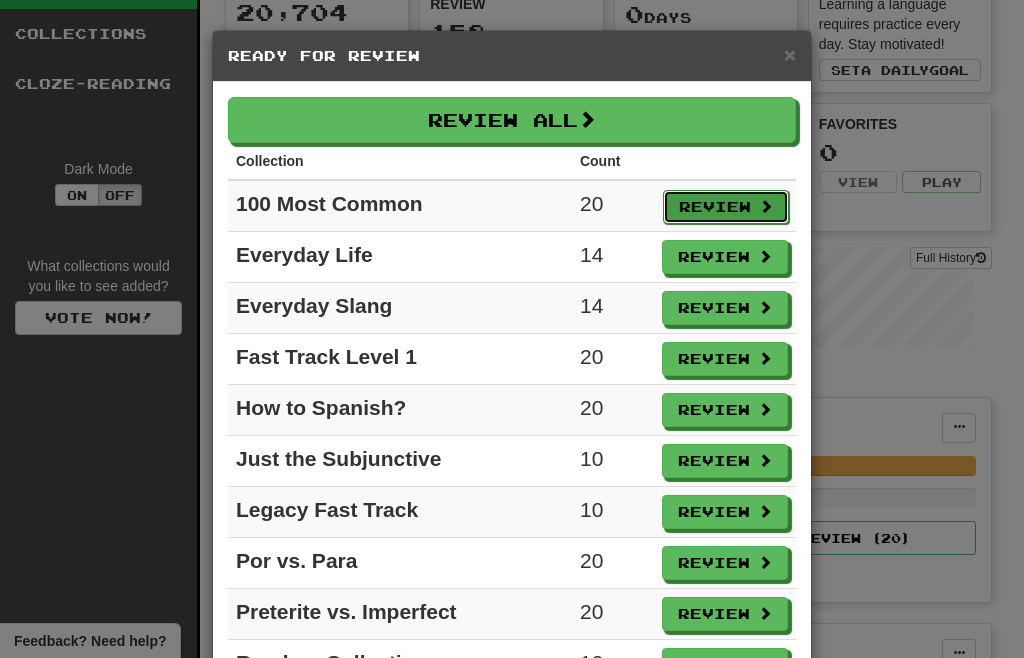 click on "Review" at bounding box center (726, 207) 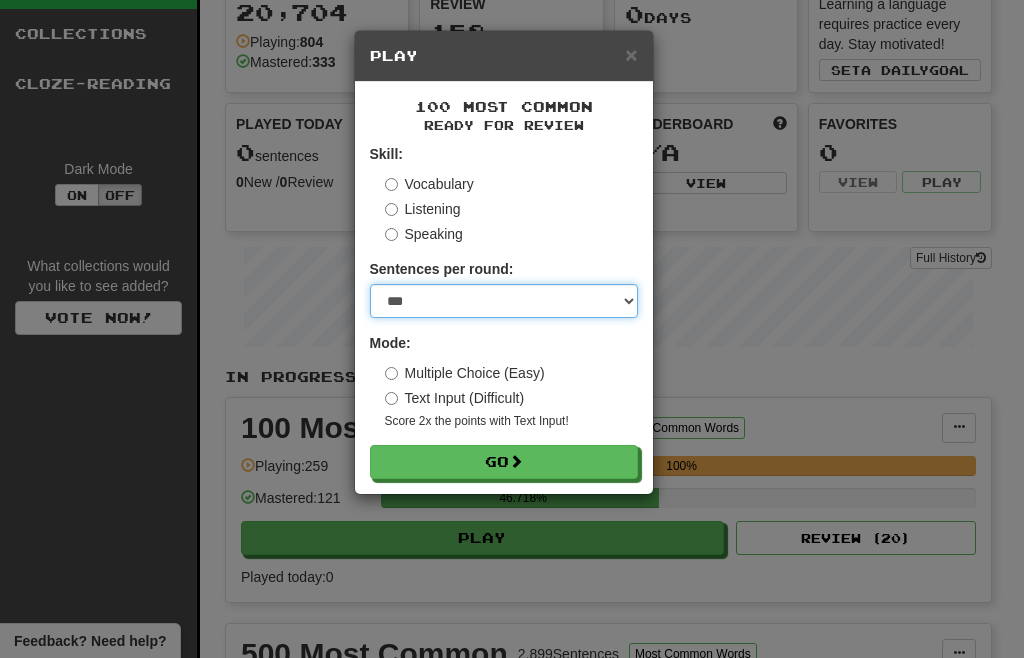 click on "* ** ** ** ** ** *** ********" at bounding box center (504, 301) 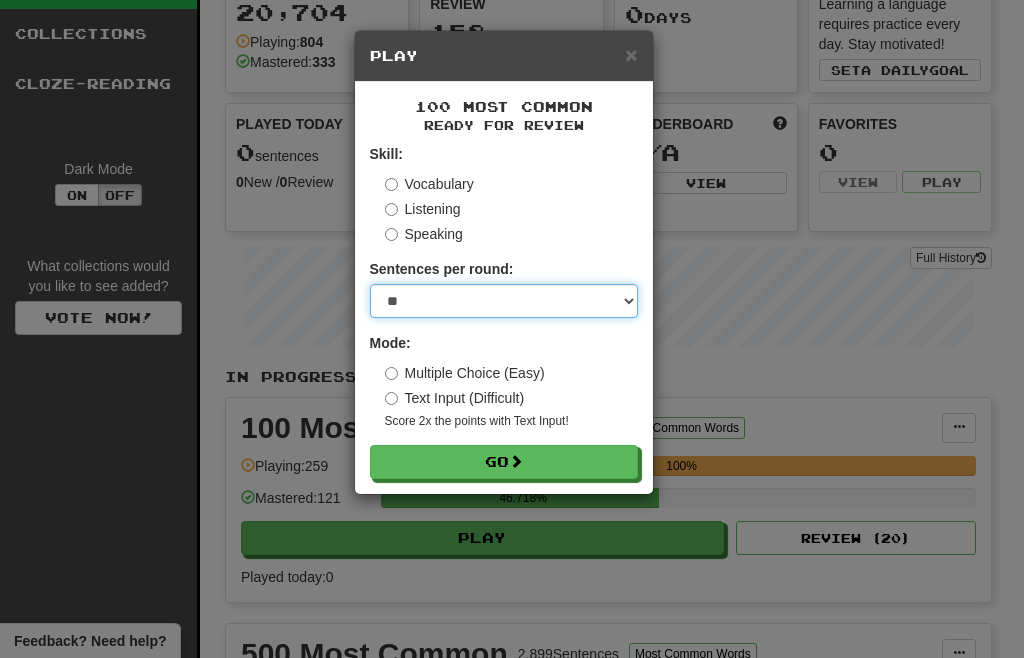 click on "* ** ** ** ** ** *** ********" at bounding box center (504, 301) 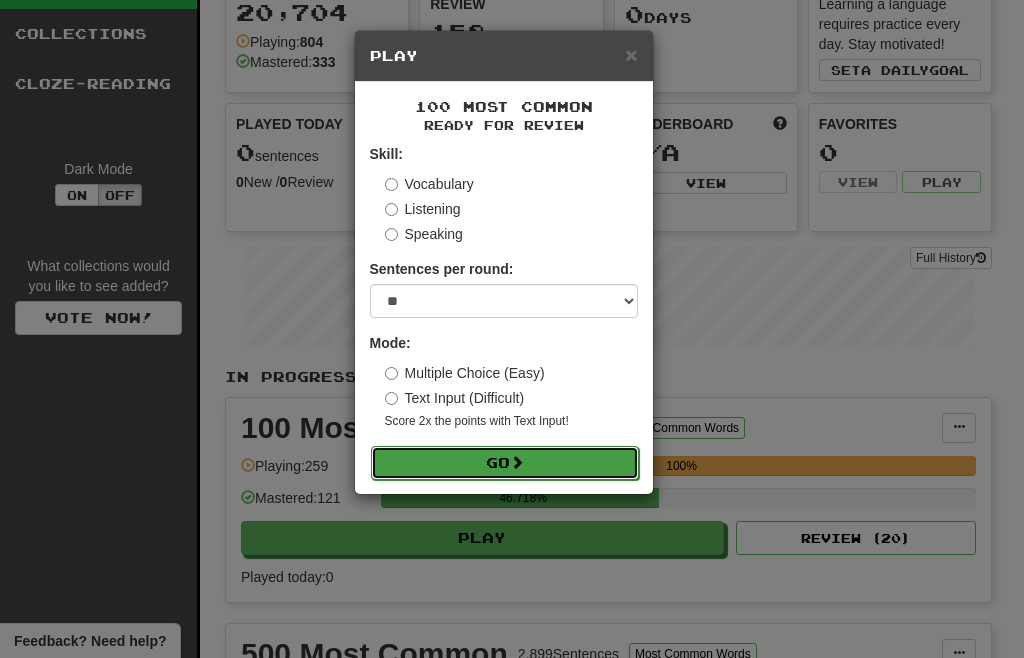 click on "Go" at bounding box center [505, 463] 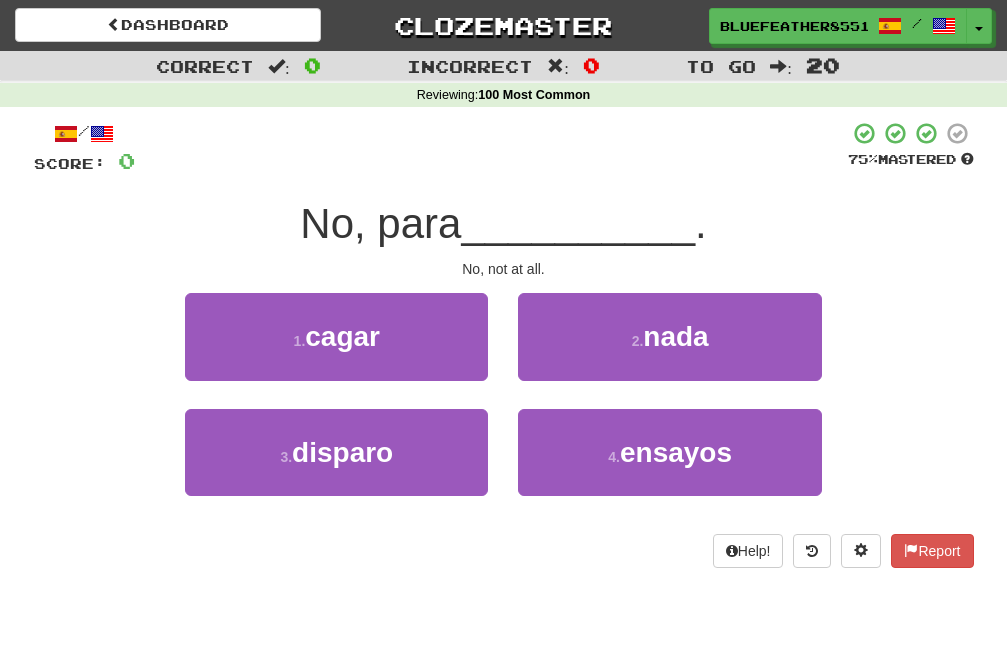 scroll, scrollTop: 0, scrollLeft: 0, axis: both 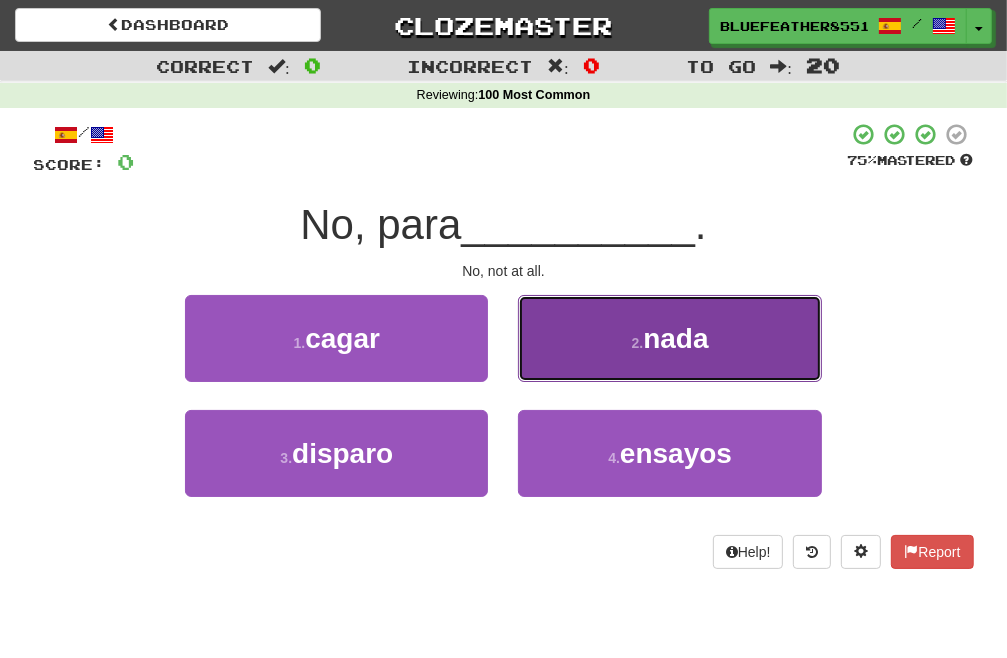 click on "2 .  nada" at bounding box center [669, 338] 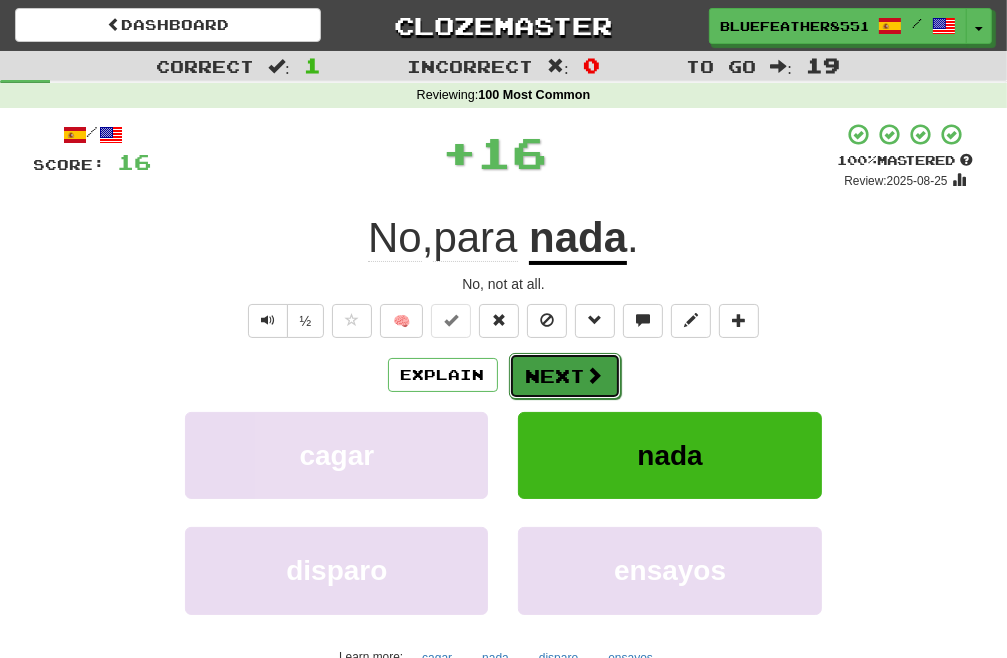 click on "Next" at bounding box center (565, 376) 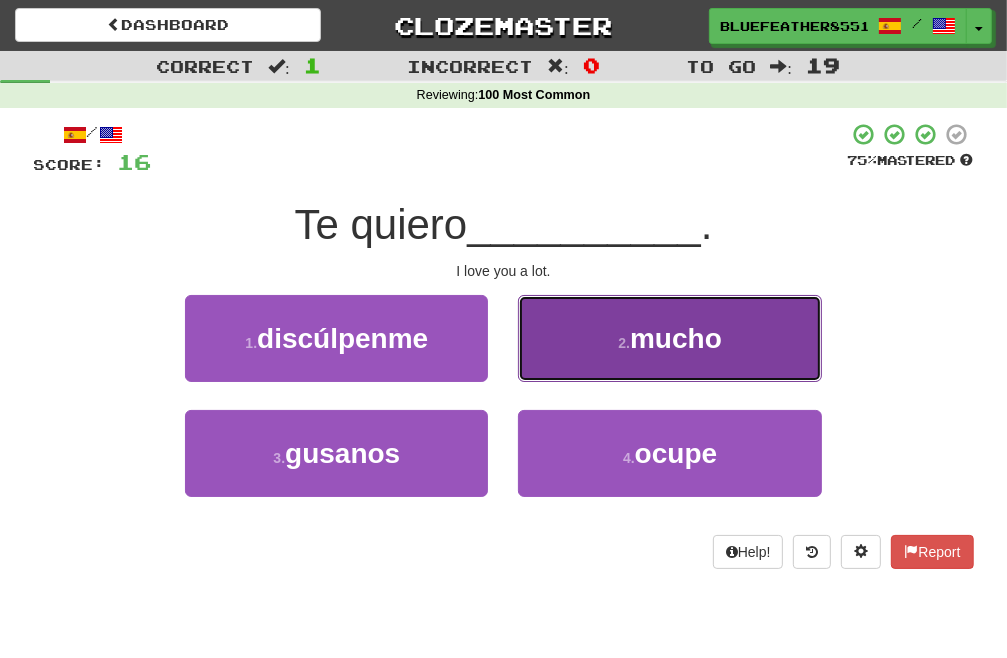 click on "2 .  mucho" at bounding box center [669, 338] 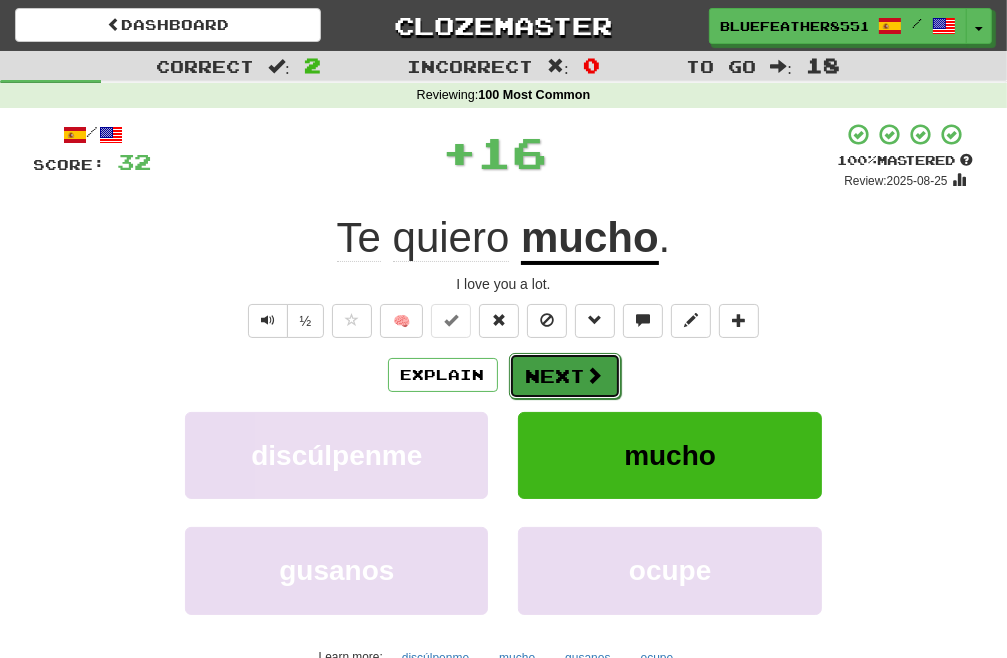 click on "Next" at bounding box center (565, 376) 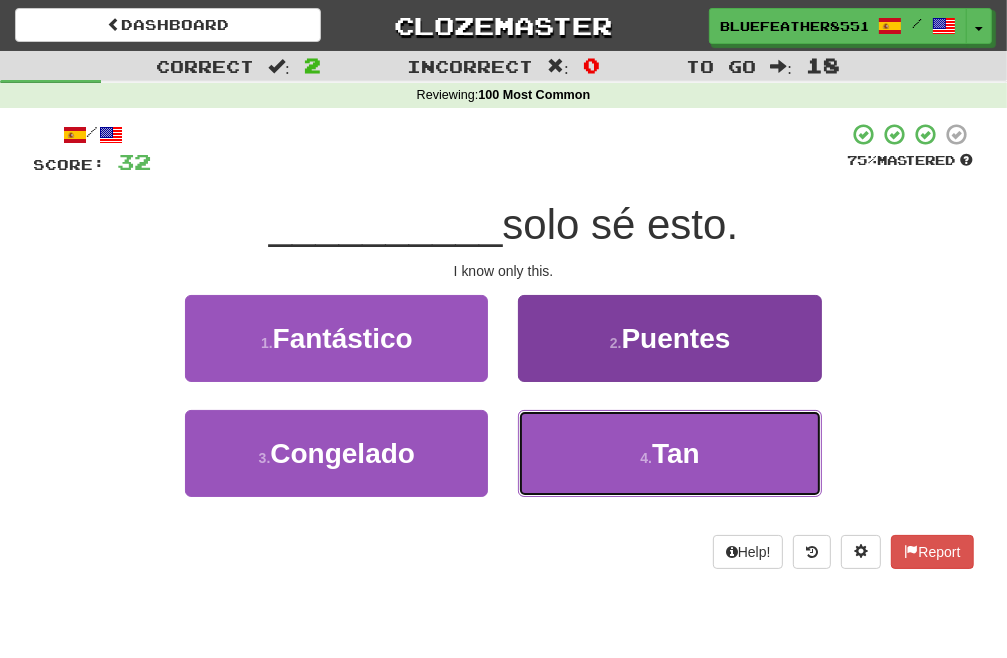click on "4 .  Tan" at bounding box center (669, 453) 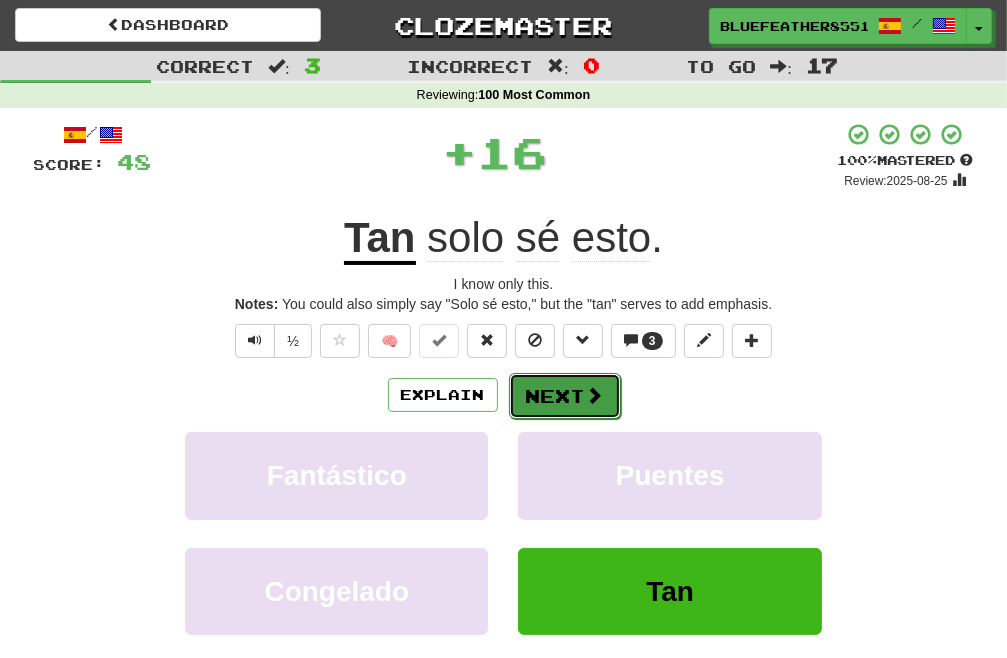 click on "Next" at bounding box center (565, 396) 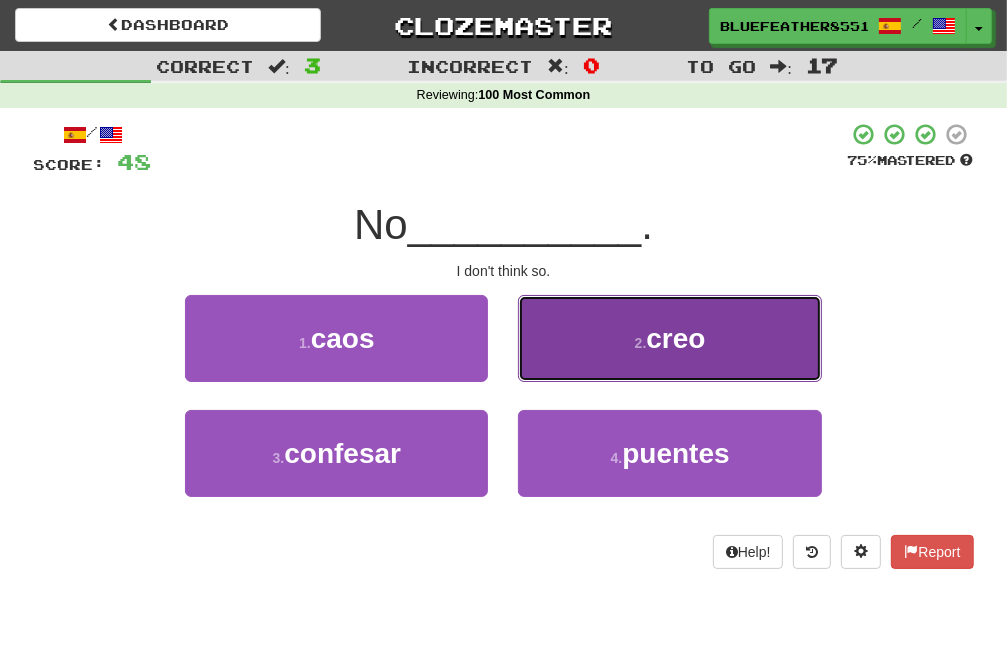 click on "2 .  creo" at bounding box center (669, 338) 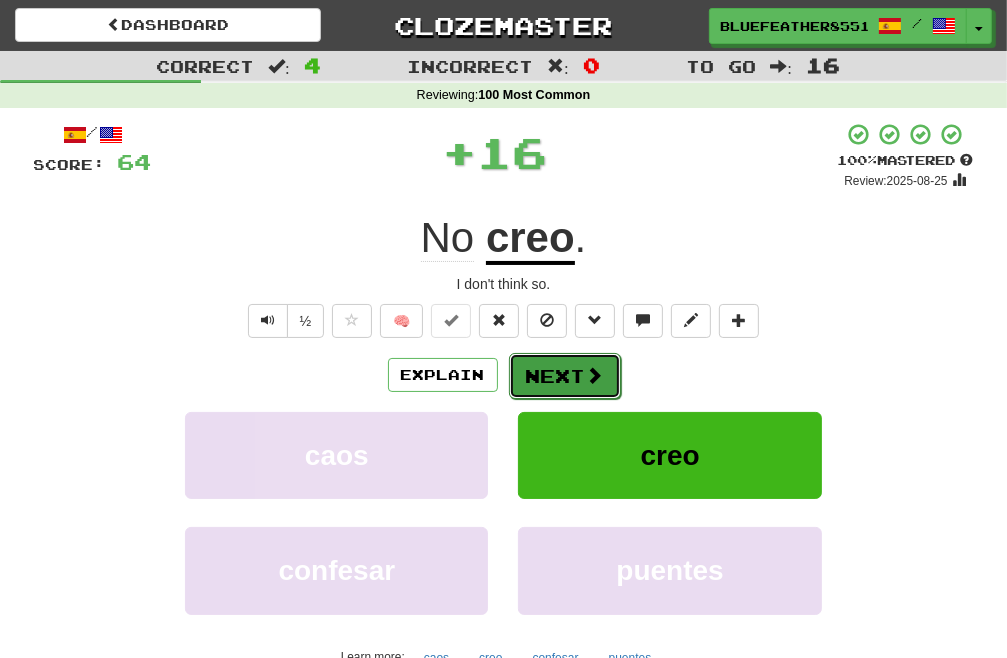 click on "Next" at bounding box center (565, 376) 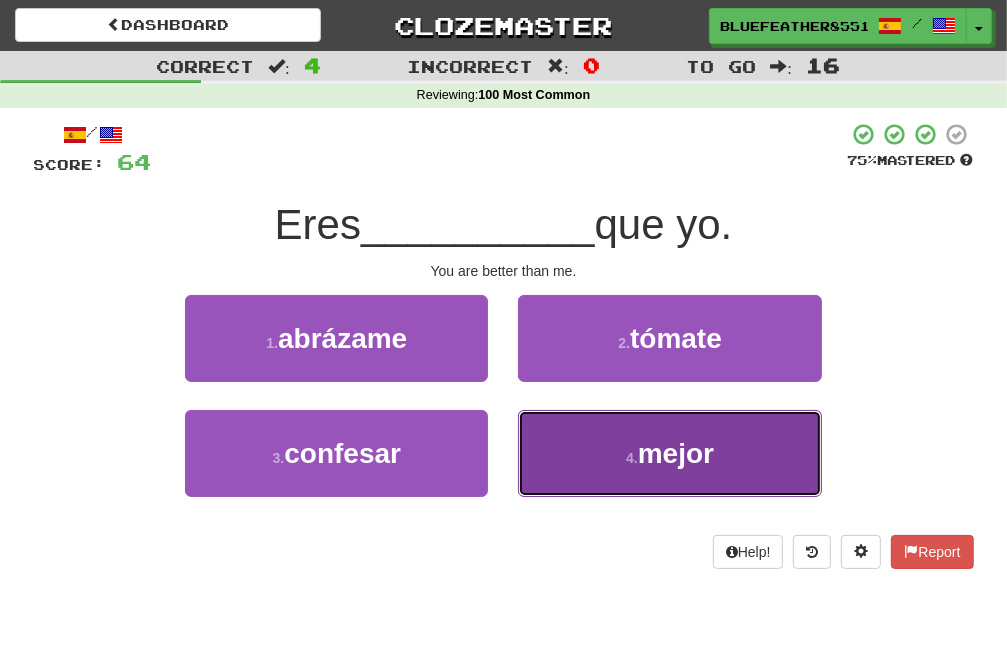 click on "4 .  mejor" at bounding box center [669, 453] 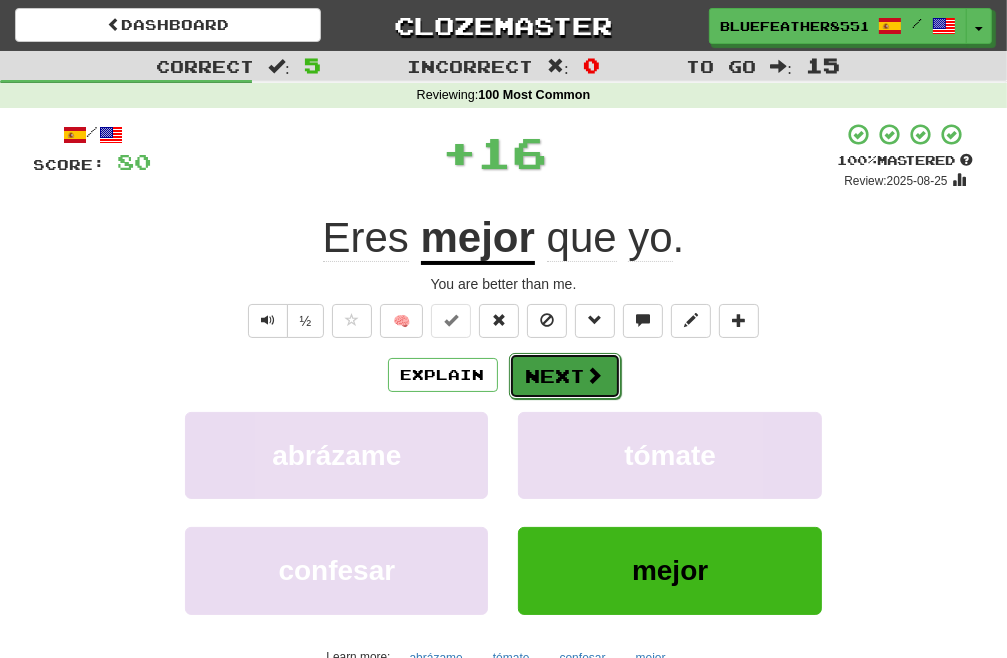 click on "Next" at bounding box center [565, 376] 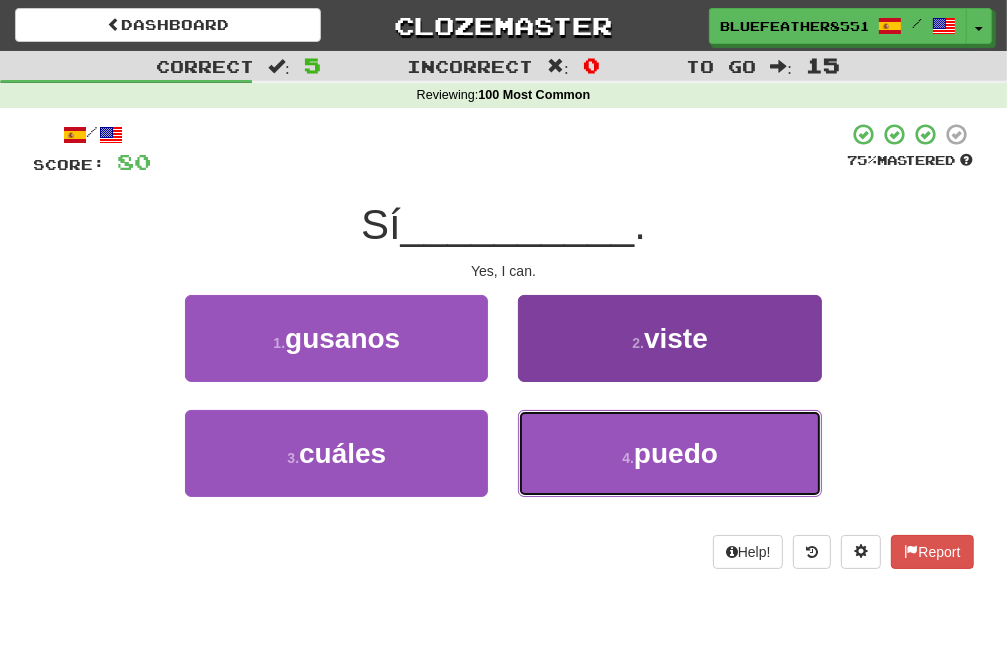 click on "4 .  puedo" at bounding box center [669, 453] 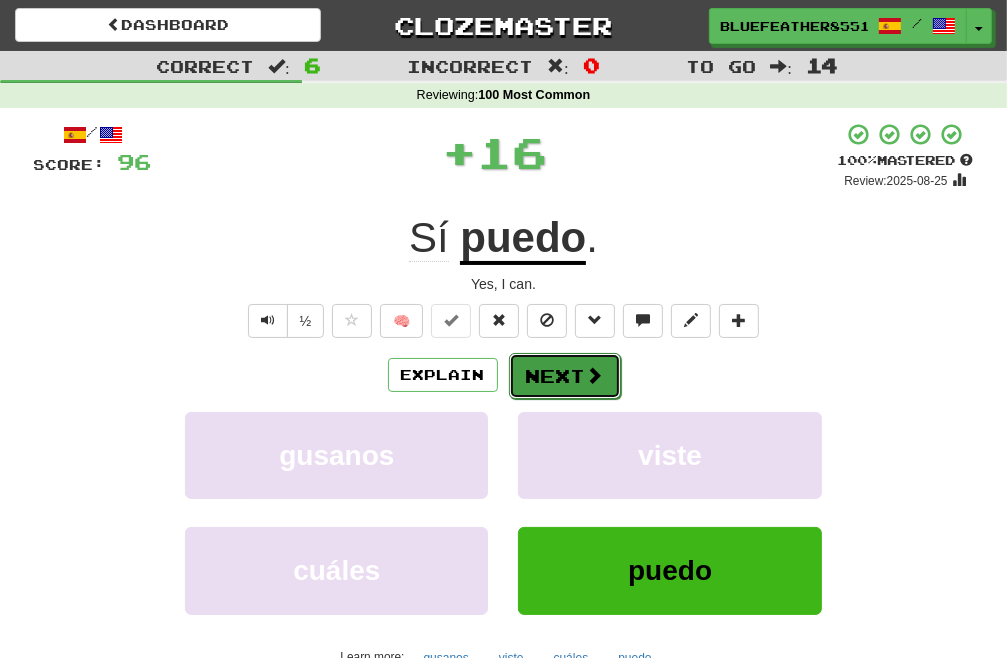 click on "Next" at bounding box center [565, 376] 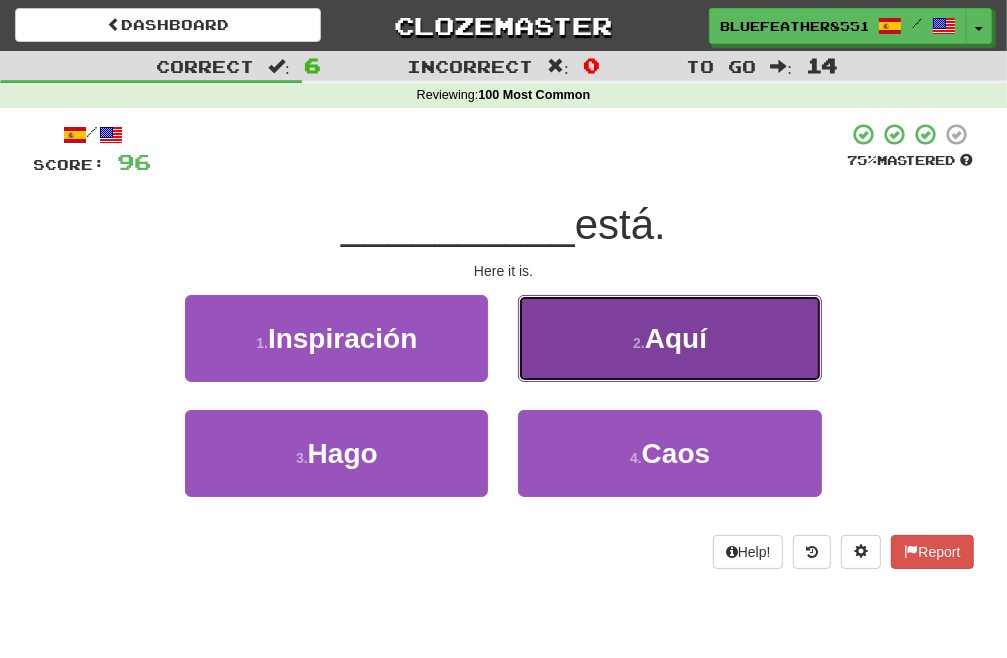 click on "2 .  Aquí" at bounding box center [669, 338] 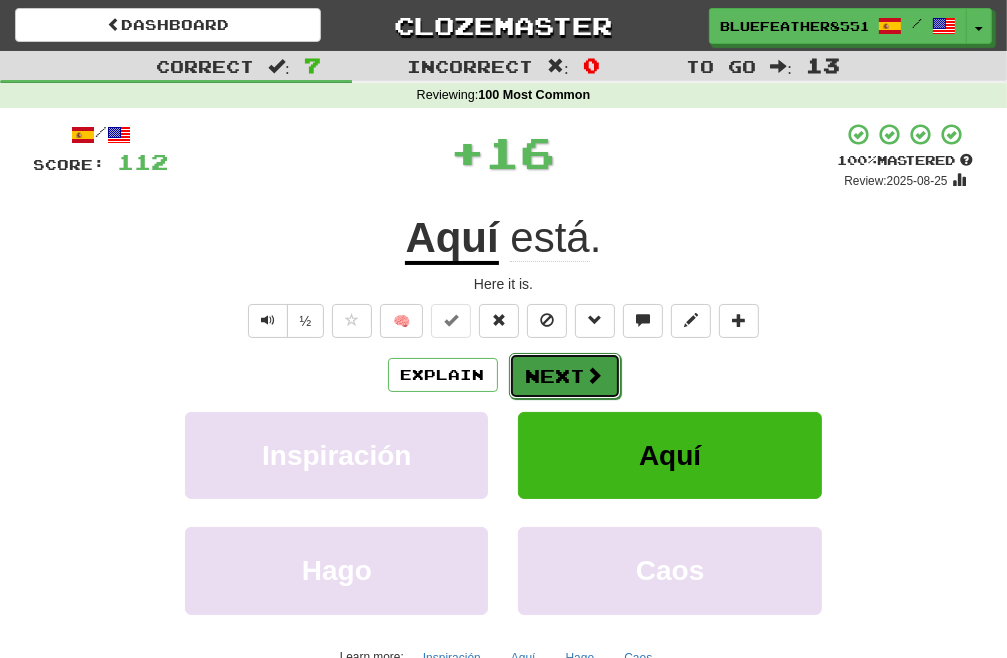 click on "Next" at bounding box center (565, 376) 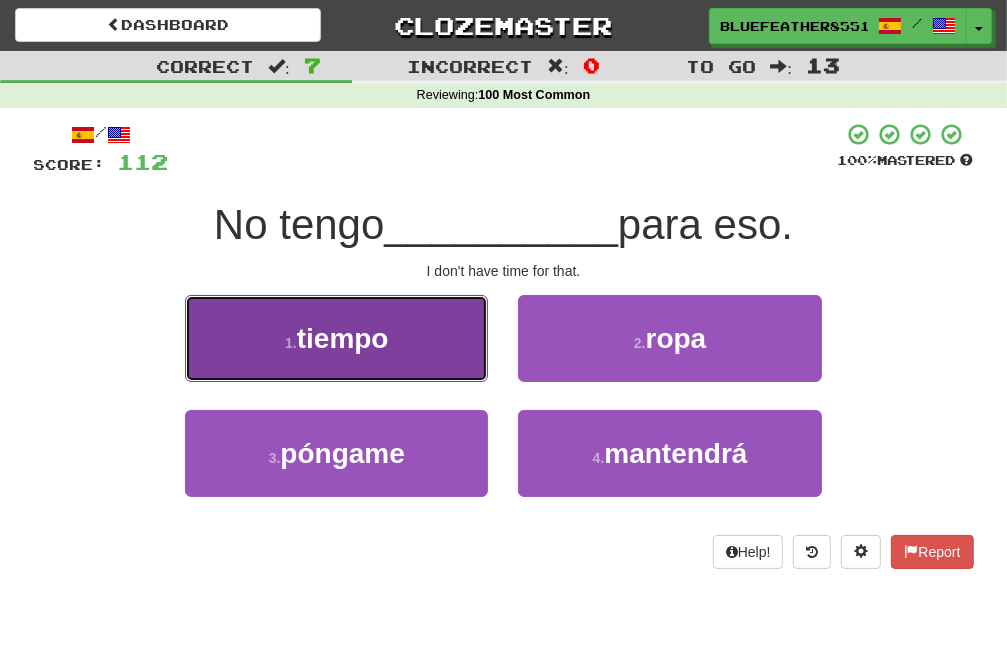 click on "1 .  tiempo" at bounding box center (336, 338) 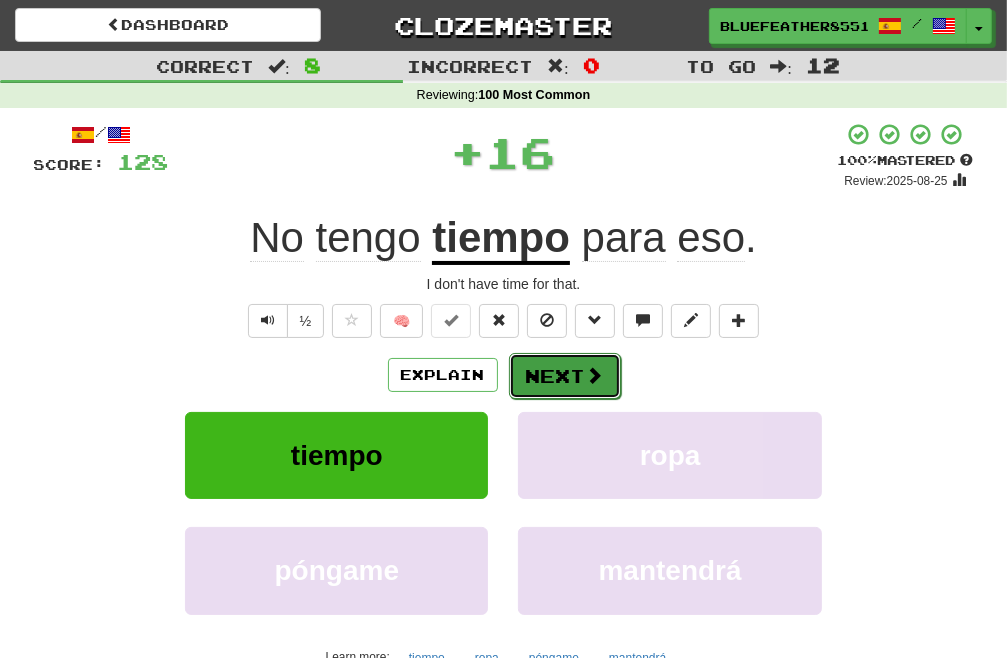 click on "Next" at bounding box center [565, 376] 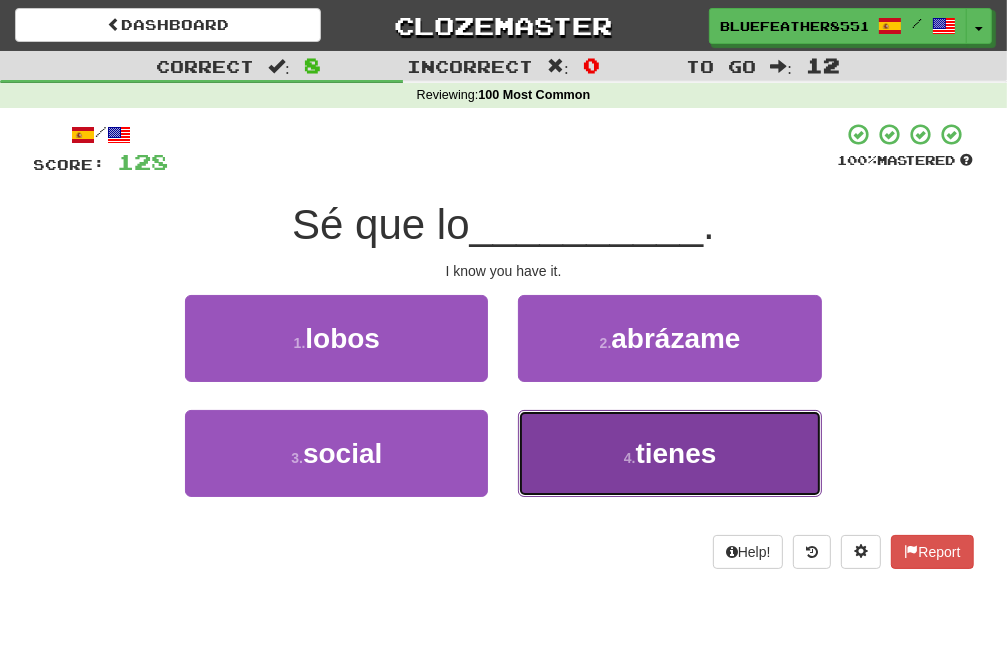 click on "4 .  tienes" at bounding box center (669, 453) 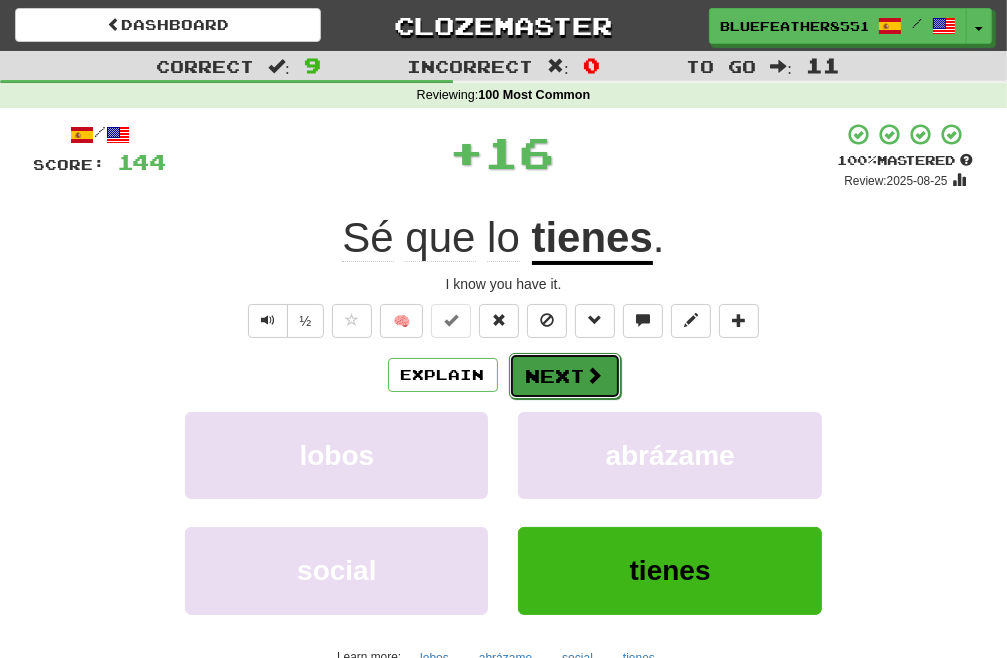 click on "Next" at bounding box center (565, 376) 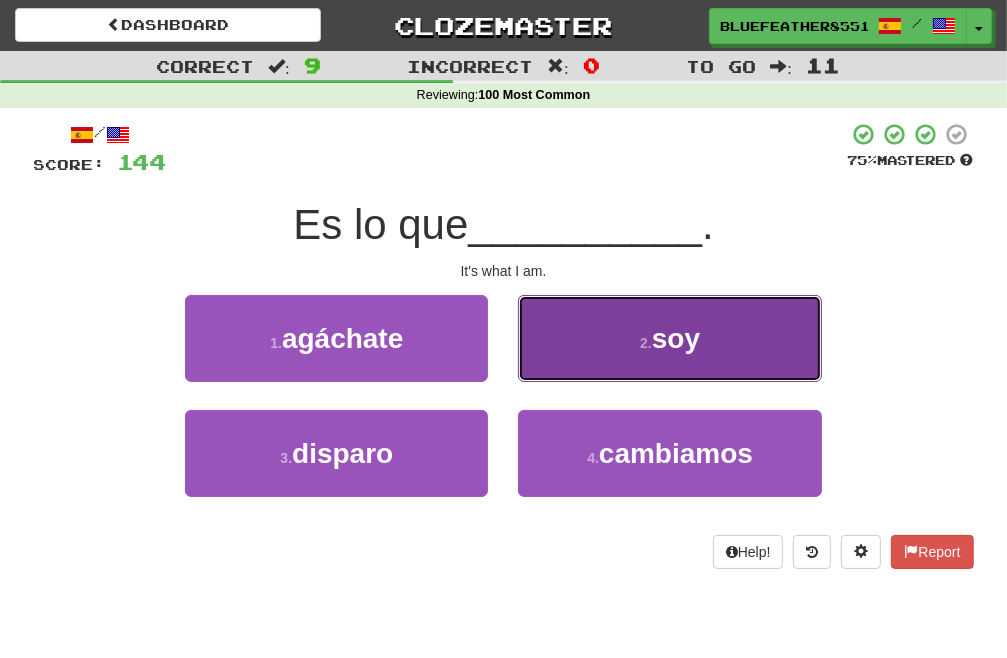 click on "2 .  soy" at bounding box center [669, 338] 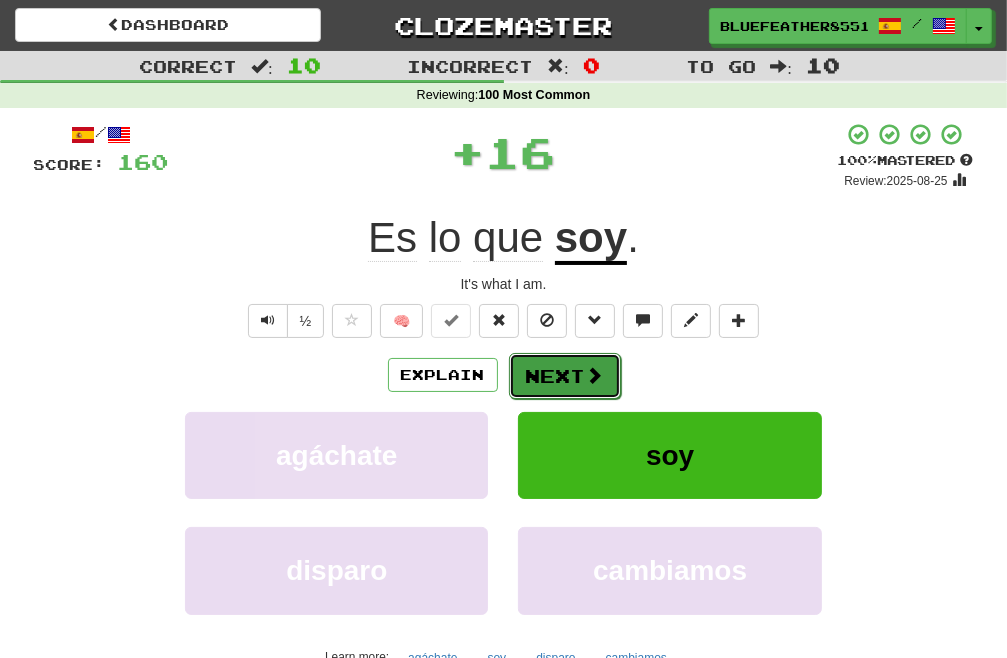 click on "Next" at bounding box center [565, 376] 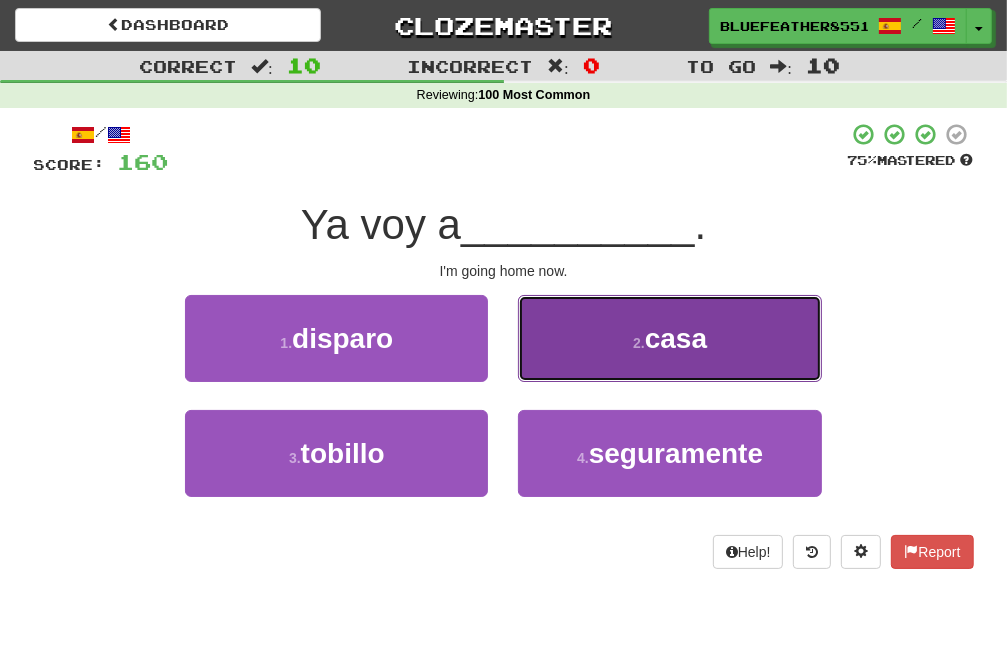 click on "2 .  casa" at bounding box center (669, 338) 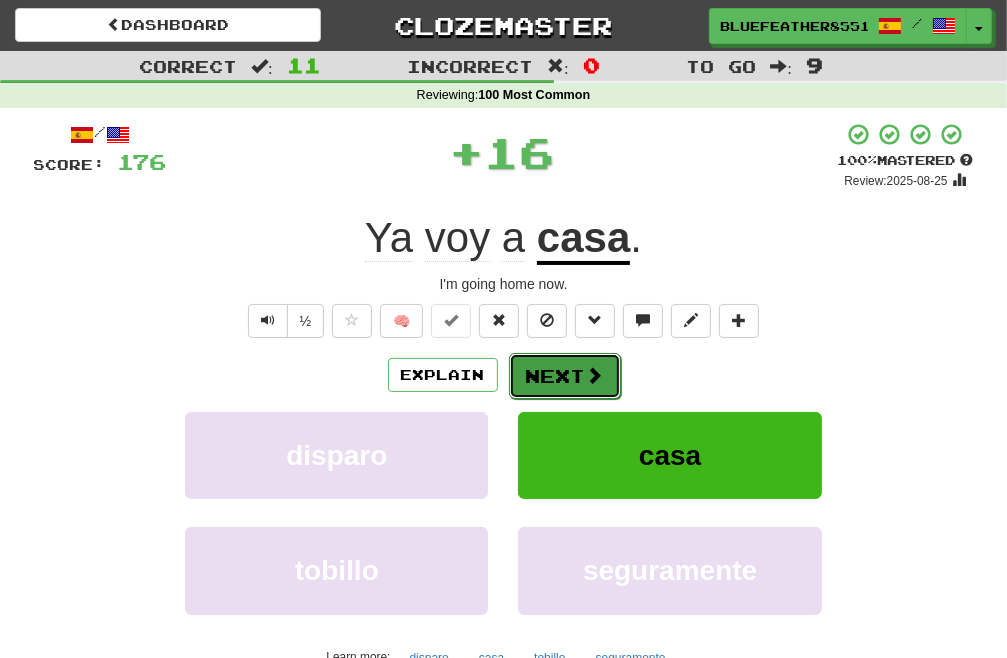 click on "Next" at bounding box center [565, 376] 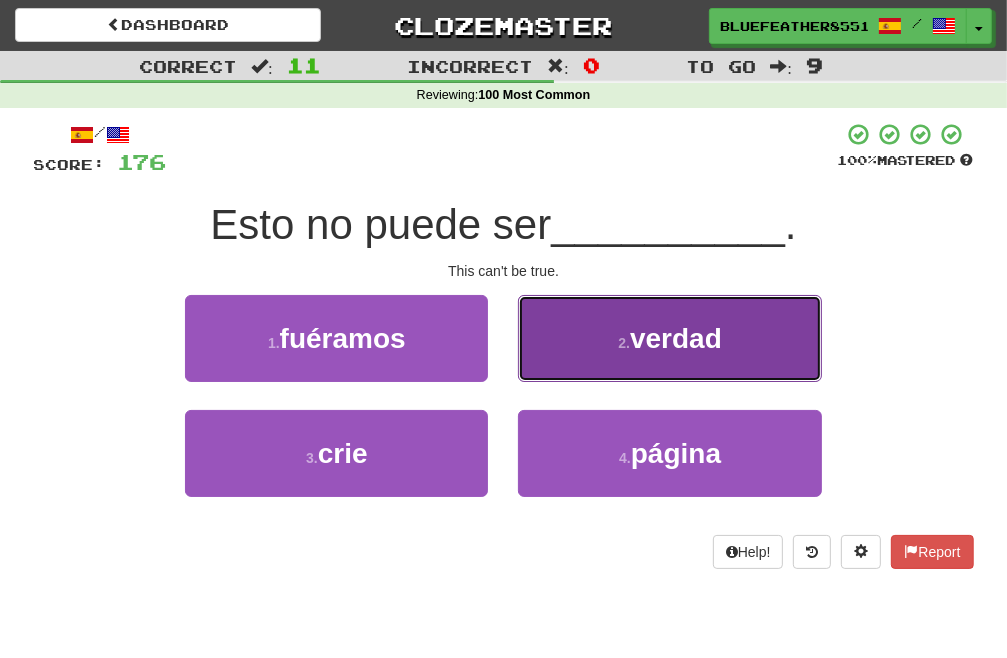 click on "2 .  verdad" at bounding box center (669, 338) 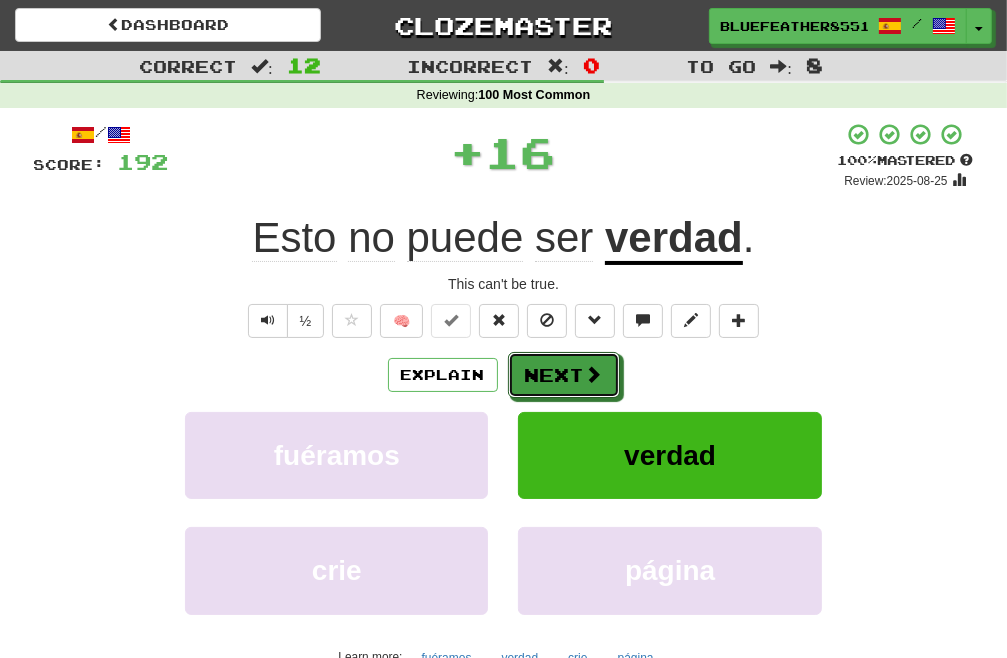 click on "Next" at bounding box center (564, 375) 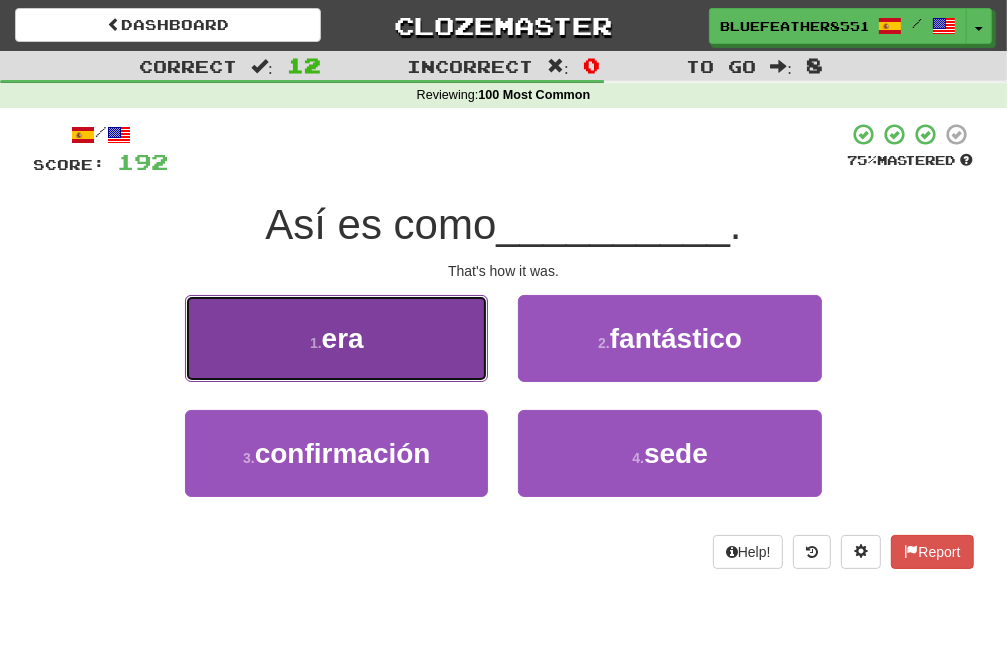 click on "1 .  era" at bounding box center [336, 338] 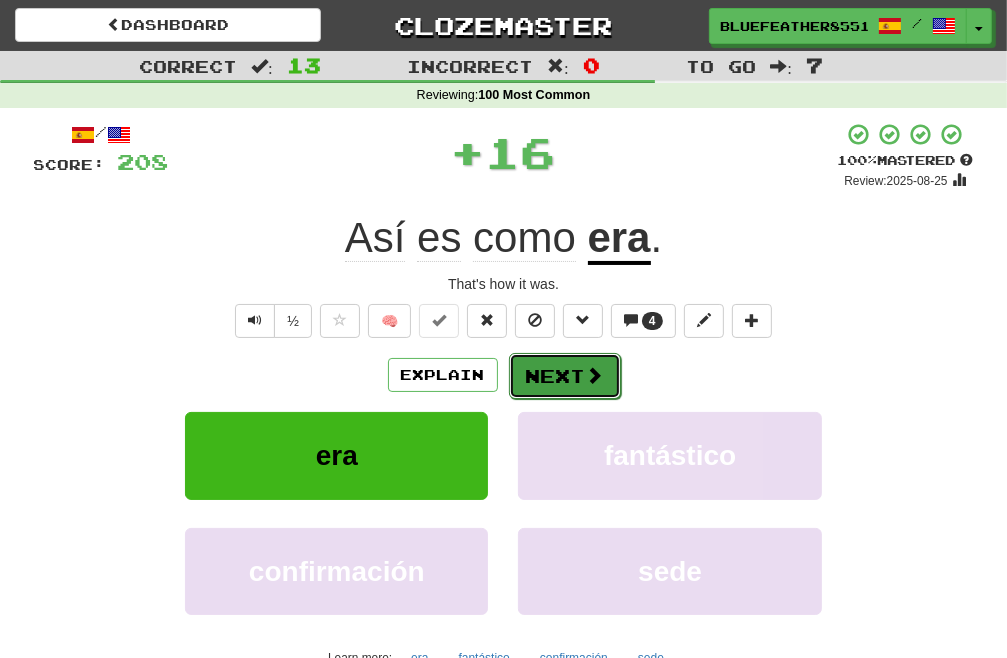 click on "Next" at bounding box center (565, 376) 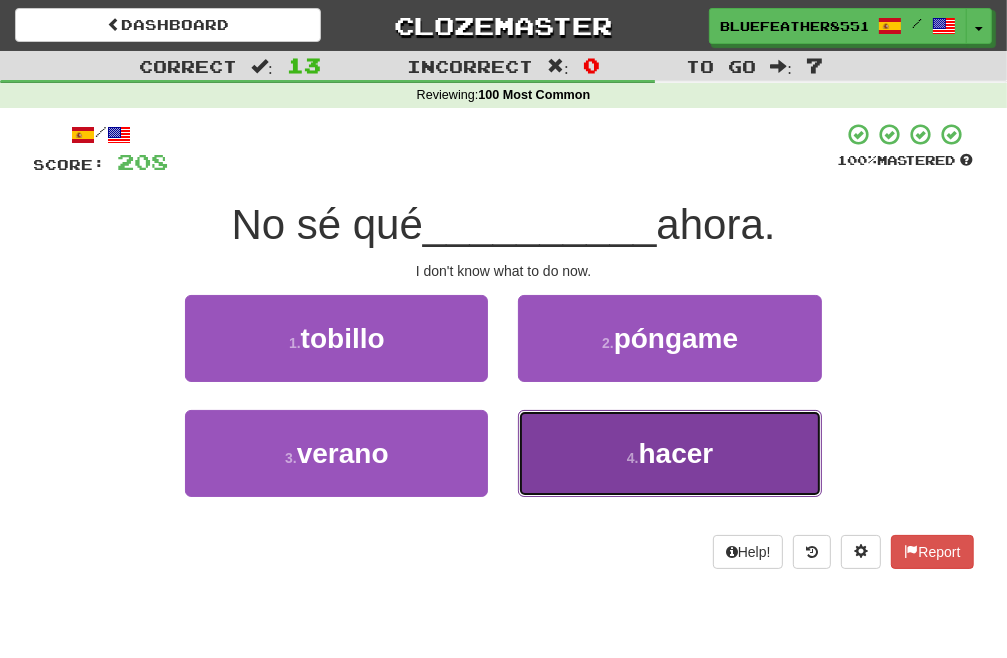 click on "4 .  hacer" at bounding box center (669, 453) 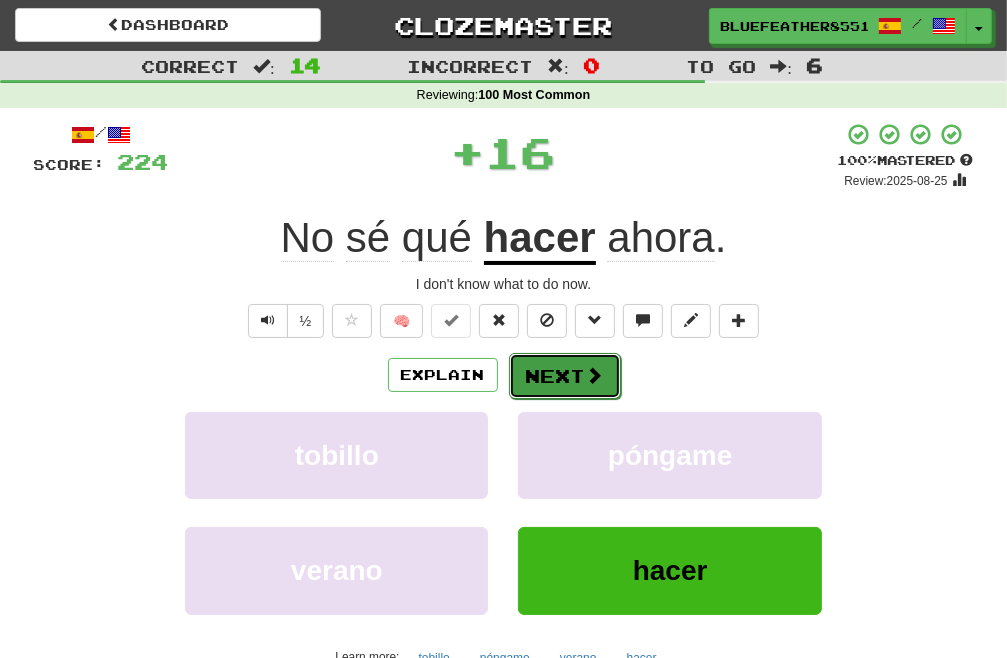 click on "Next" at bounding box center (565, 376) 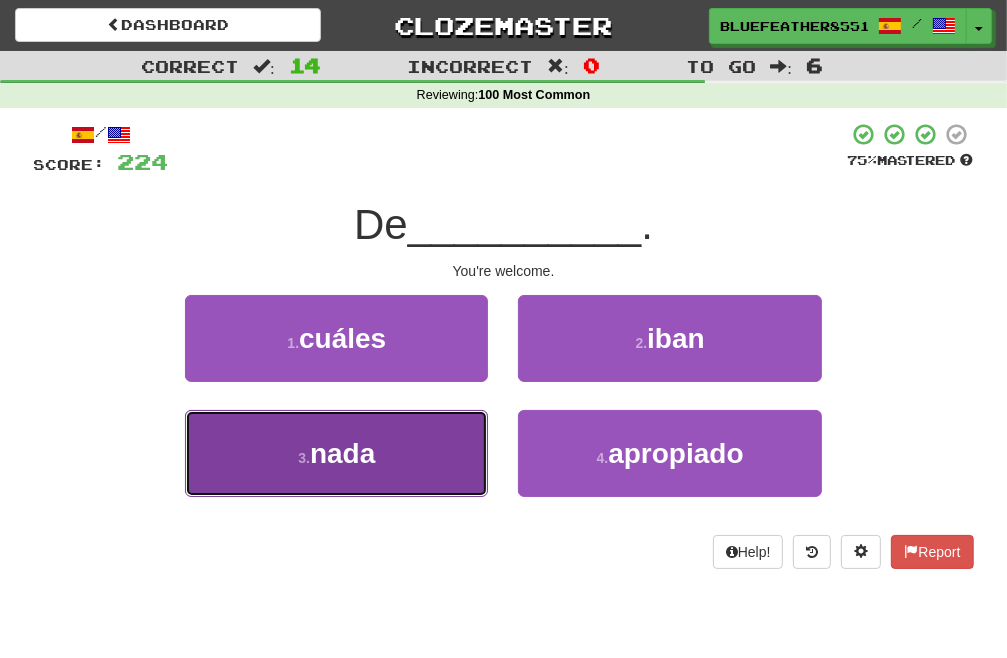 click on "3 .  nada" at bounding box center [336, 453] 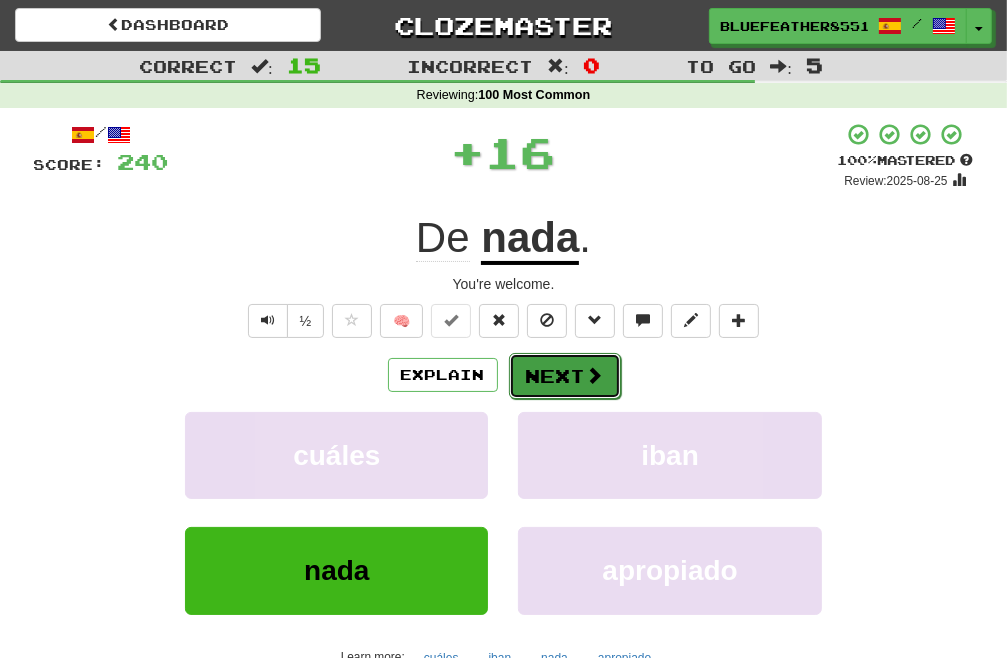 click on "Next" at bounding box center [565, 376] 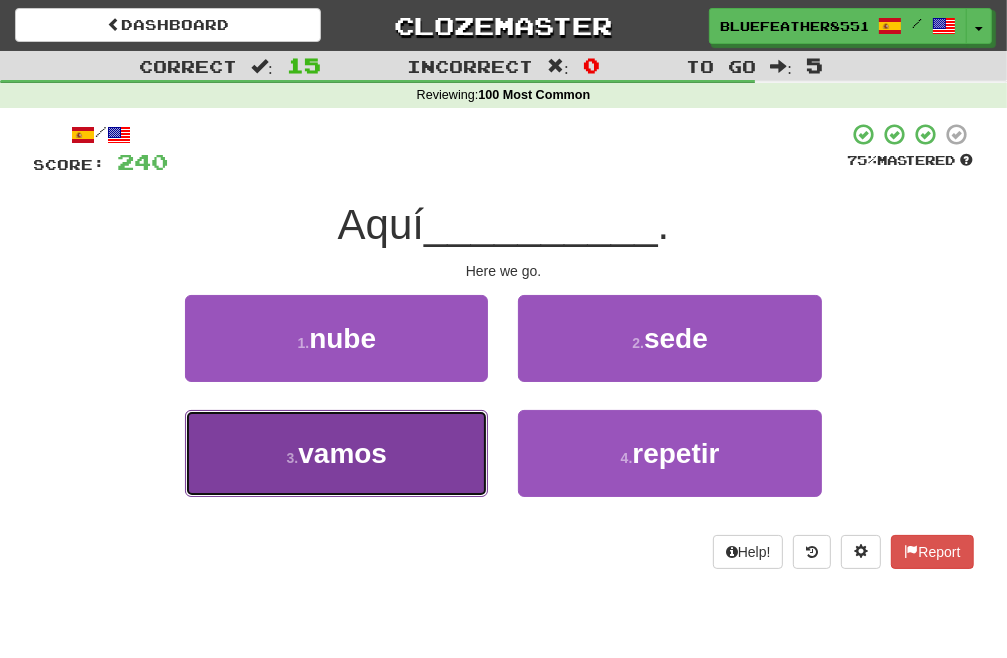 click on "3 .  vamos" at bounding box center [336, 453] 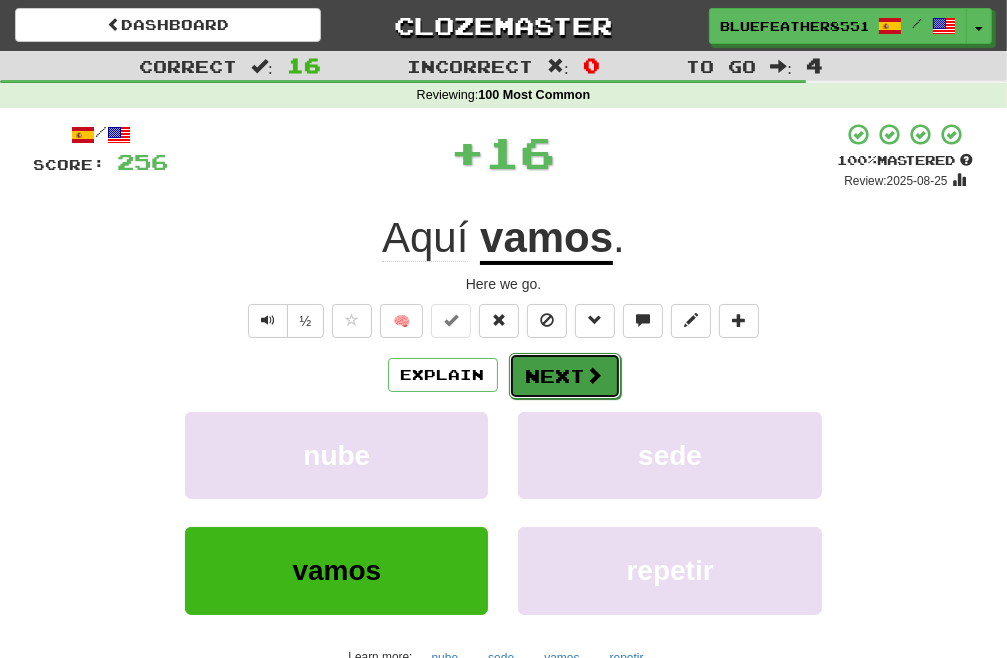 click on "Next" at bounding box center [565, 376] 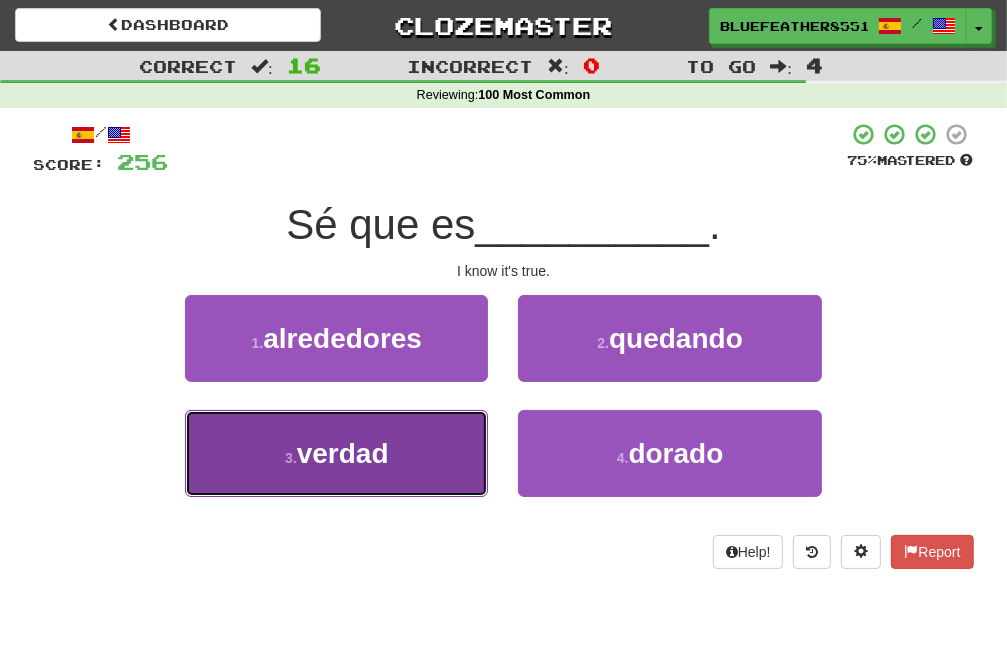 click on "3 .  verdad" at bounding box center (336, 453) 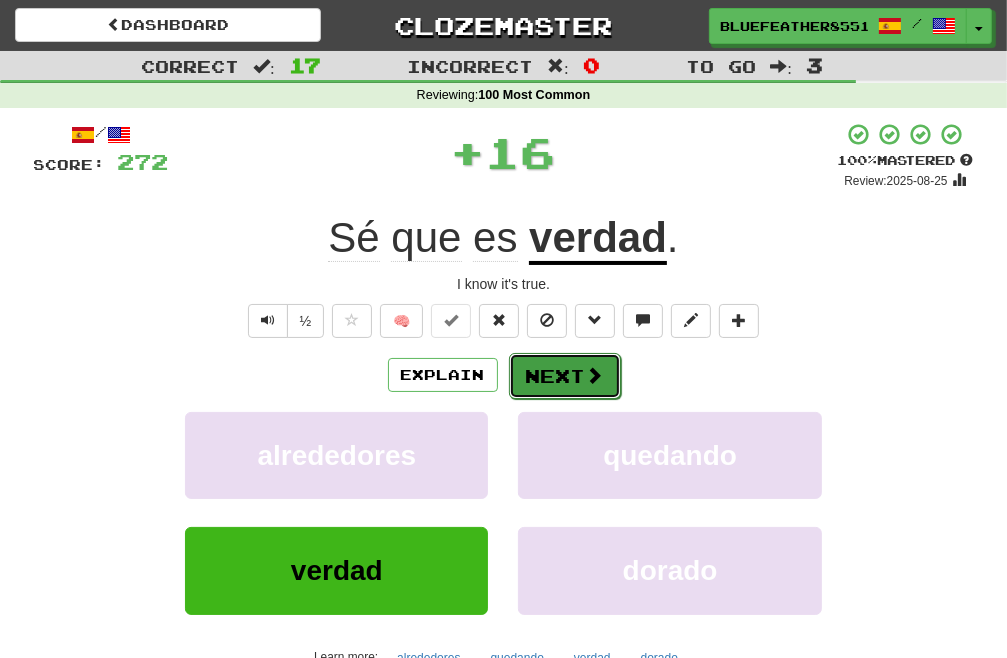 click on "Next" at bounding box center (565, 376) 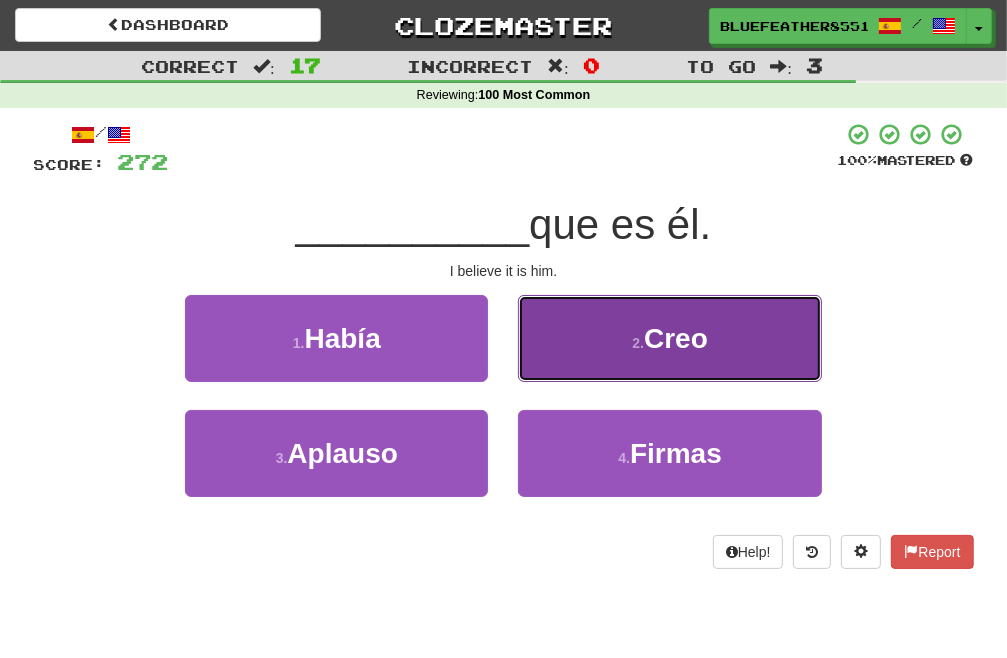 click on "2 .  Creo" at bounding box center [669, 338] 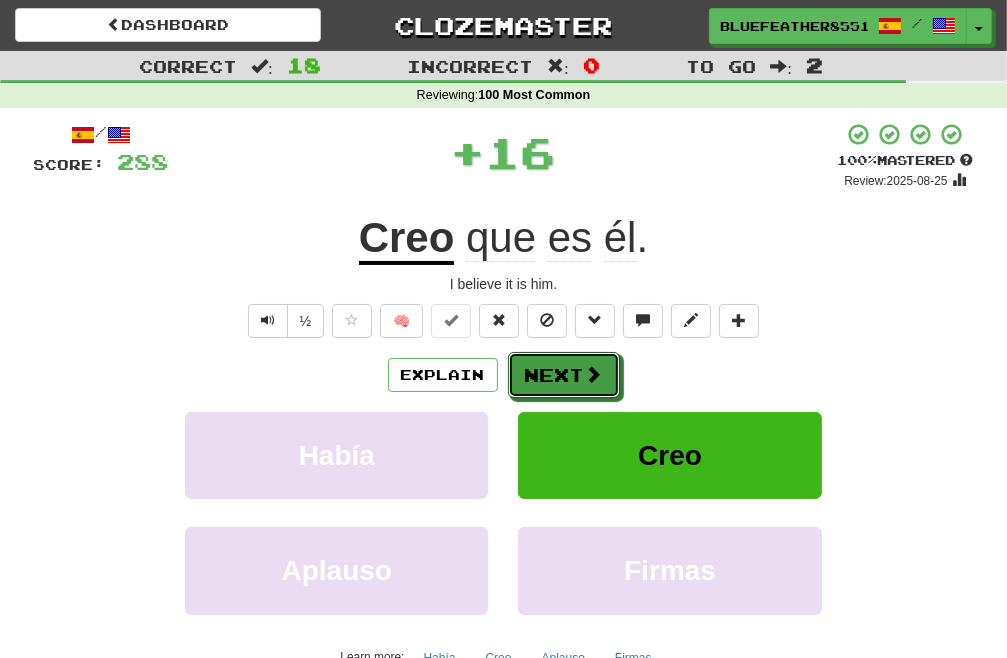 click on "Next" at bounding box center [564, 375] 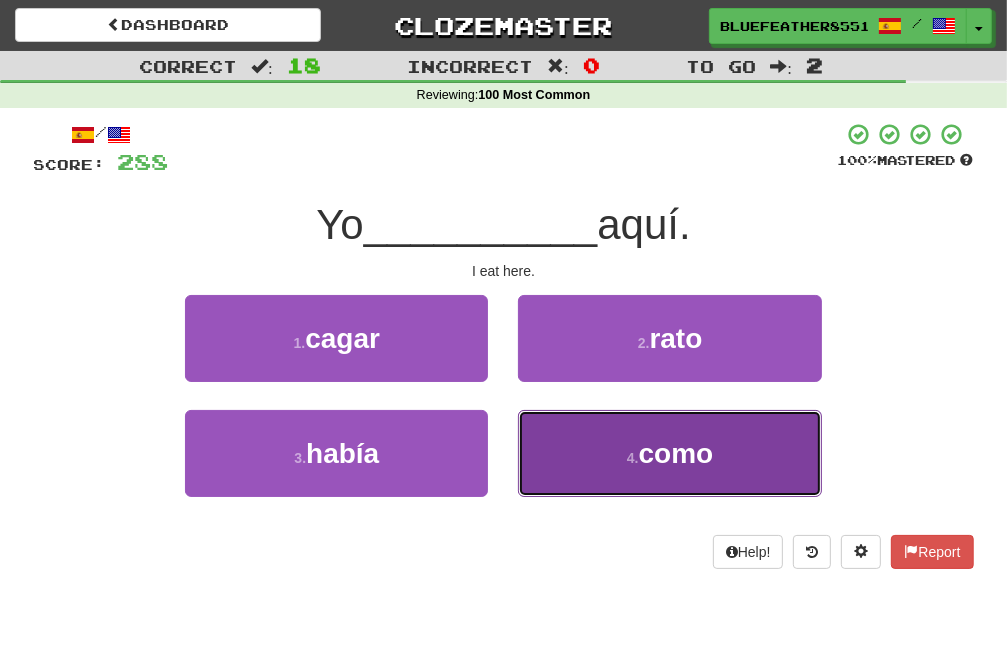 click on "4 .  como" at bounding box center [669, 453] 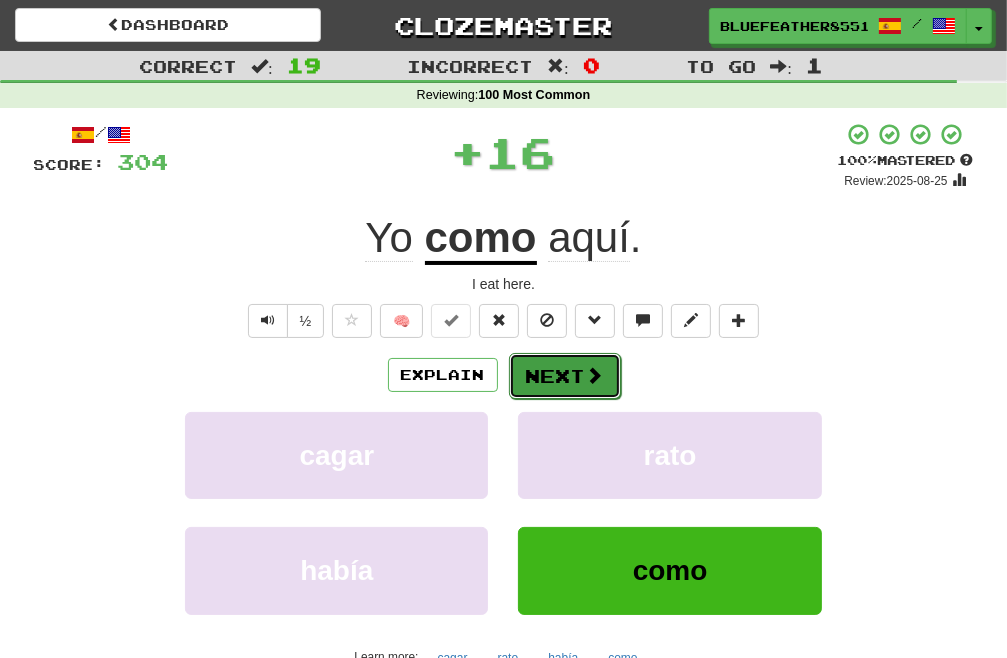 click on "Next" at bounding box center [565, 376] 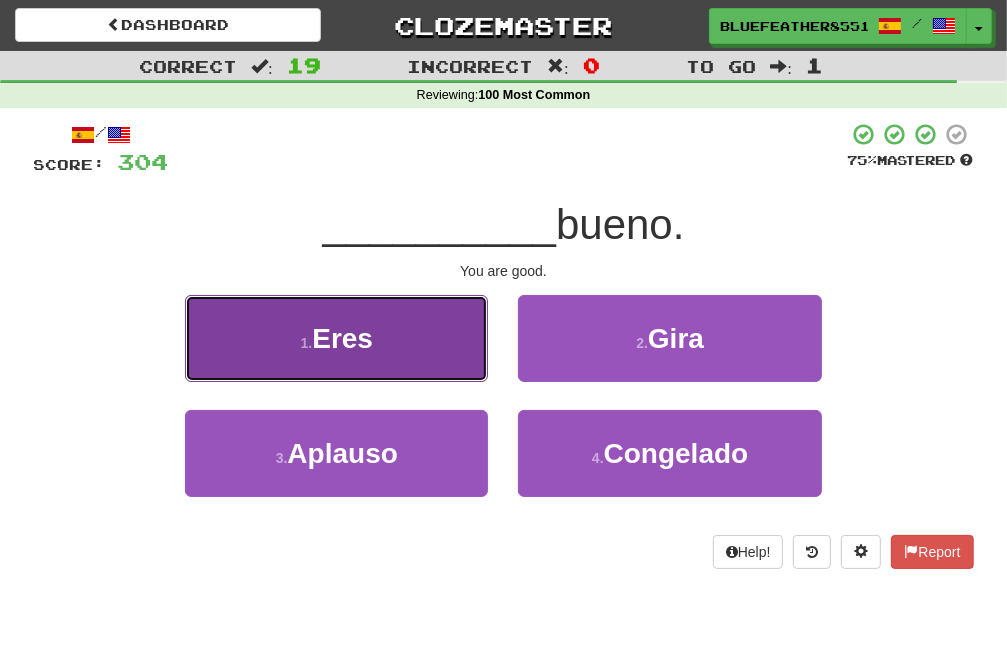 click on "1 .  Eres" at bounding box center (336, 338) 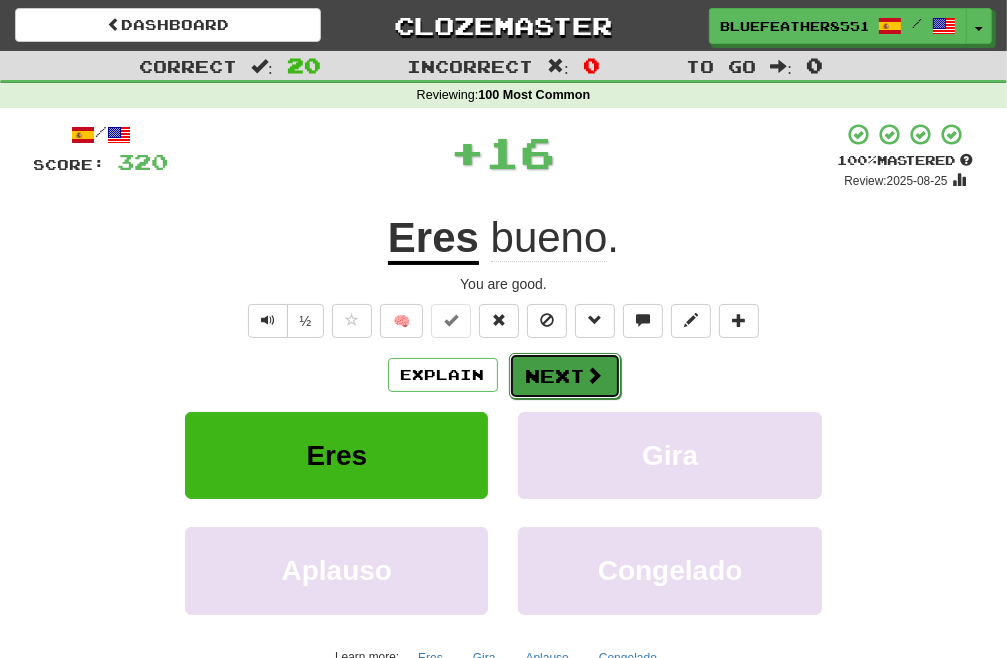 click on "Next" at bounding box center (565, 376) 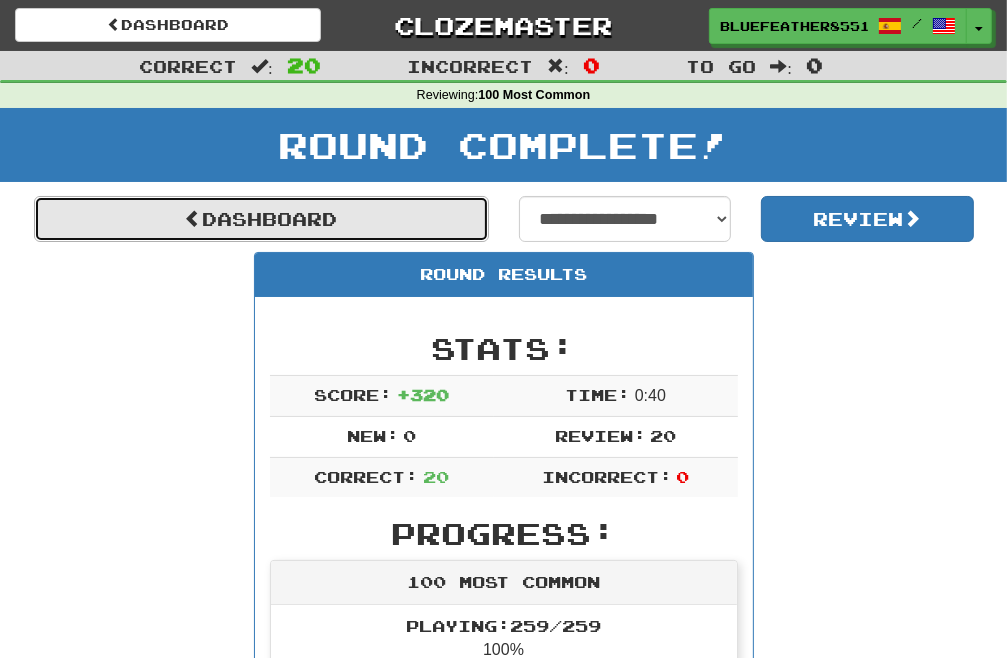 click on "Dashboard" at bounding box center (261, 219) 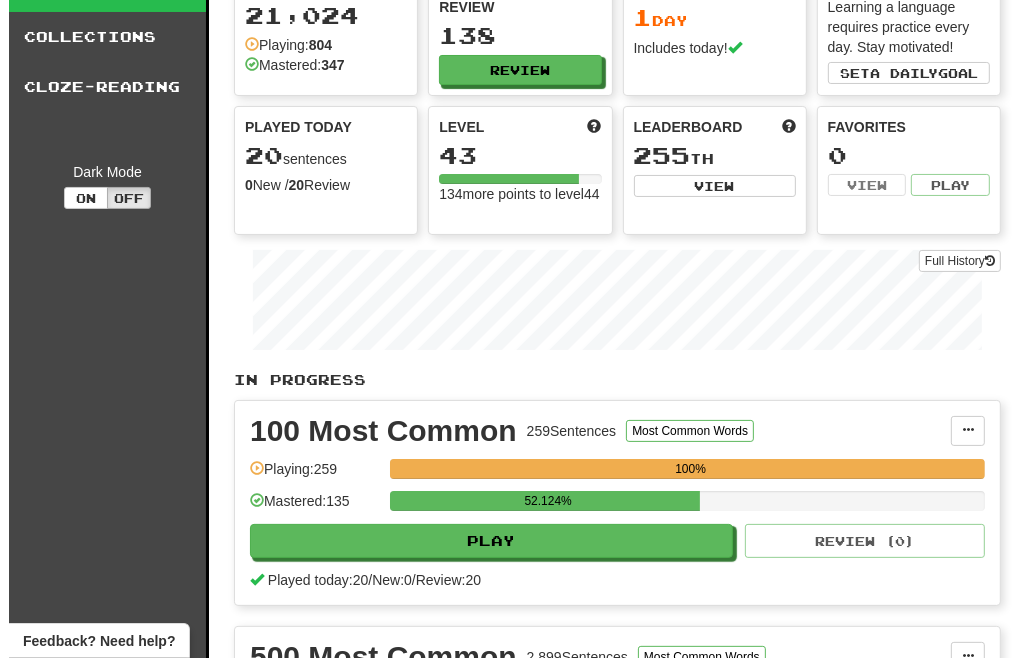 scroll, scrollTop: 0, scrollLeft: 0, axis: both 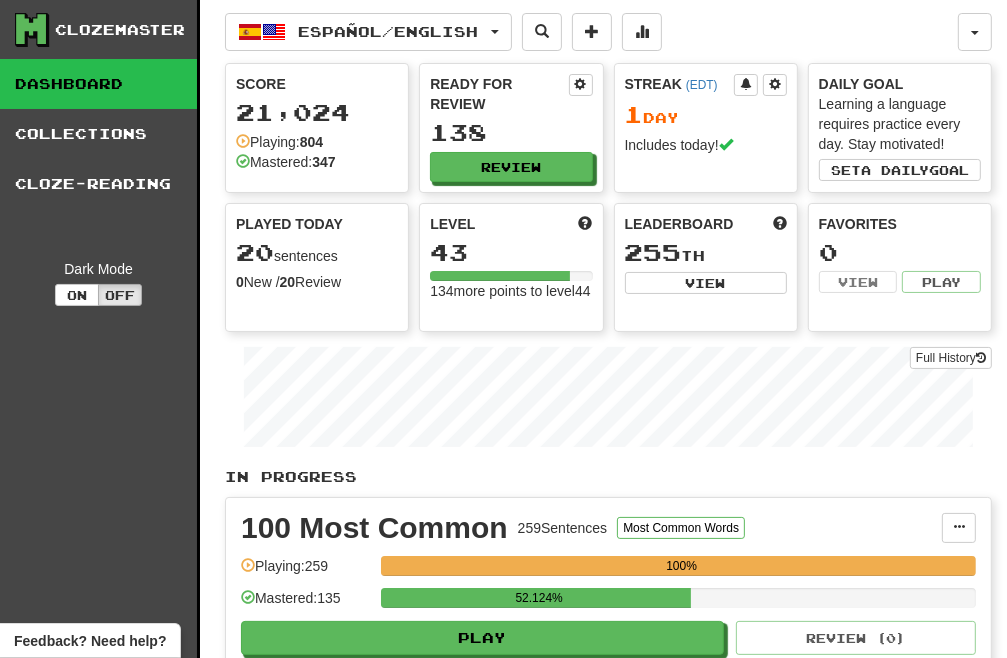 click on "Ready for Review 138   Review" at bounding box center (511, 128) 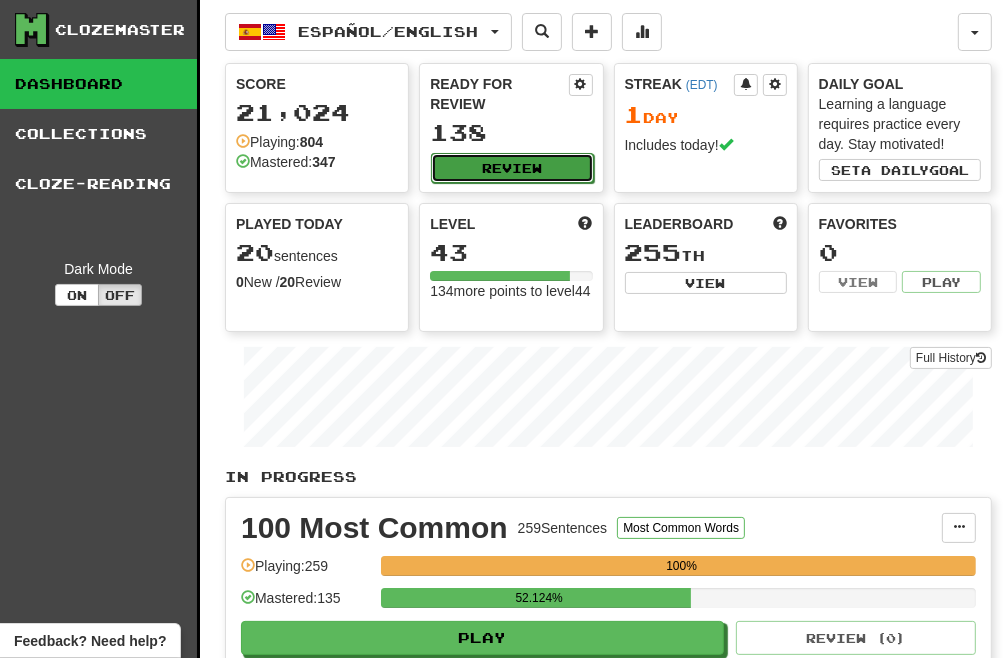 click on "Review" at bounding box center (512, 168) 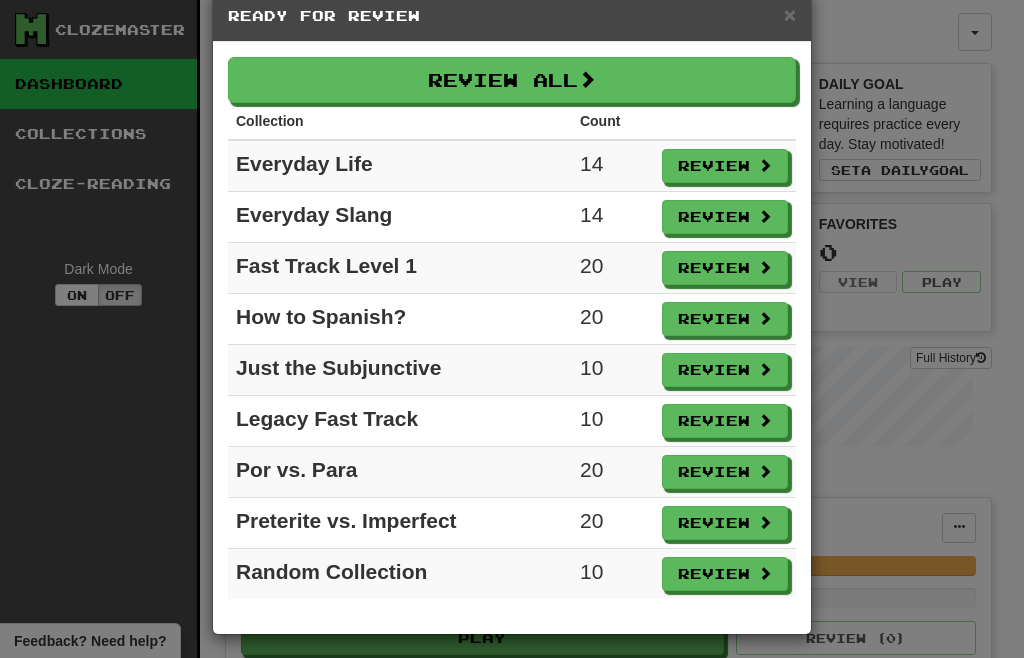 scroll, scrollTop: 0, scrollLeft: 0, axis: both 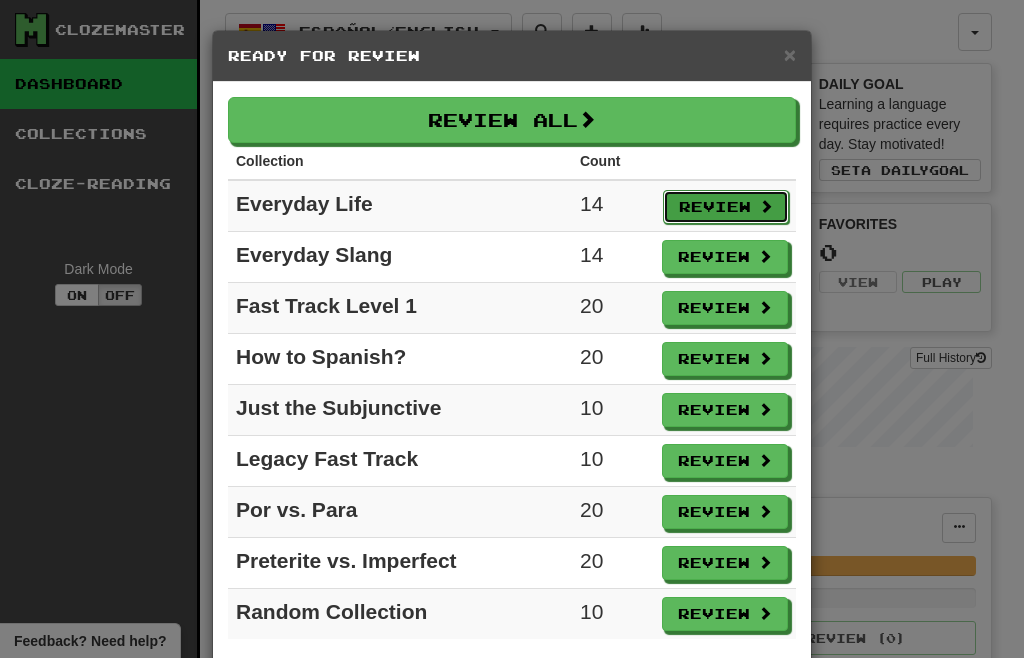 click on "Review" at bounding box center [726, 207] 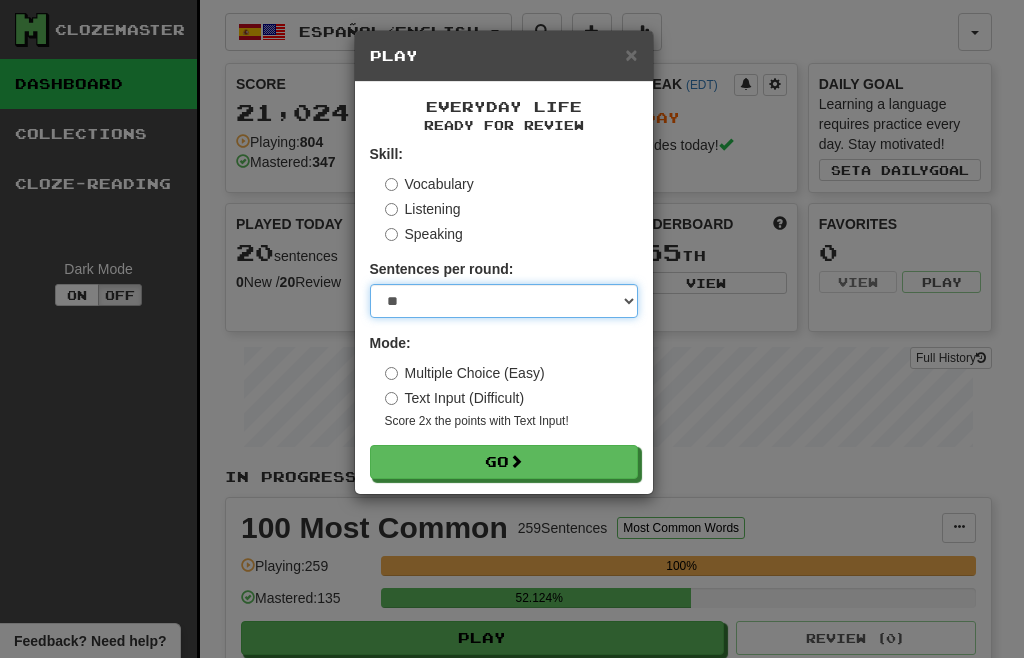 click on "* ** ** ** ** ** *** ********" at bounding box center (504, 301) 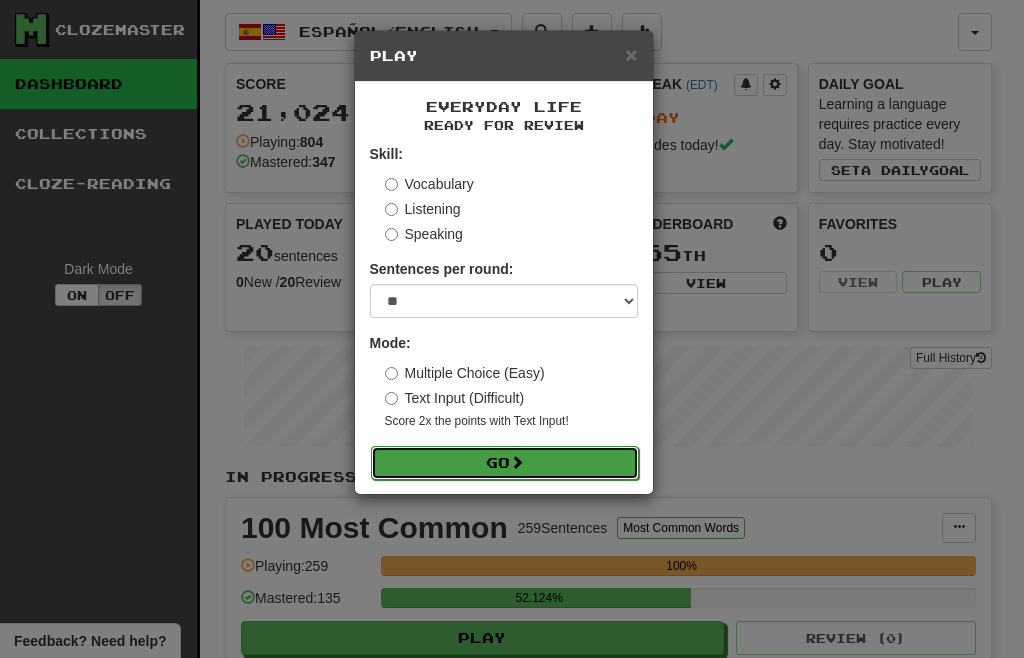 click on "Go" at bounding box center [505, 463] 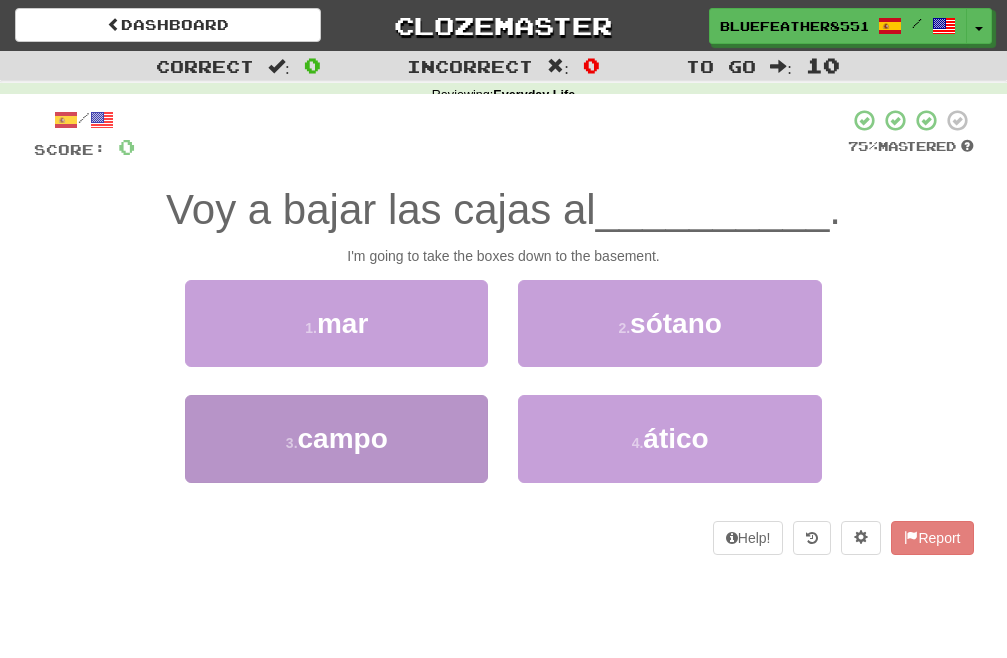 scroll, scrollTop: 0, scrollLeft: 0, axis: both 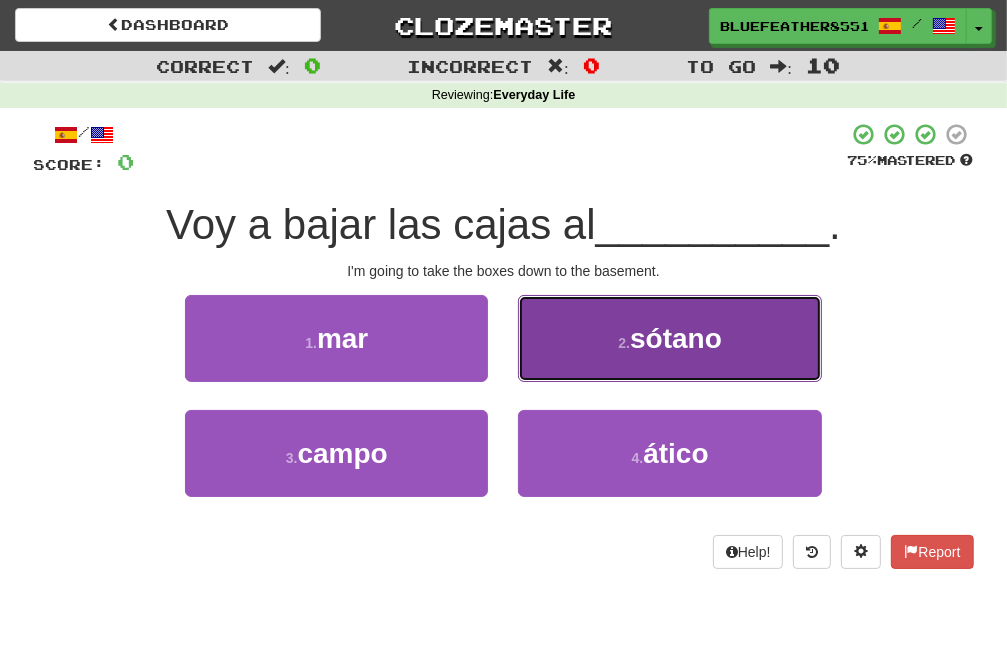 click on "2 .  sótano" at bounding box center (669, 338) 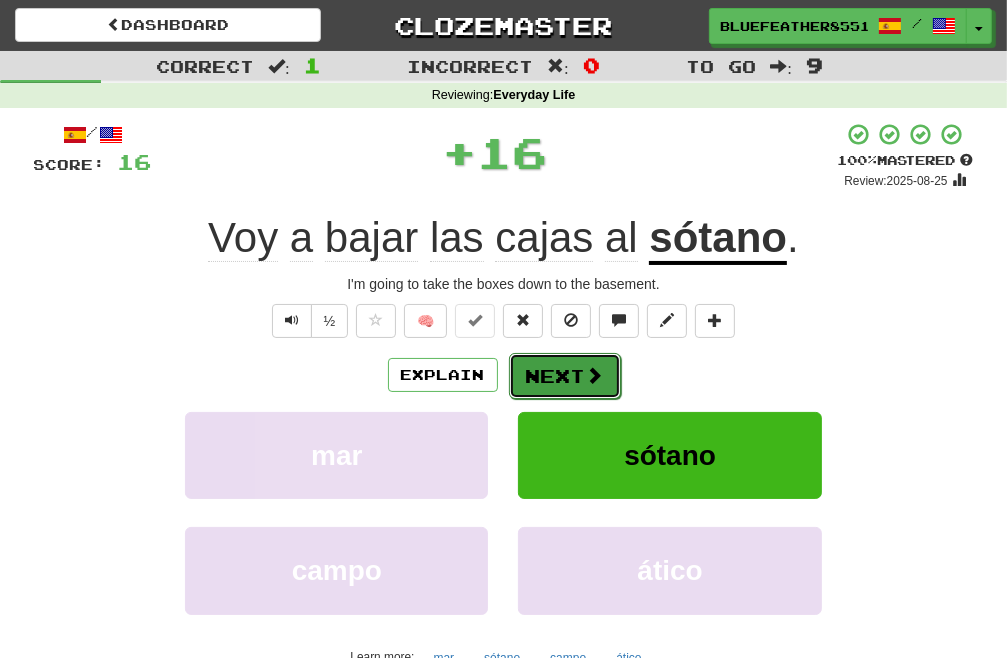 click on "Next" at bounding box center [565, 376] 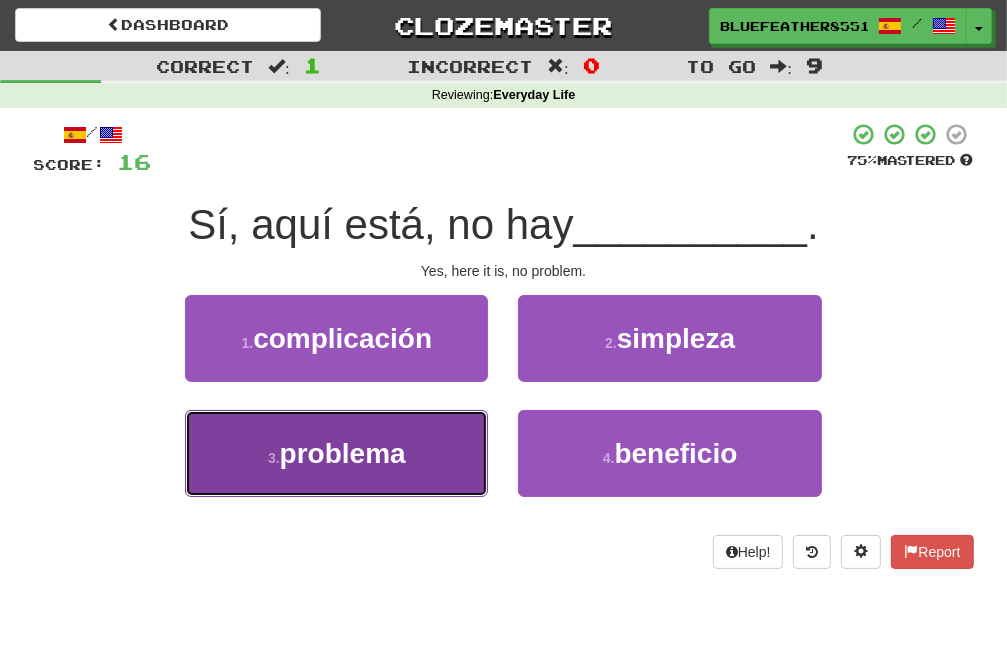 click on "3 .  problema" at bounding box center [336, 453] 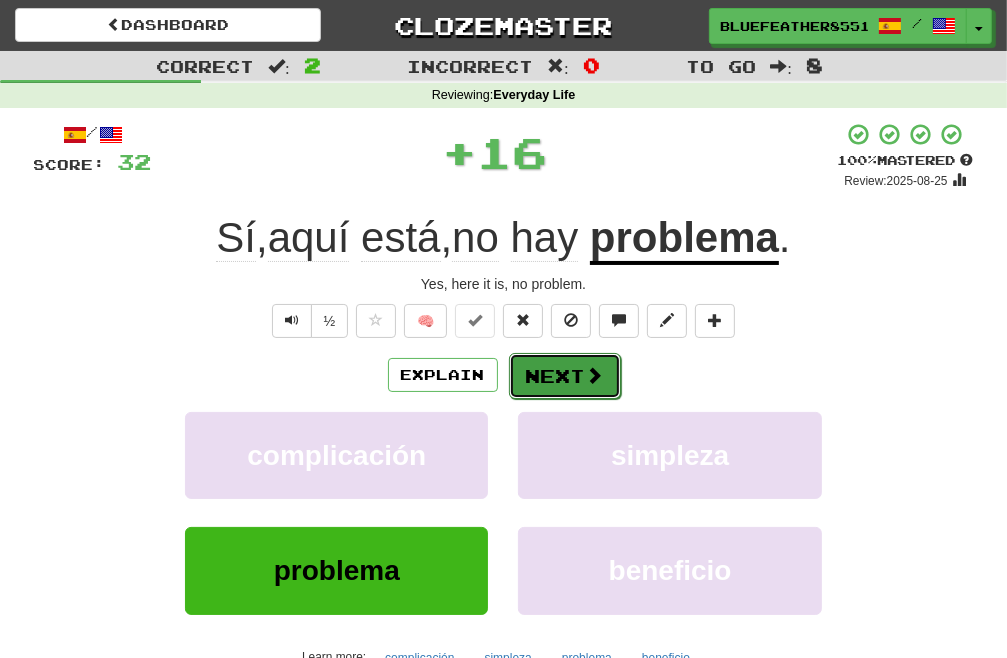 click on "Next" at bounding box center (565, 376) 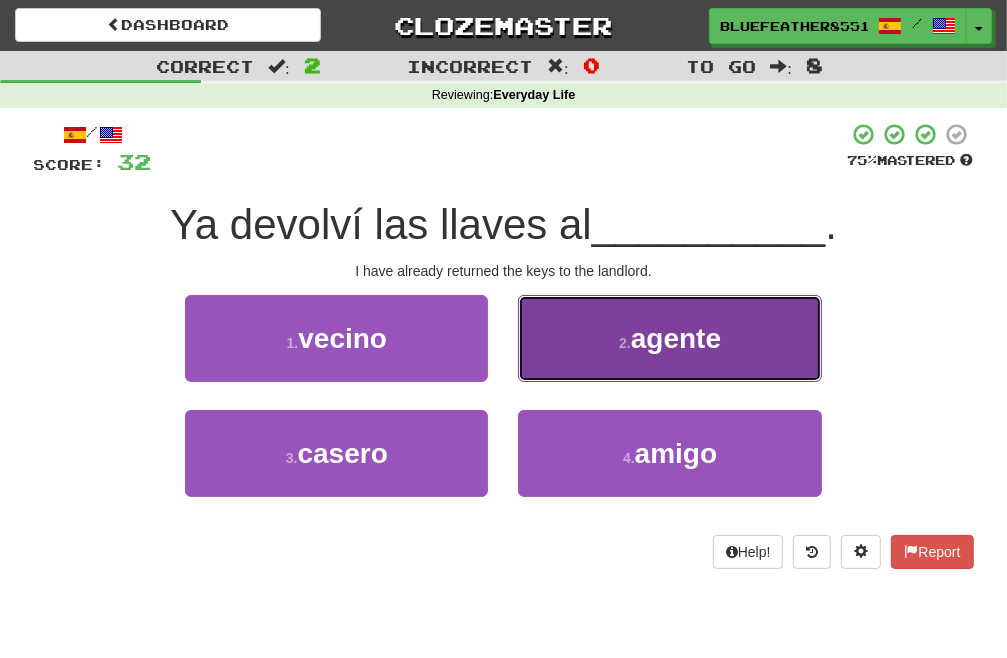 click on "2 .  agente" at bounding box center [669, 338] 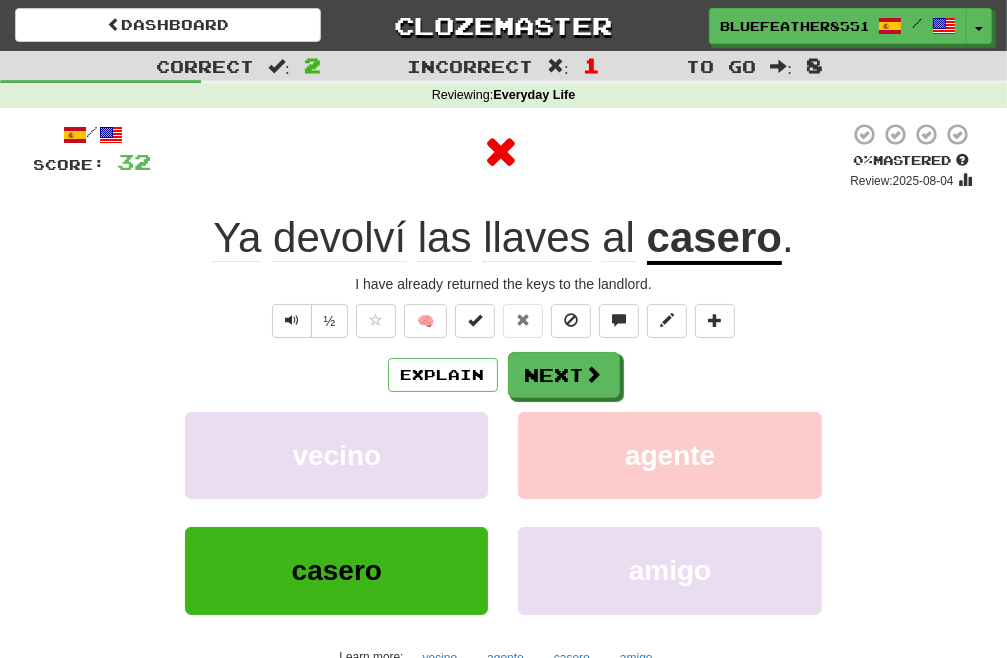 click on "/  Score:   32 0 %  Mastered Review:  2025-08-04 Ya   devolví   las   llaves   al   casero . I have already returned the keys to the landlord. ½ 🧠 Explain Next vecino agente casero amigo Learn more: vecino agente casero amigo  Help!  Report" at bounding box center [504, 419] 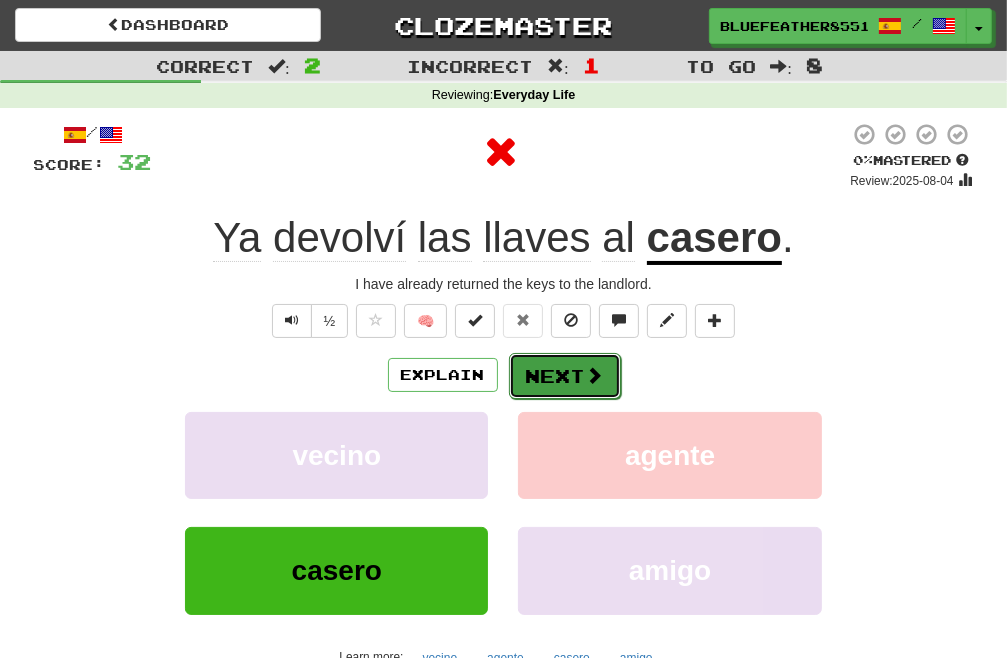click on "Next" at bounding box center [565, 376] 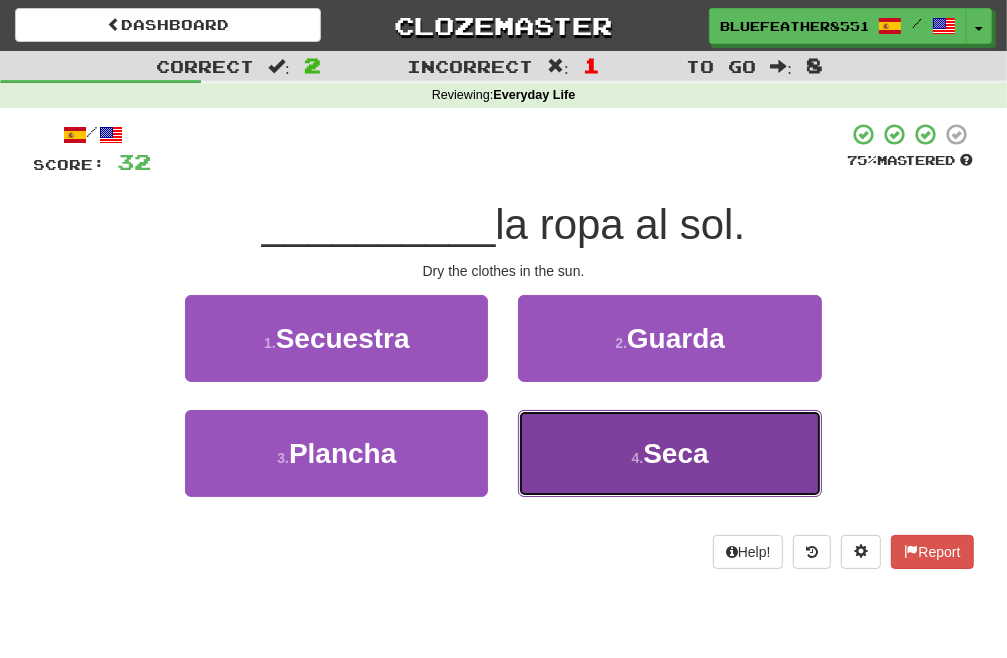 click on "4 .  Seca" at bounding box center (669, 453) 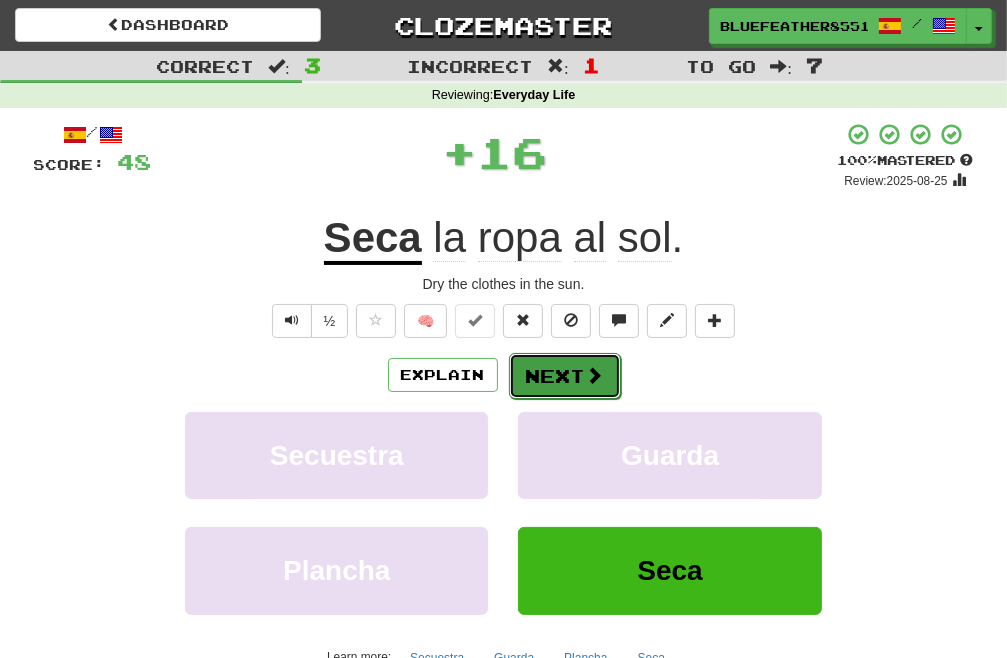 click on "Next" at bounding box center (565, 376) 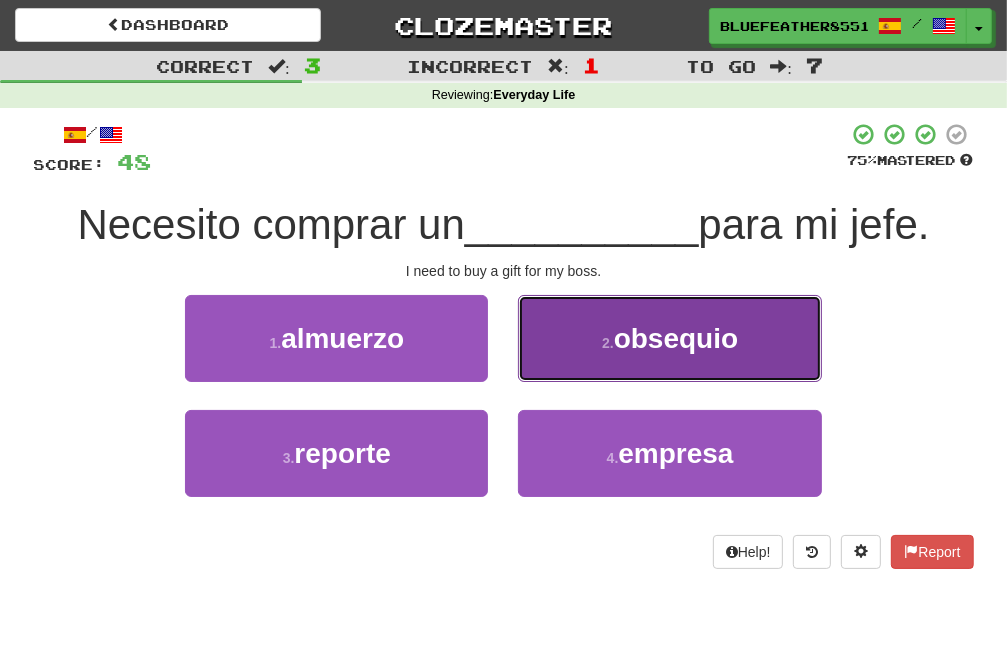 click on "2 .  obsequio" at bounding box center [669, 338] 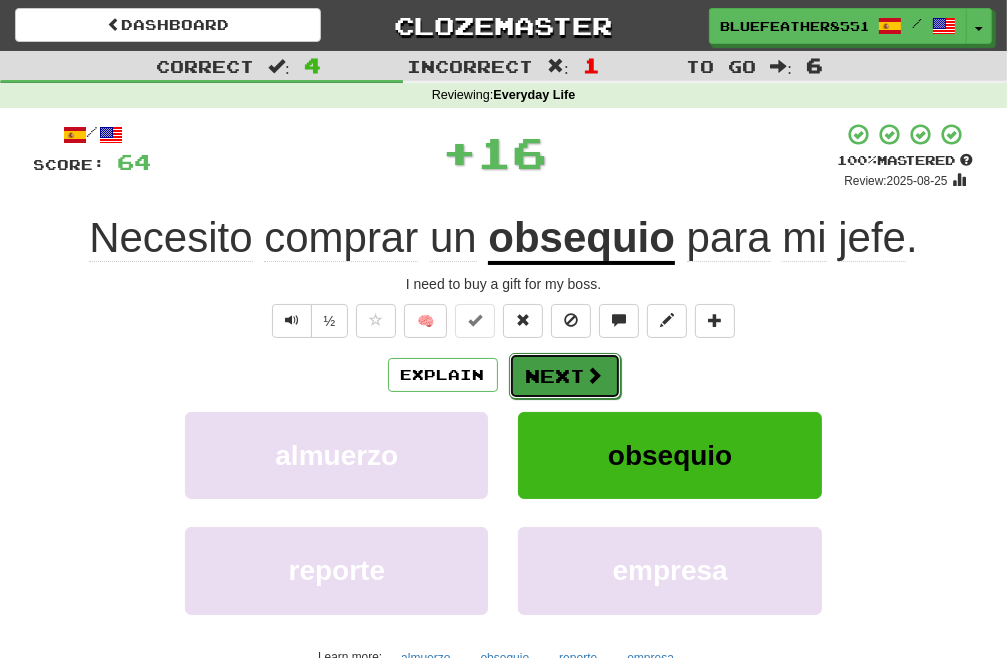 click on "Next" at bounding box center [565, 376] 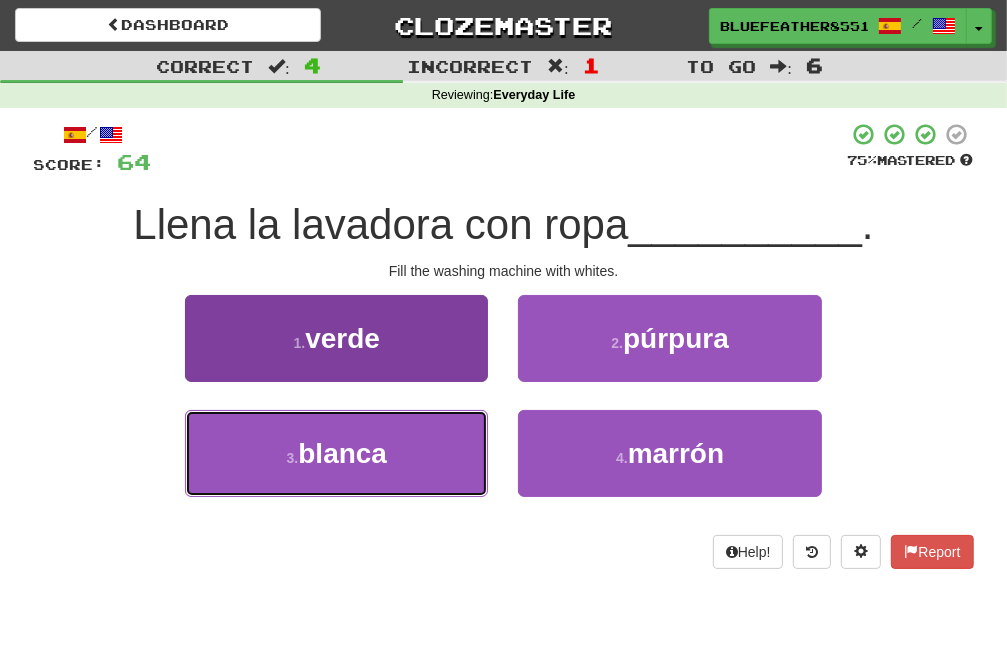 click on "3 .  blanca" at bounding box center (336, 453) 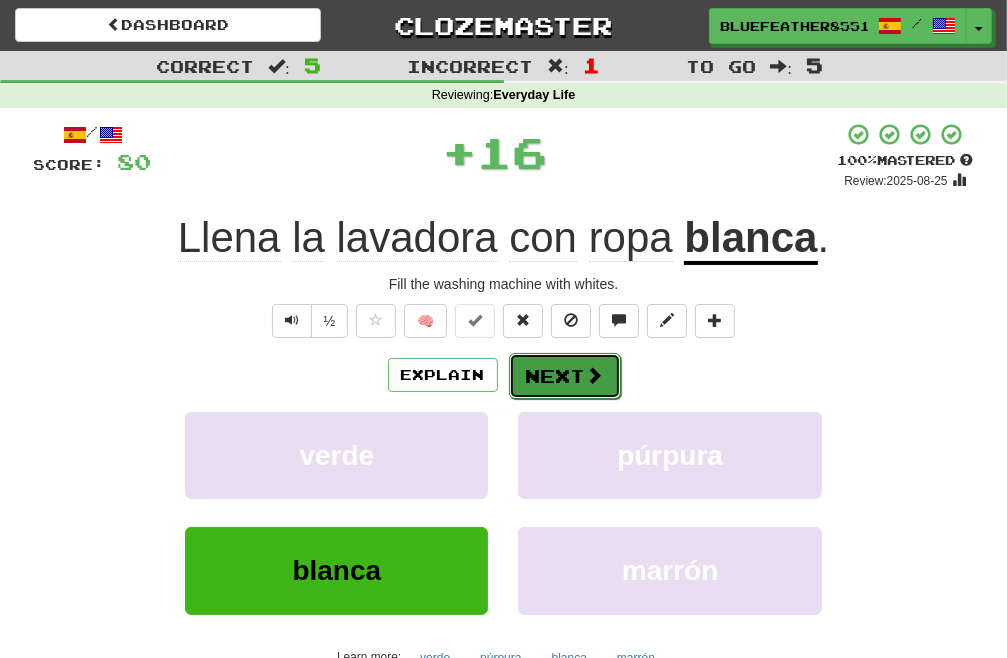 click on "Next" at bounding box center [565, 376] 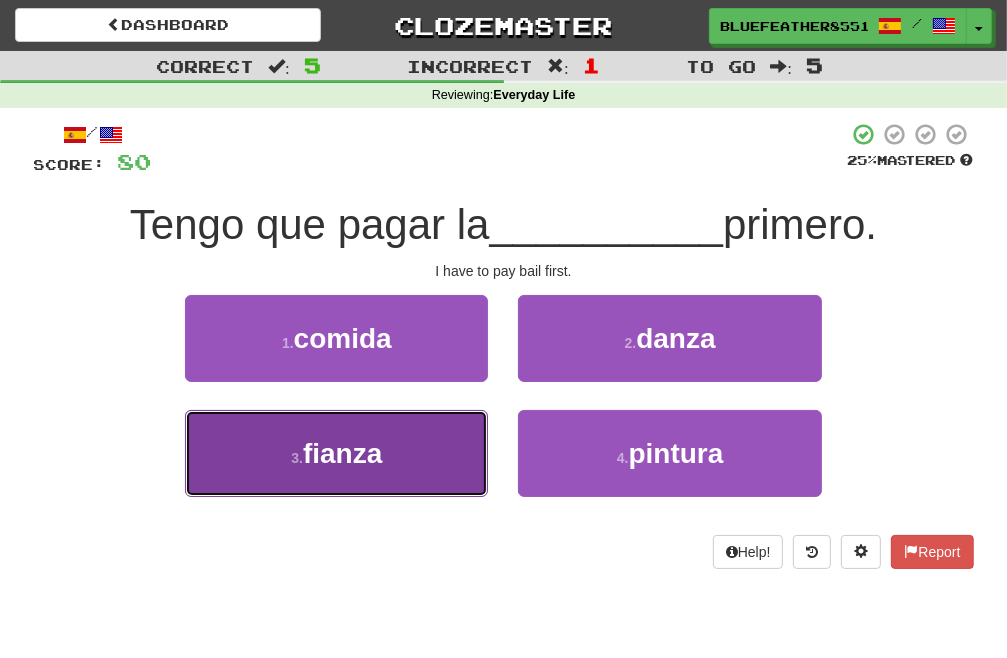 click on "3 .  fianza" at bounding box center (336, 453) 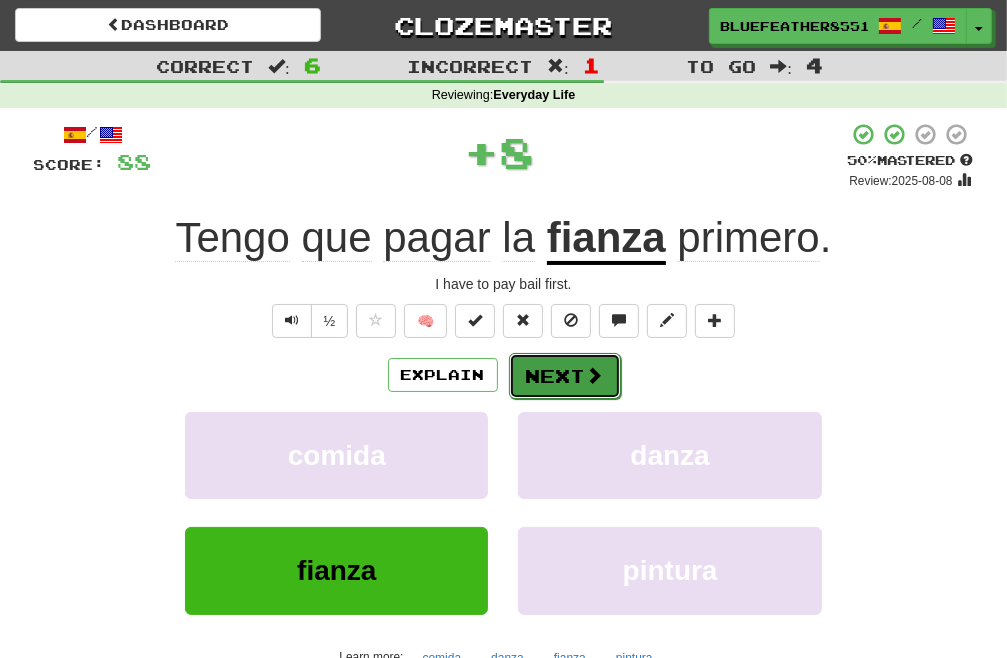 click on "Next" at bounding box center [565, 376] 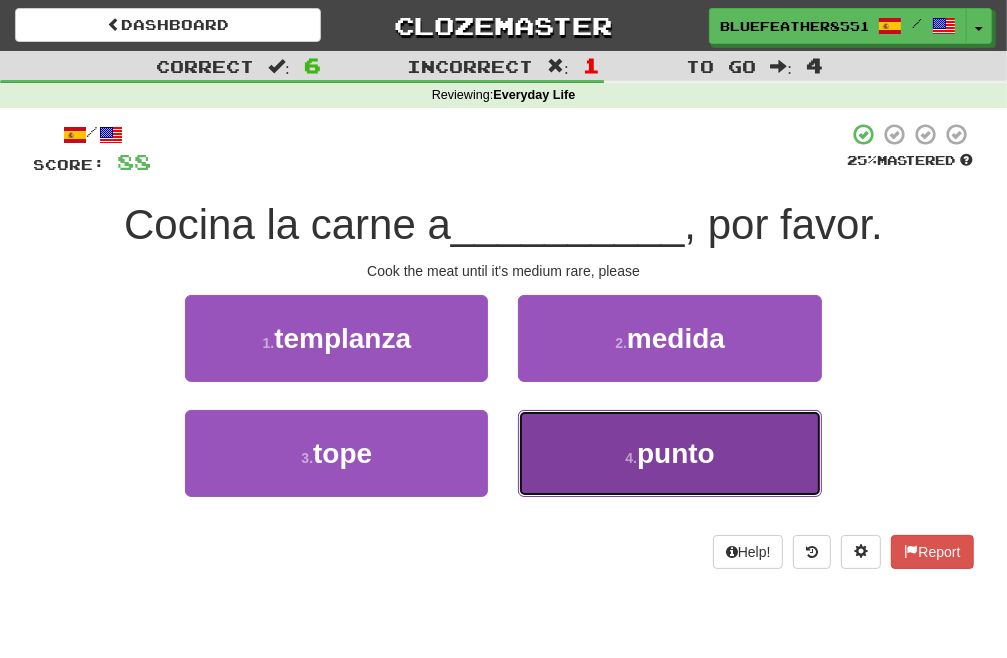 click on "4 .  punto" at bounding box center [669, 453] 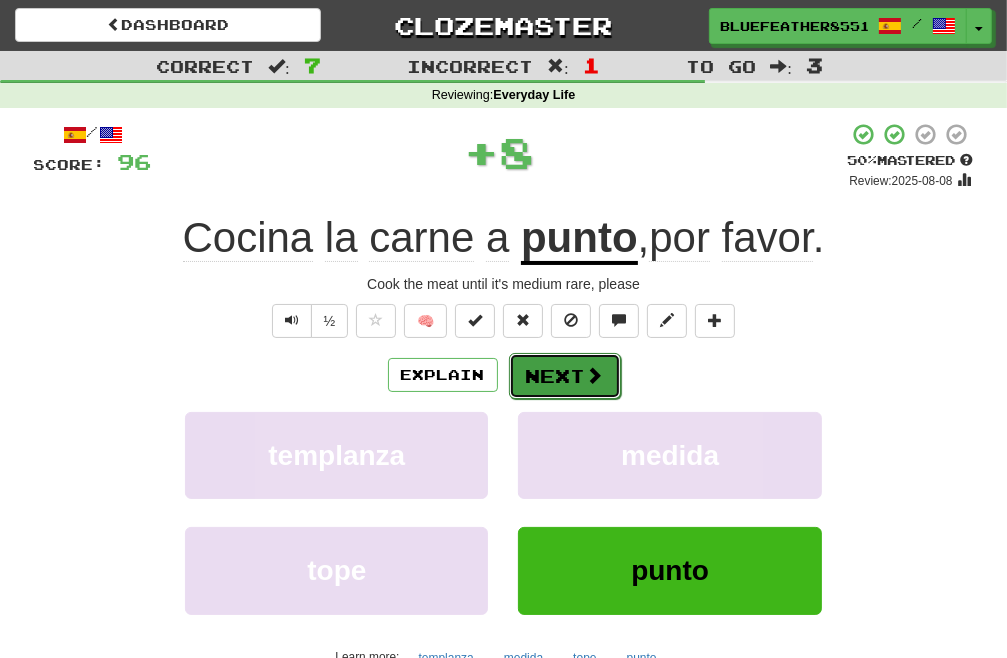 click on "Next" at bounding box center [565, 376] 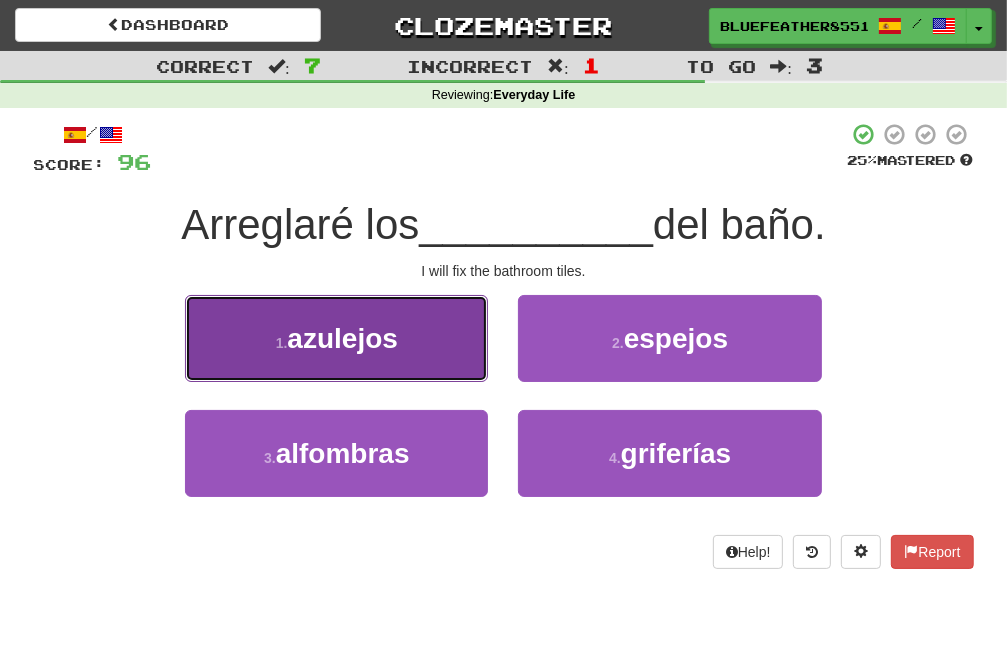 click on "1 .  azulejos" at bounding box center (336, 338) 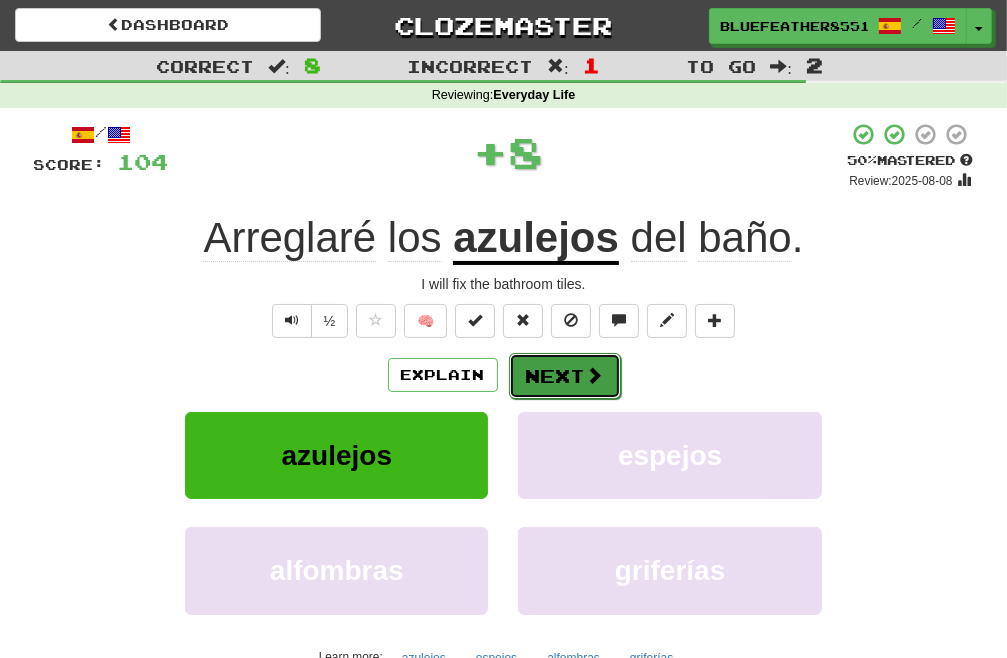 click on "Next" at bounding box center (565, 376) 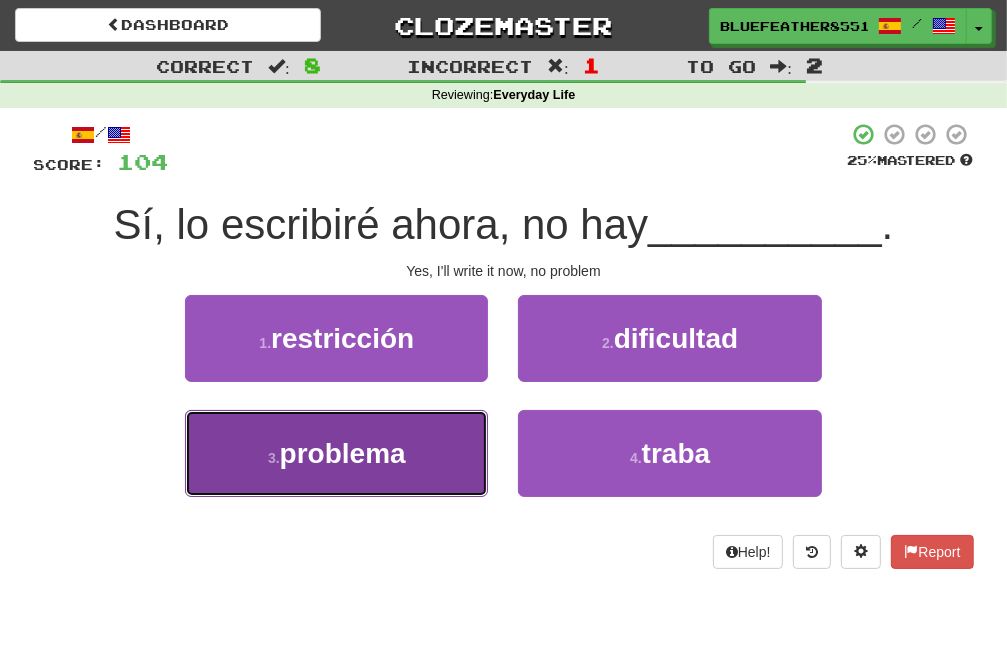 click on "3 .  problema" at bounding box center [336, 453] 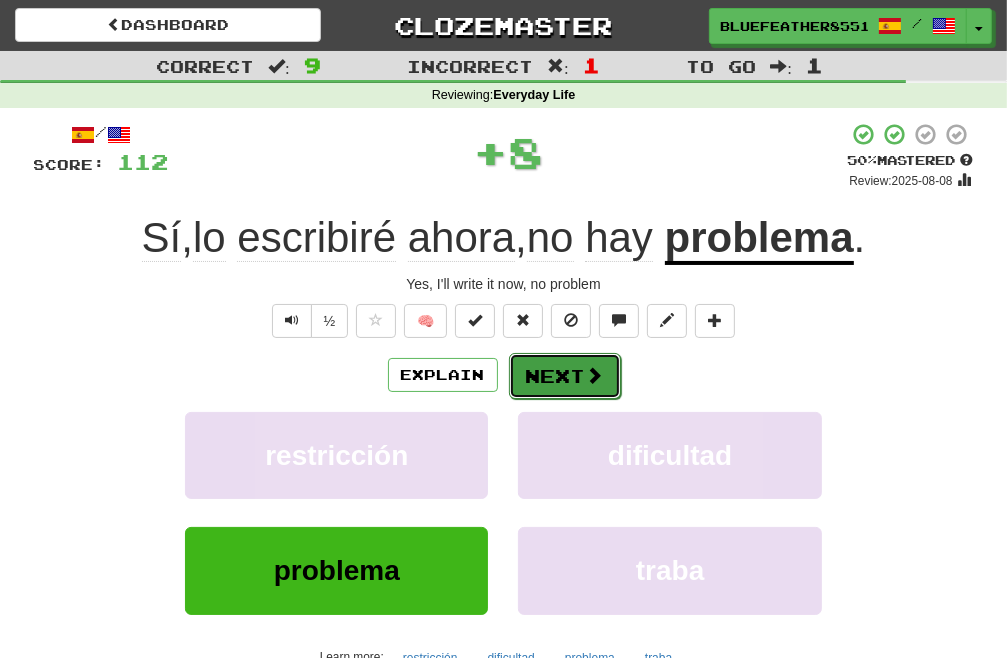 click on "Next" at bounding box center (565, 376) 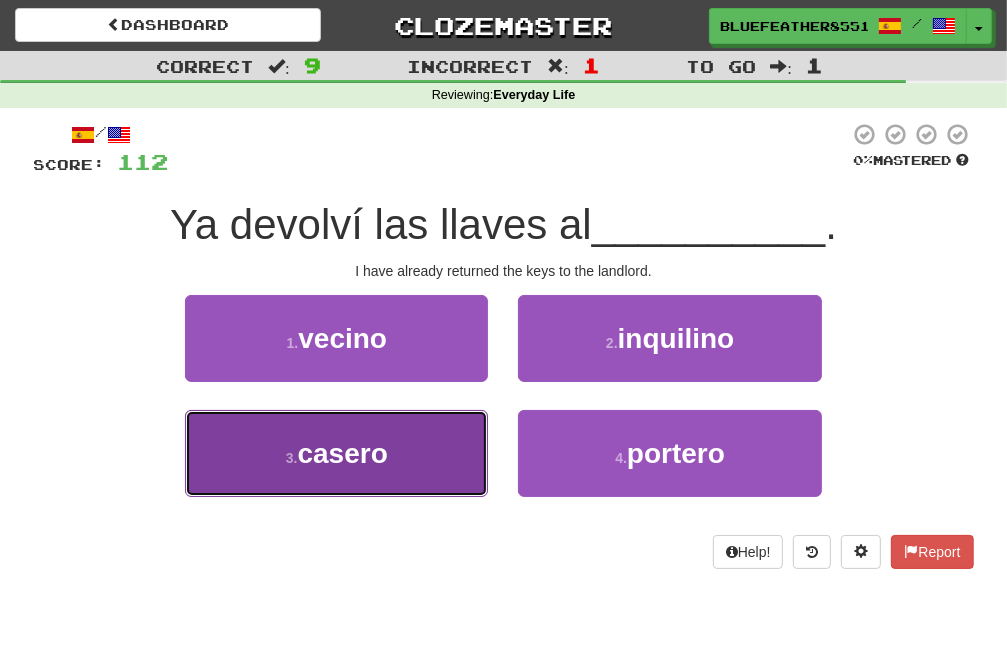 click on "3 .  casero" at bounding box center (336, 453) 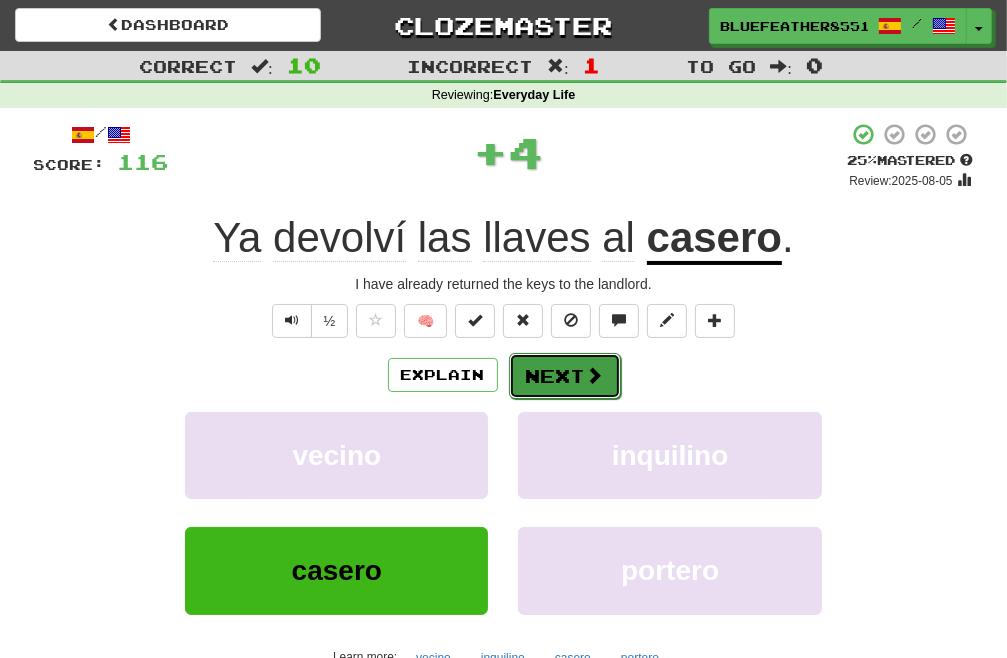click on "Next" at bounding box center [565, 376] 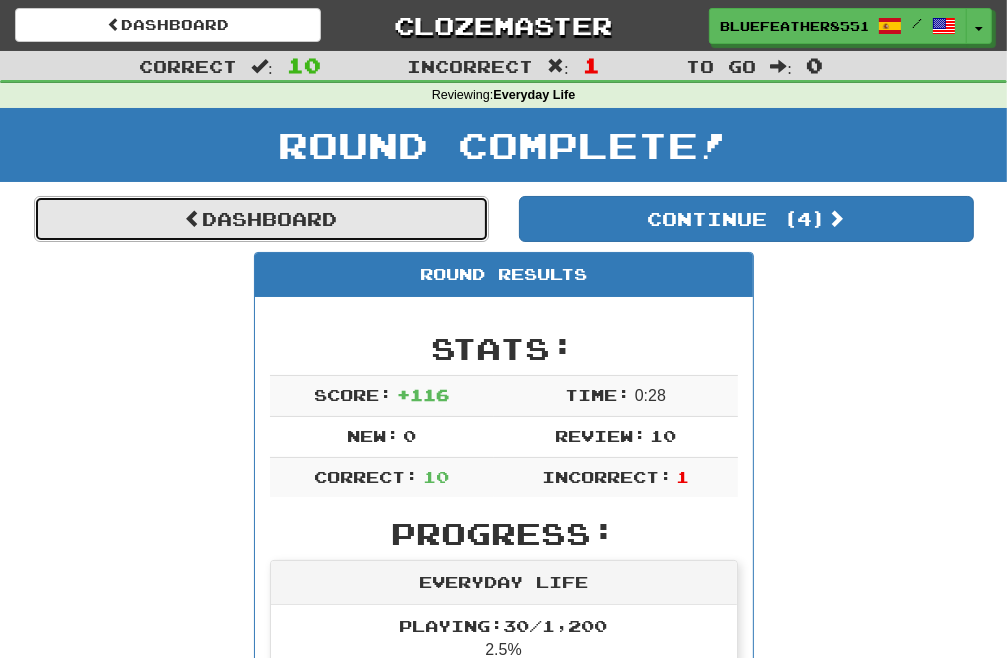 click on "Dashboard" at bounding box center [261, 219] 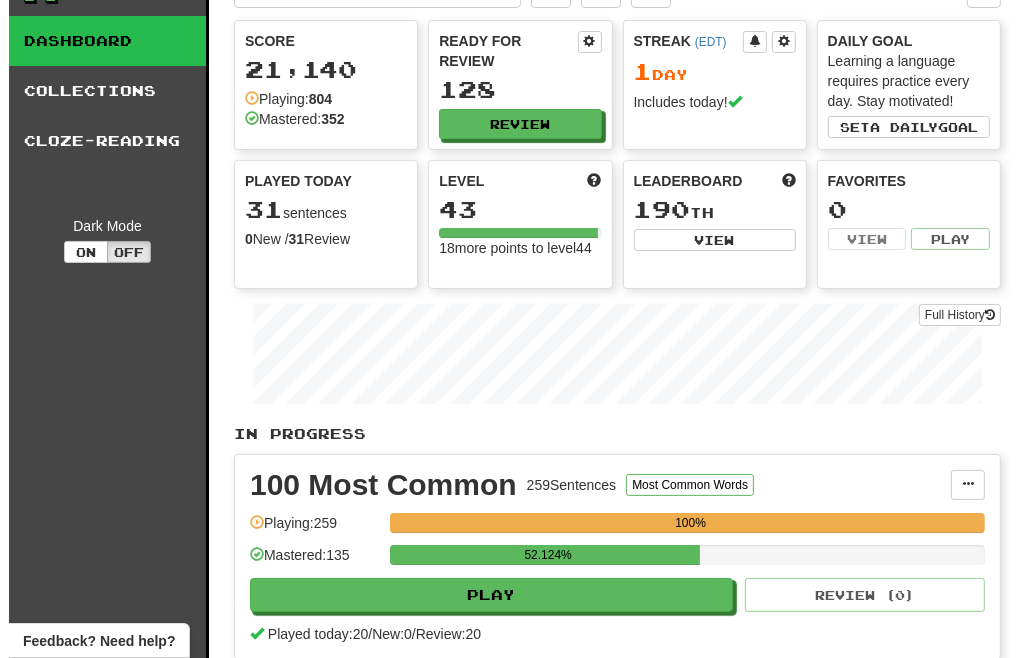 scroll, scrollTop: 0, scrollLeft: 0, axis: both 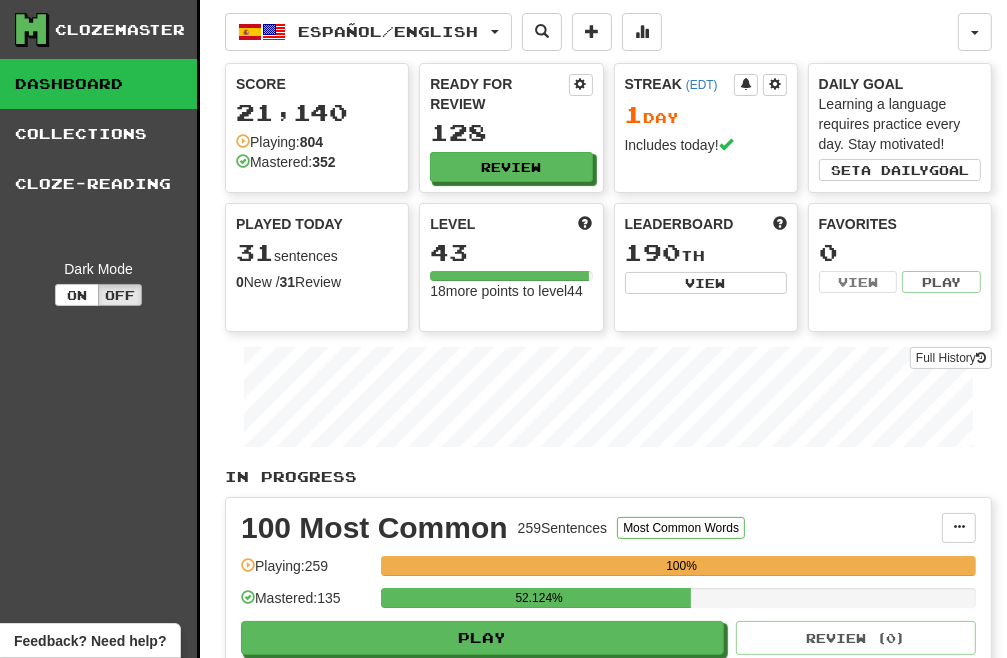 click on "Ready for Review 128   Review" at bounding box center [511, 128] 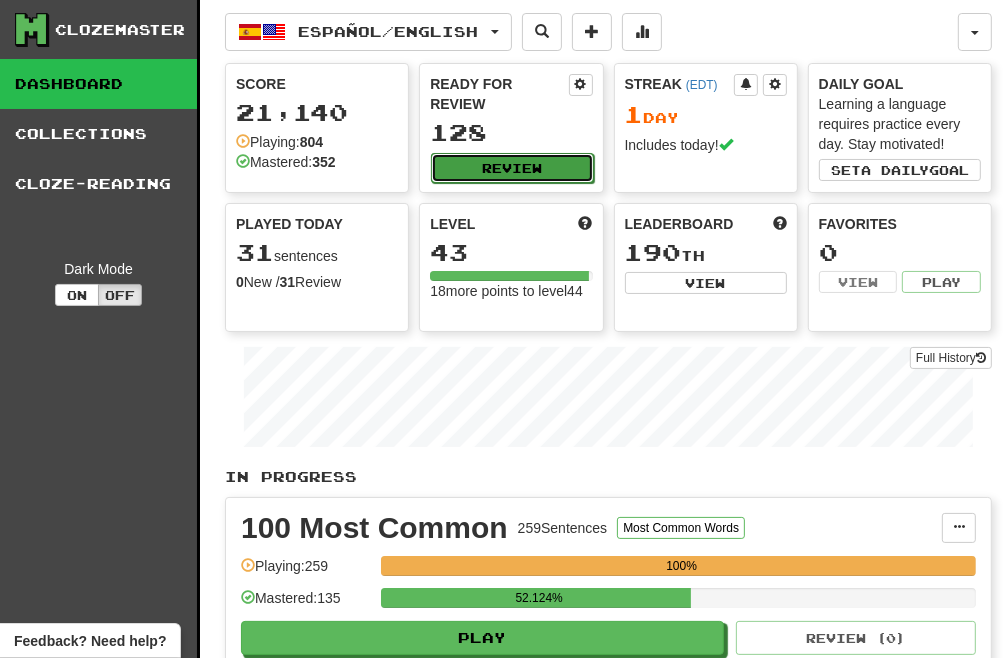 click on "Review" at bounding box center [512, 168] 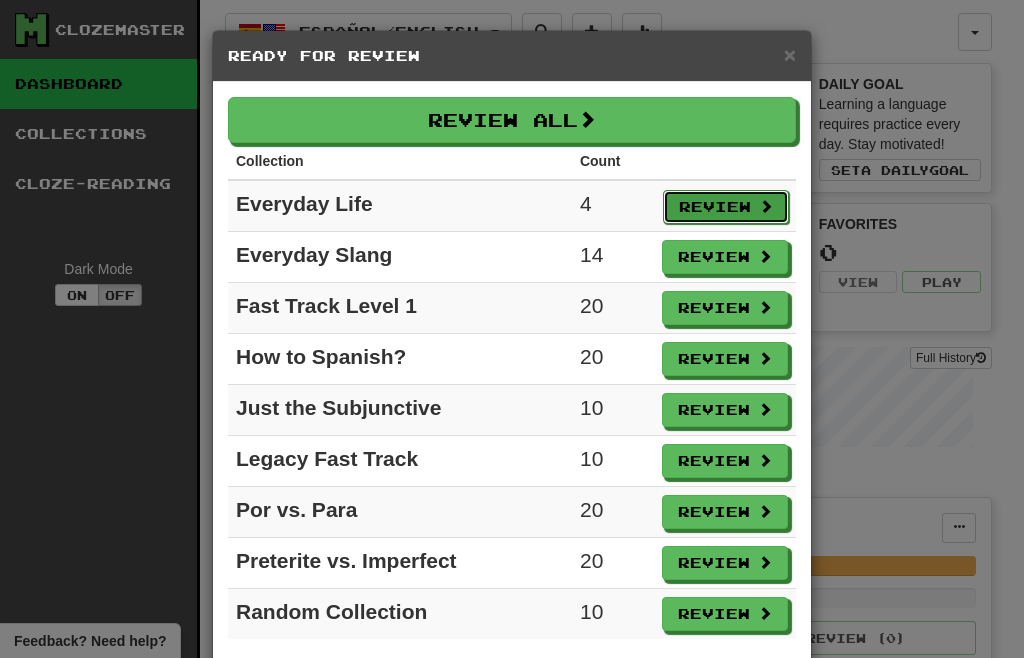 click on "Review" at bounding box center (726, 207) 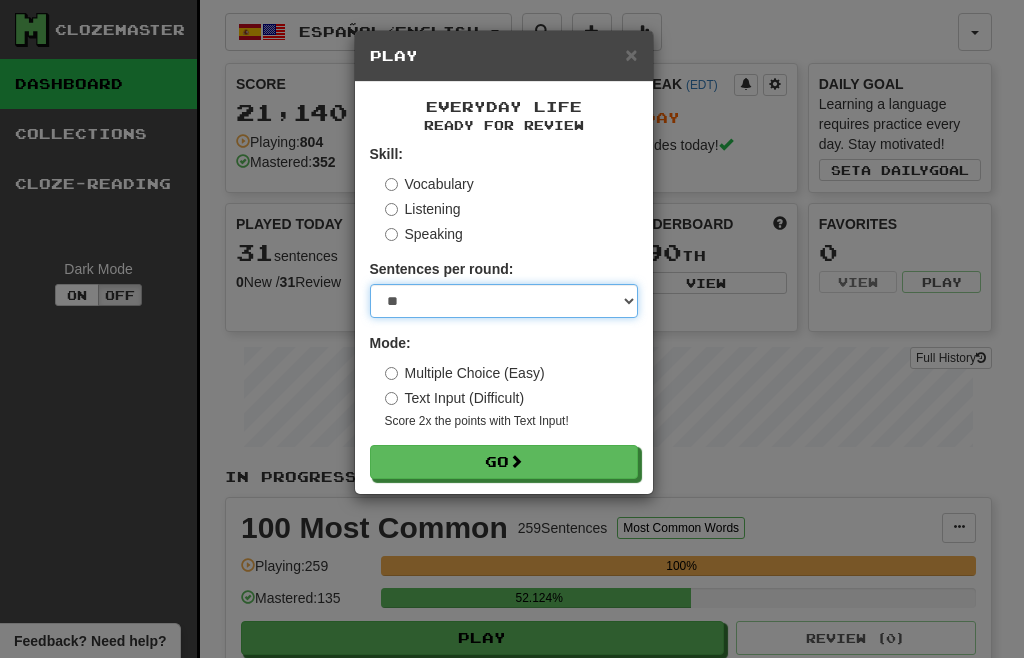 click on "* ** ** ** ** ** *** ********" at bounding box center (504, 301) 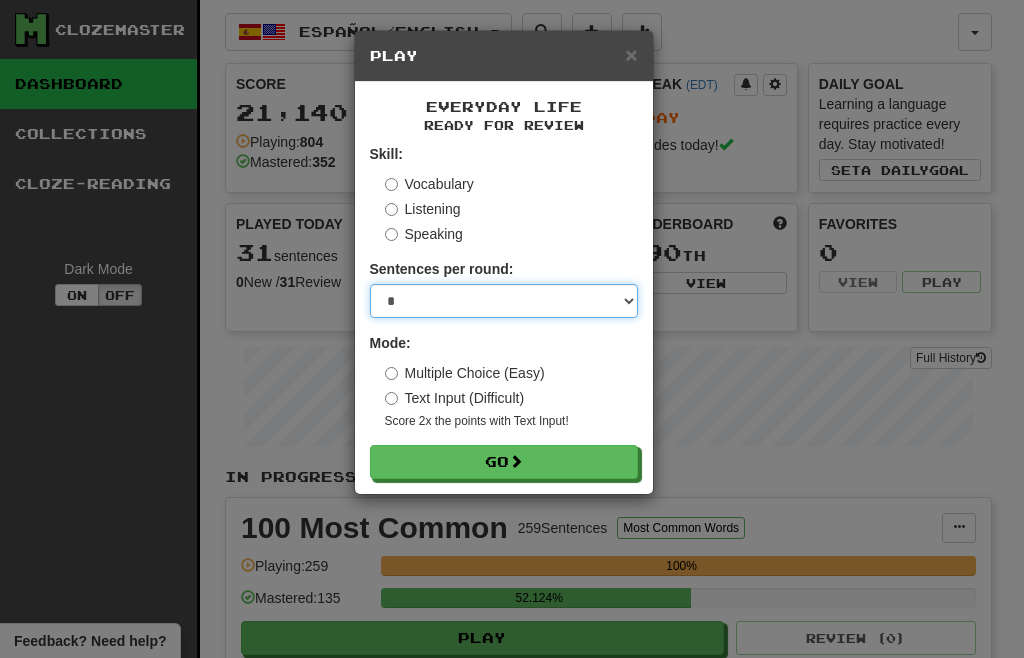 click on "* ** ** ** ** ** *** ********" at bounding box center [504, 301] 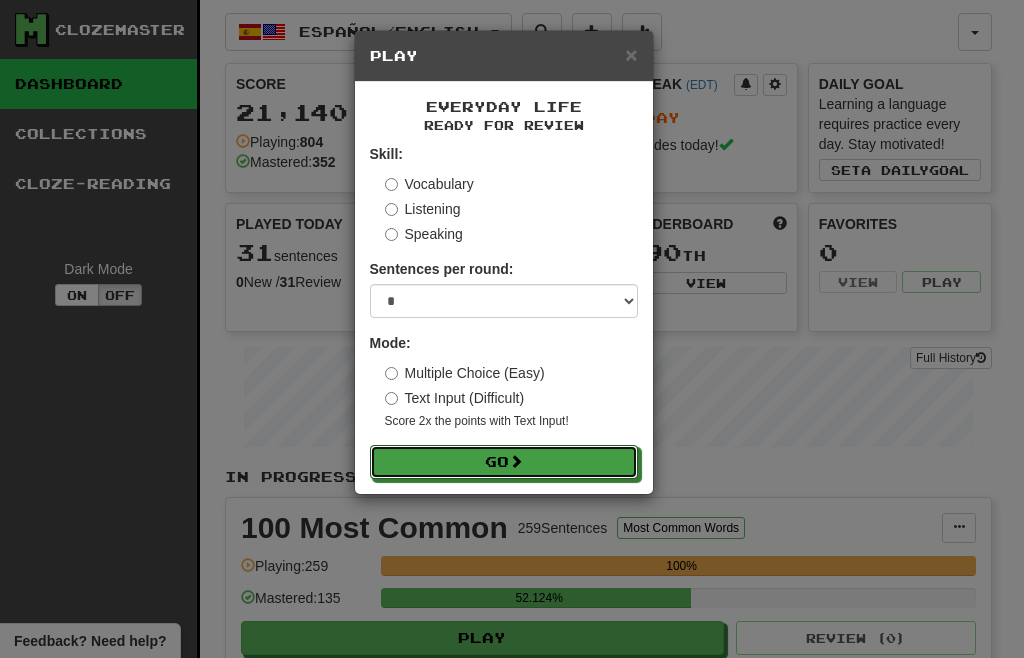 click on "Skill: Vocabulary Listening Speaking Sentences per round: * ** ** ** ** ** *** ******** Mode: Multiple Choice (Easy) Text Input (Difficult) Score 2x the points with Text Input ! Go" at bounding box center (504, 311) 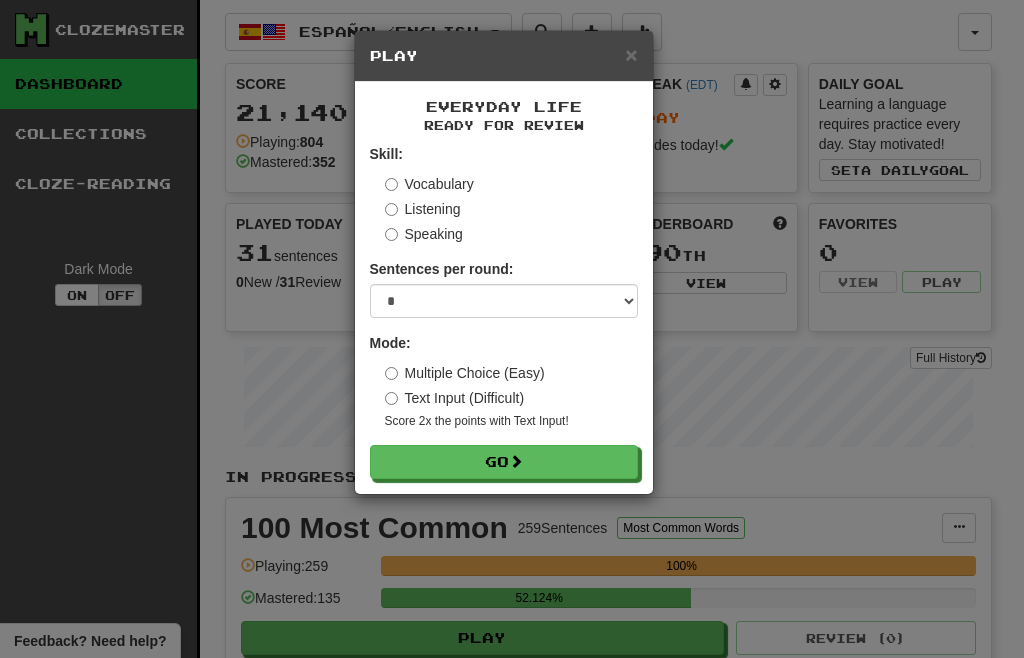 click on "Skill: Vocabulary Listening Speaking Sentences per round: * ** ** ** ** ** *** ******** Mode: Multiple Choice (Easy) Text Input (Difficult) Score 2x the points with Text Input ! Go" at bounding box center [504, 311] 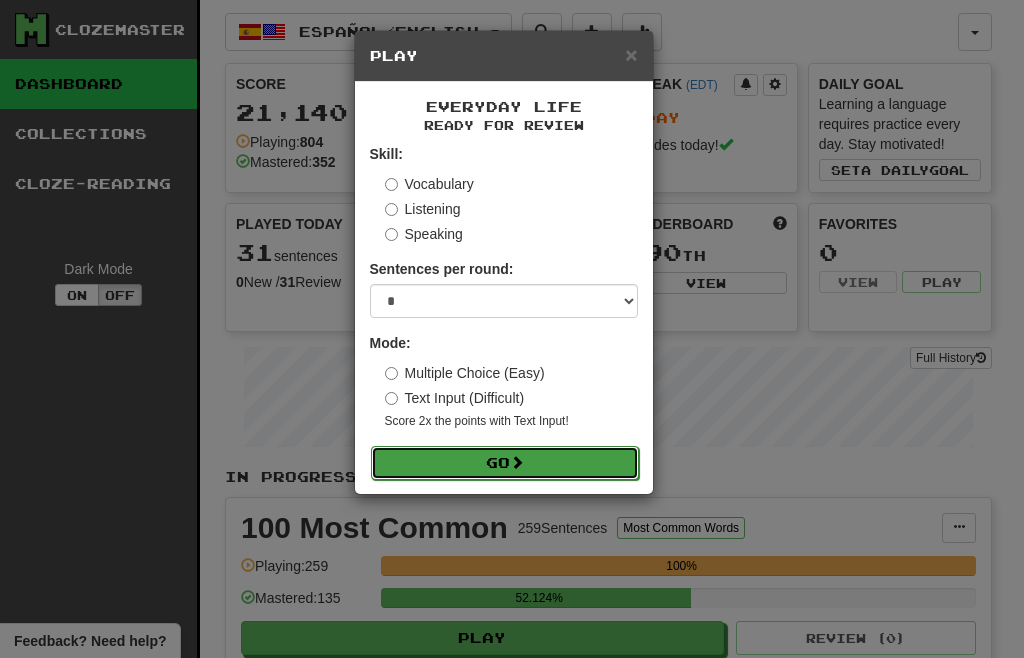 click on "Go" at bounding box center (505, 463) 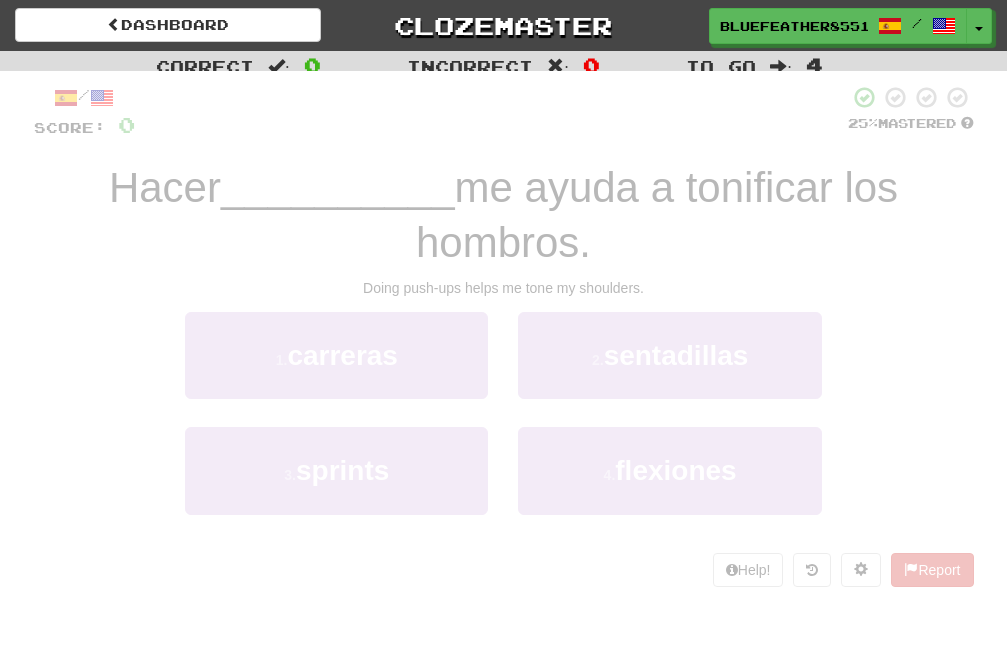 scroll, scrollTop: 0, scrollLeft: 0, axis: both 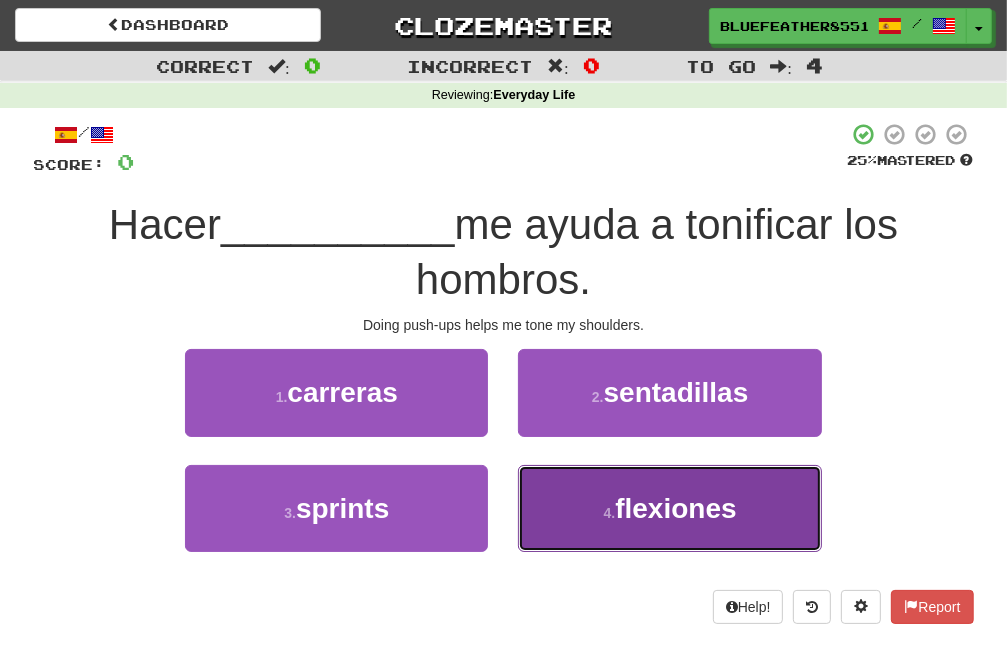 click on "4 .  flexiones" at bounding box center [669, 508] 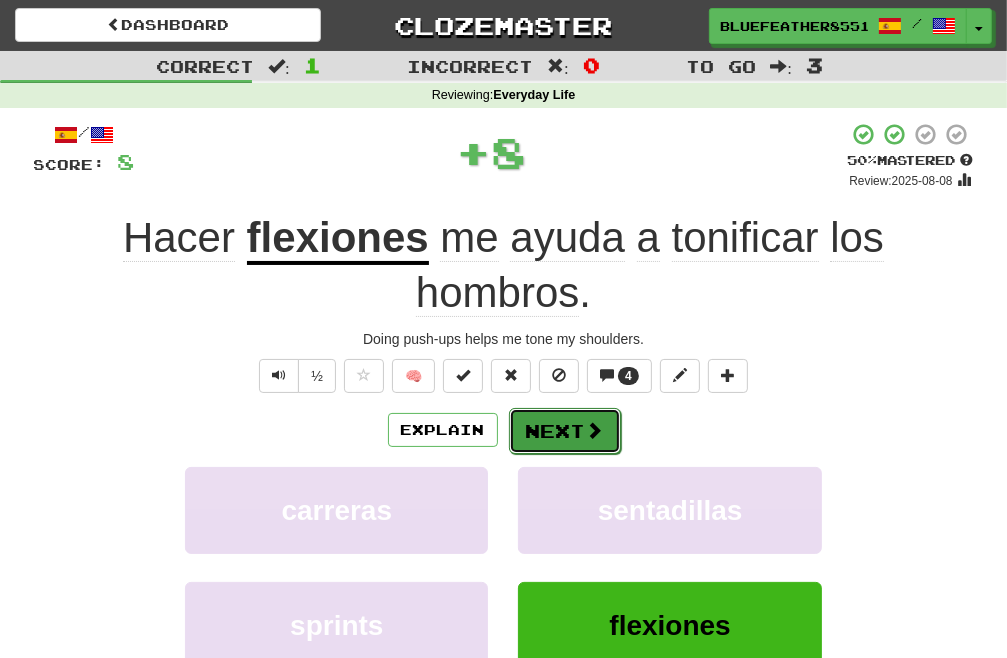 click on "Next" at bounding box center (565, 431) 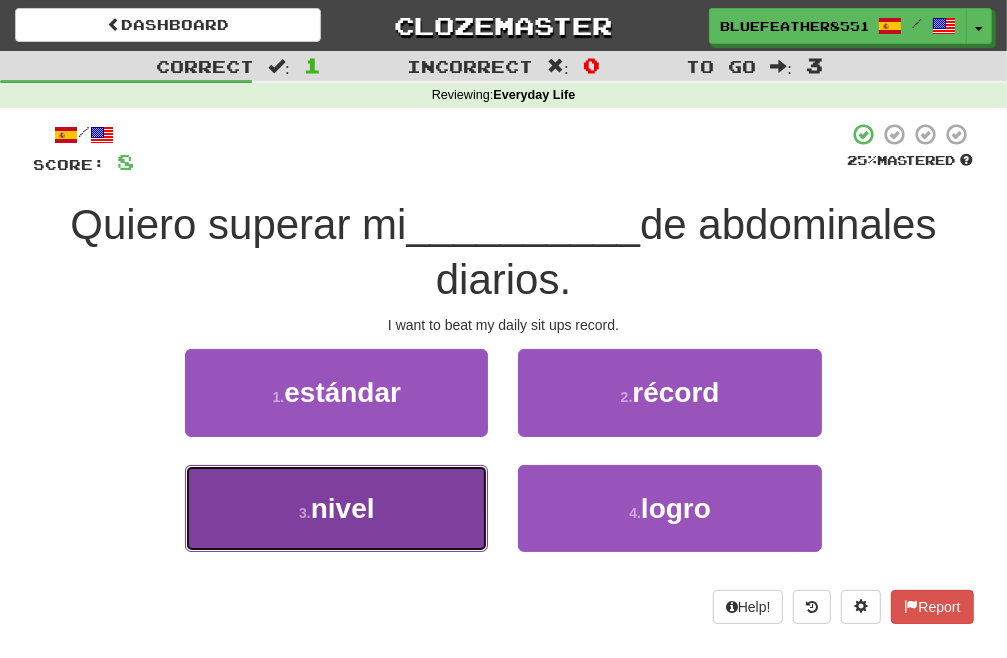 click on "3 .  nivel" at bounding box center [336, 508] 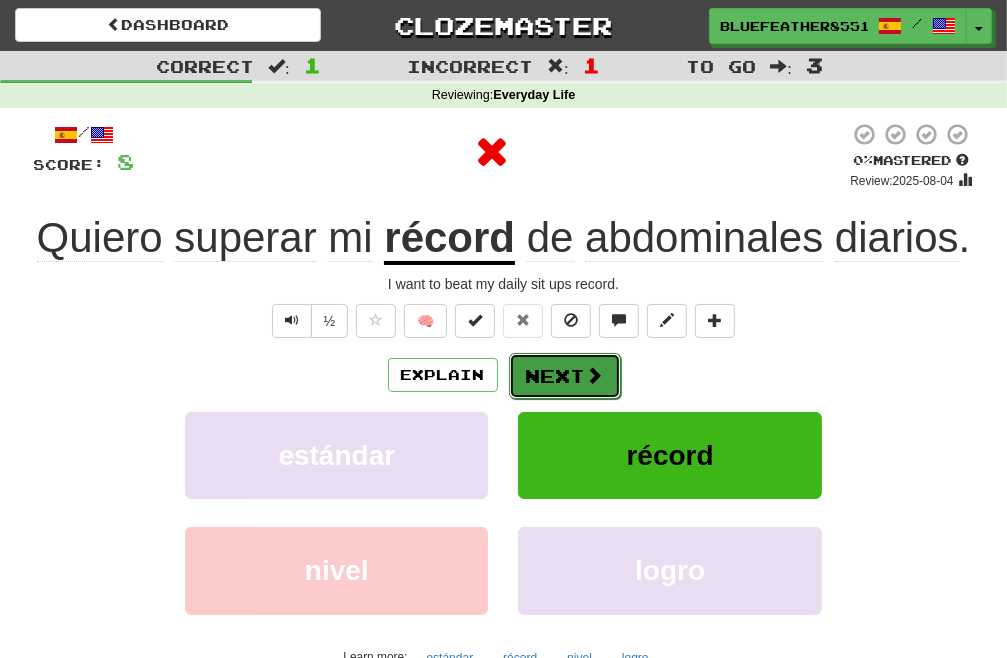 click on "Next" at bounding box center (565, 376) 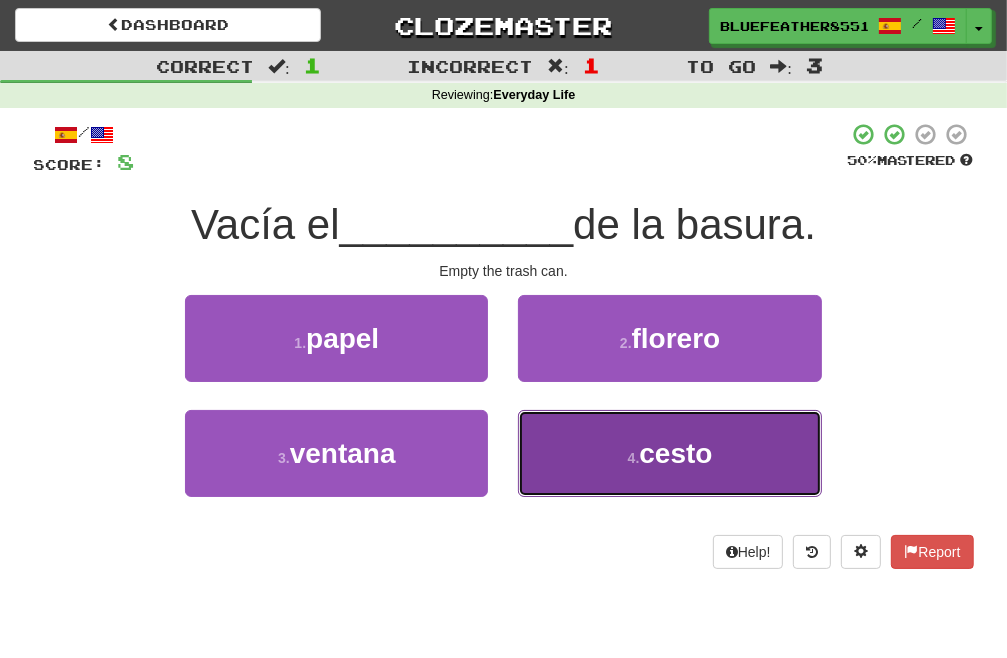 click on "4 .  cesto" at bounding box center [669, 453] 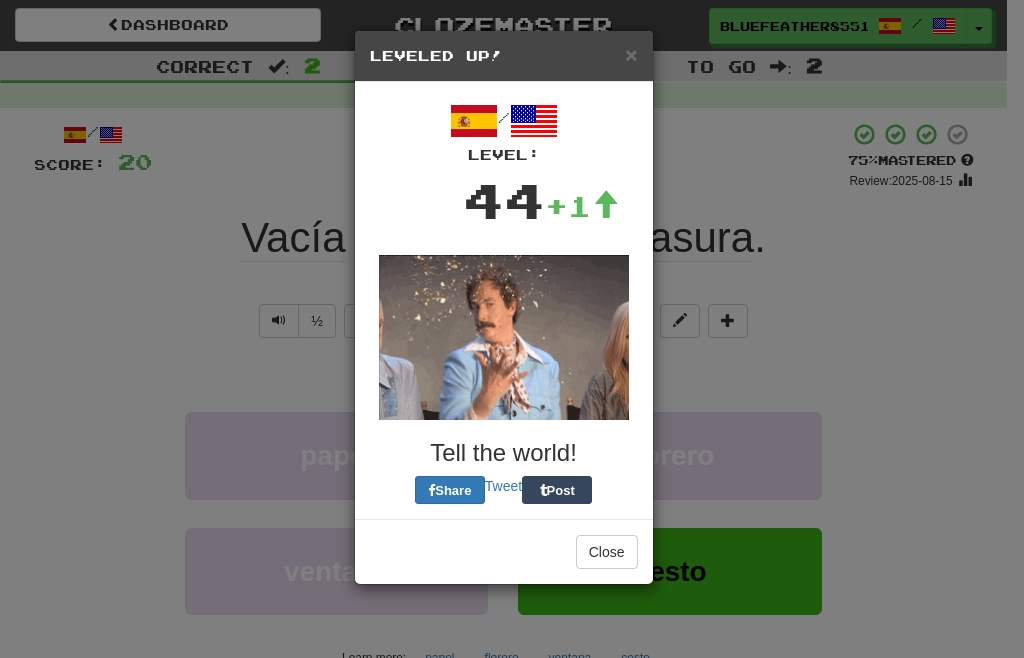 click on "× Leveled Up!" at bounding box center (504, 56) 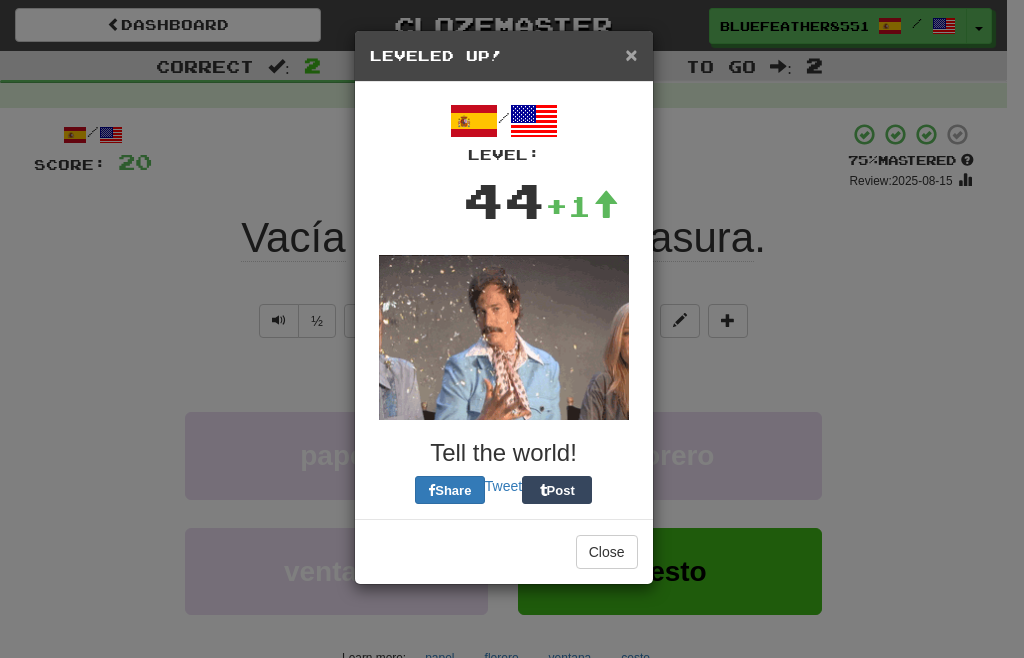 click on "×" at bounding box center [631, 54] 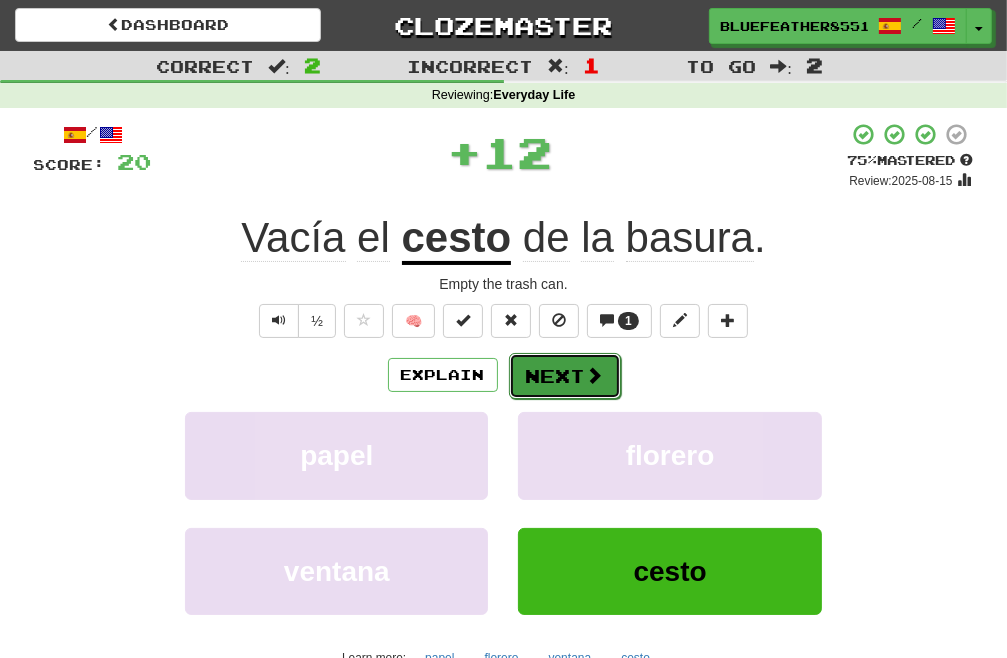 click on "Next" at bounding box center [565, 376] 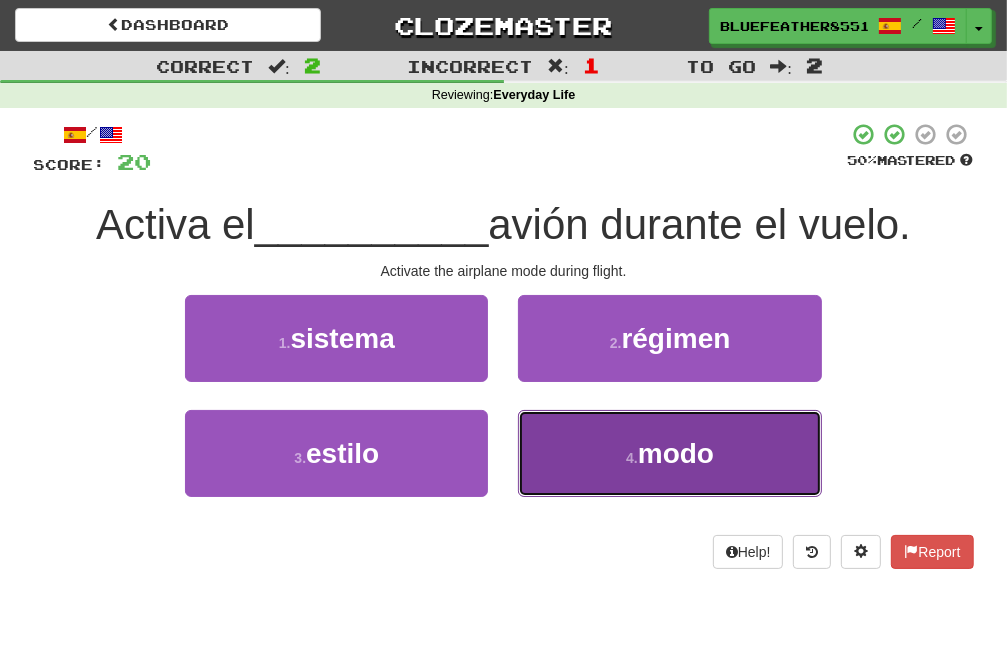 click on "4 .  modo" at bounding box center (669, 453) 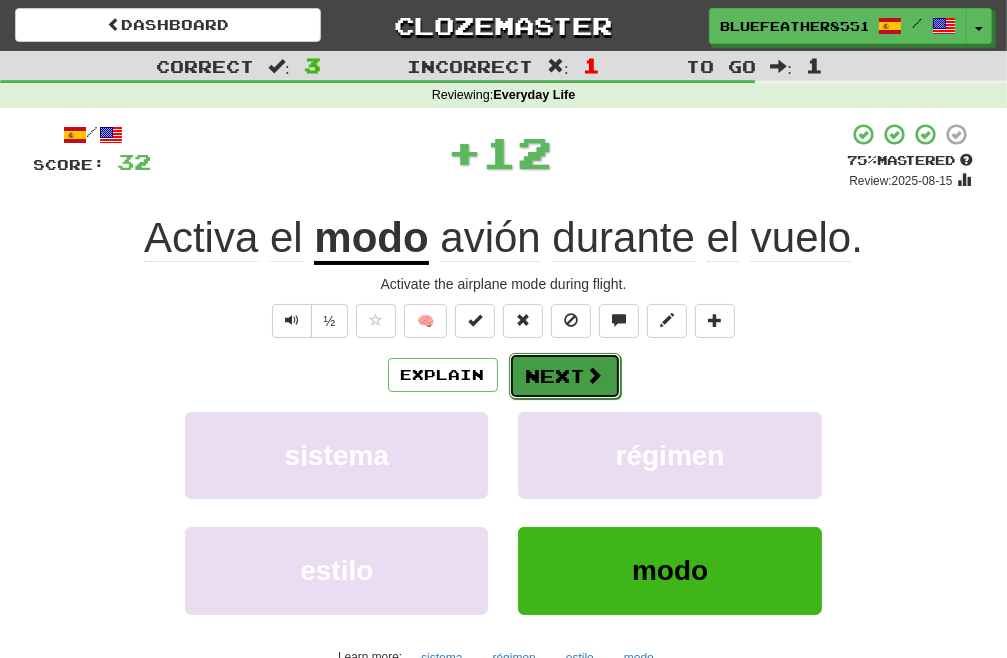 click on "Next" at bounding box center [565, 376] 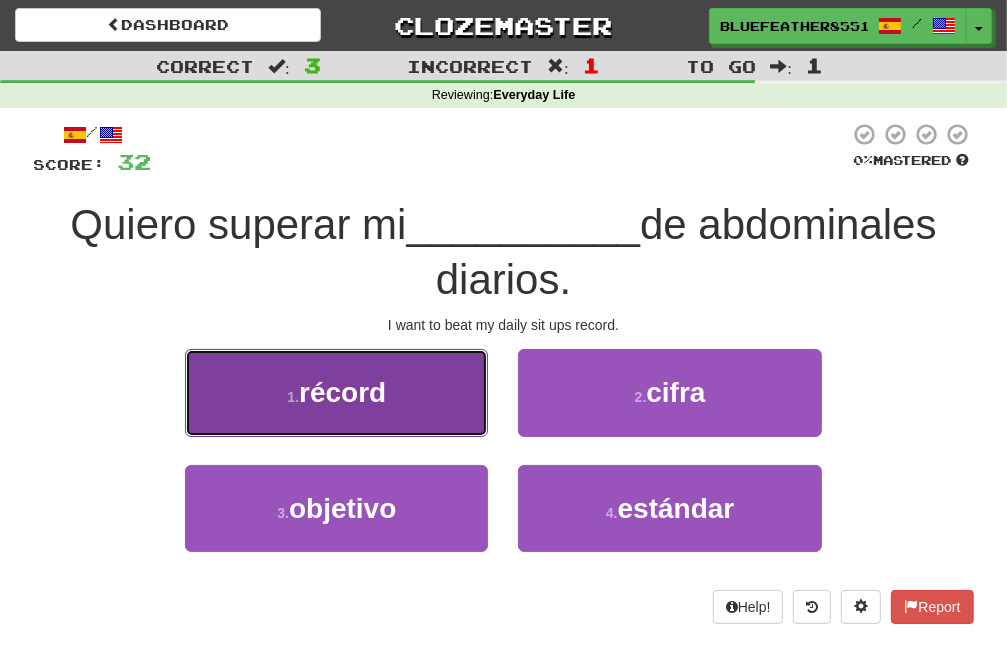 click on "1 .  récord" at bounding box center [336, 392] 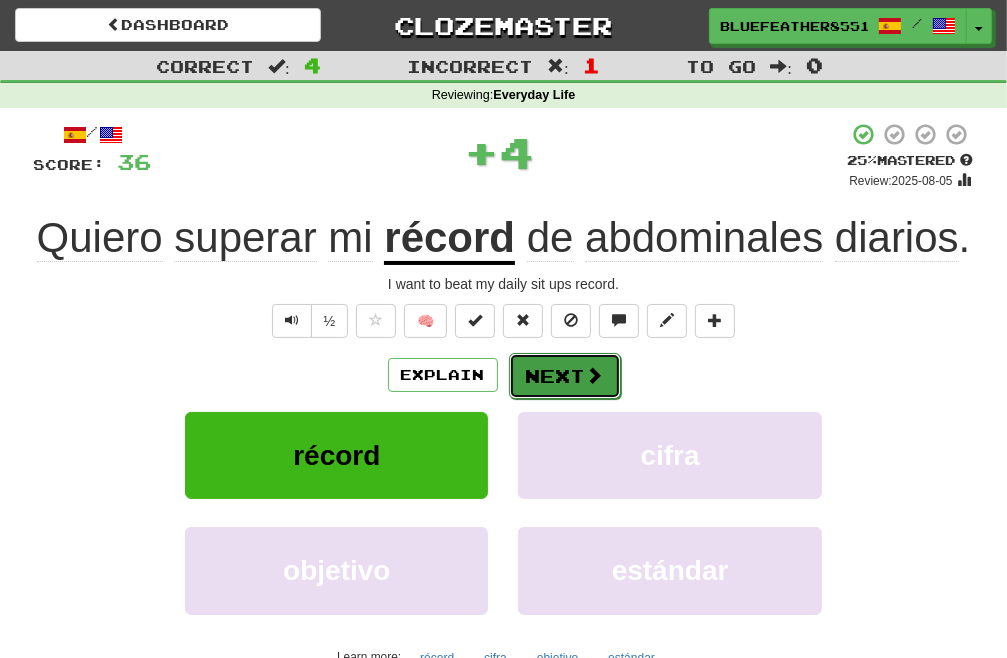 click on "Next" at bounding box center (565, 376) 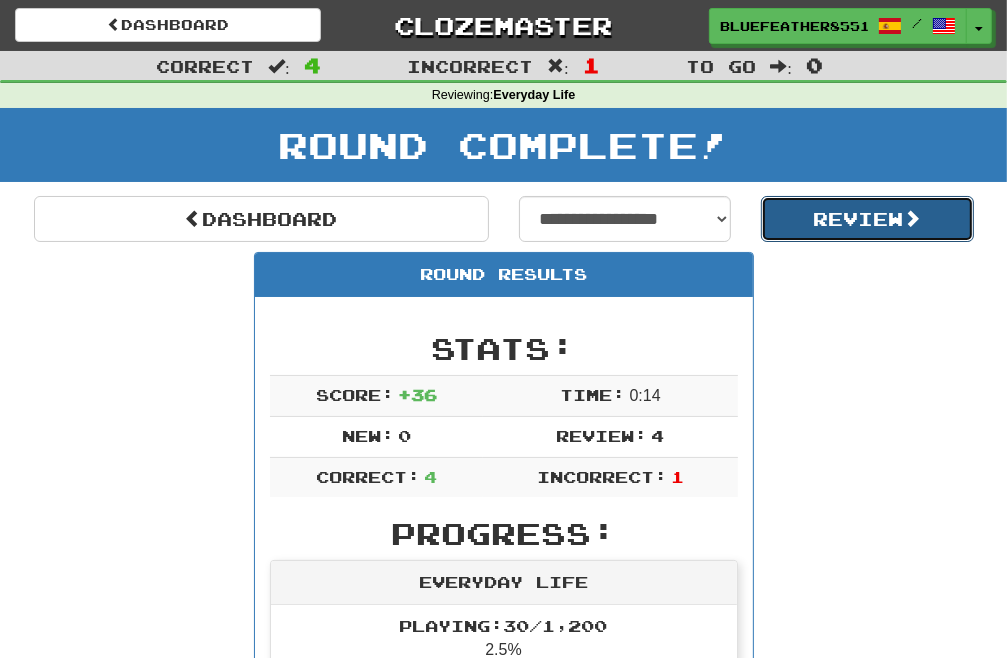 click on "Review" at bounding box center [867, 219] 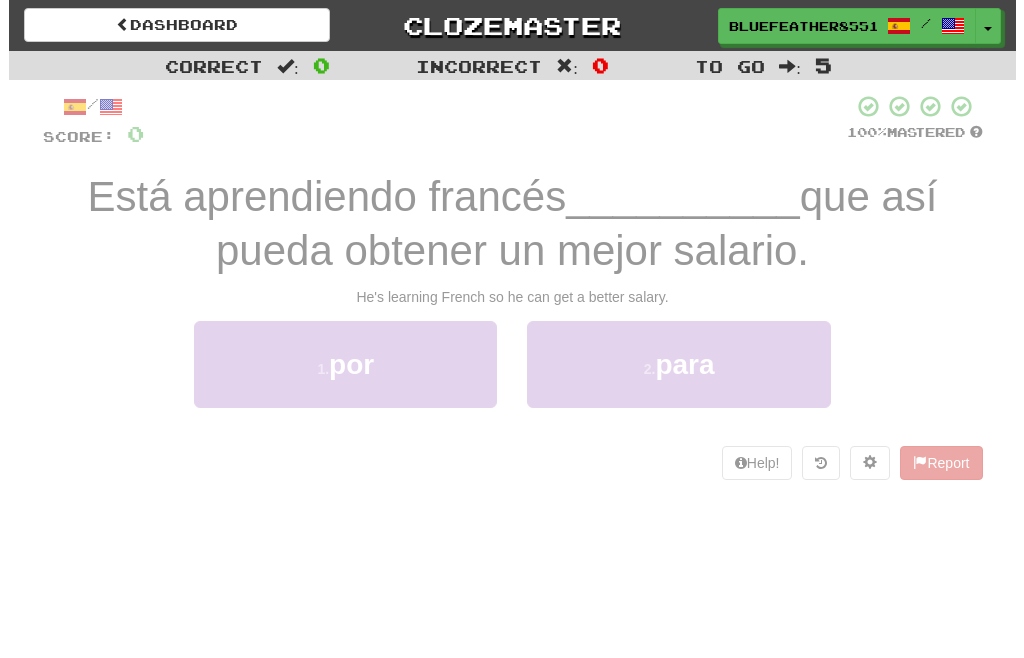 scroll, scrollTop: 0, scrollLeft: 0, axis: both 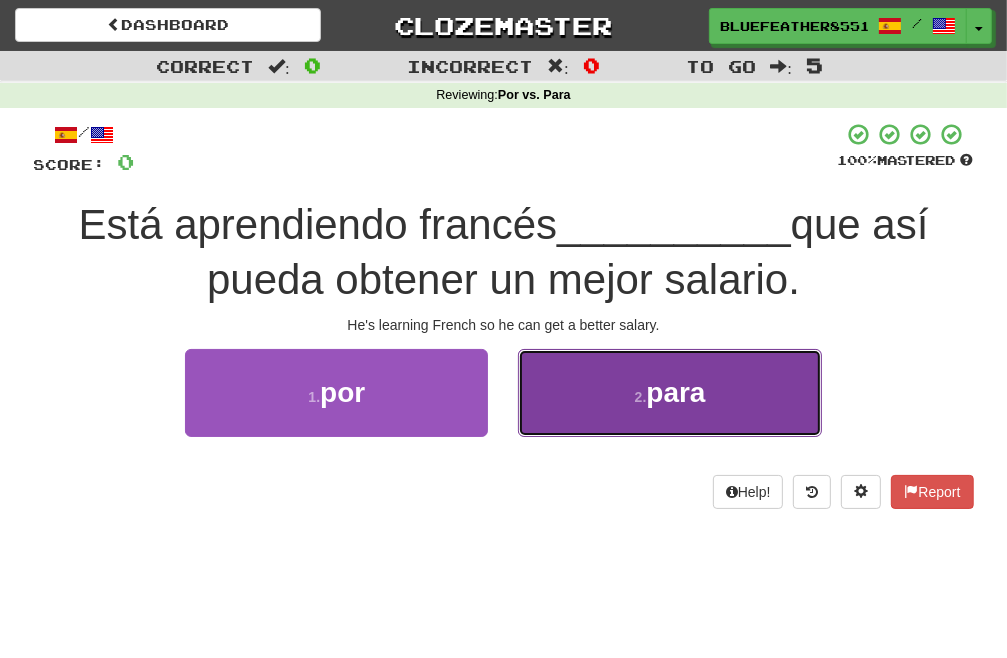 click on "2 .  para" at bounding box center (669, 392) 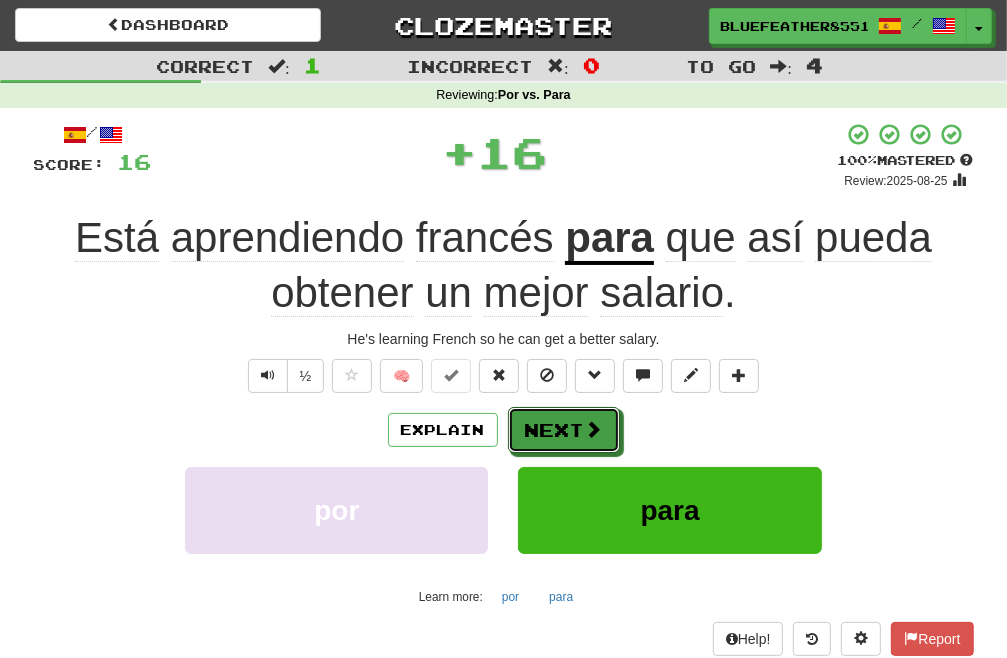 click at bounding box center (594, 429) 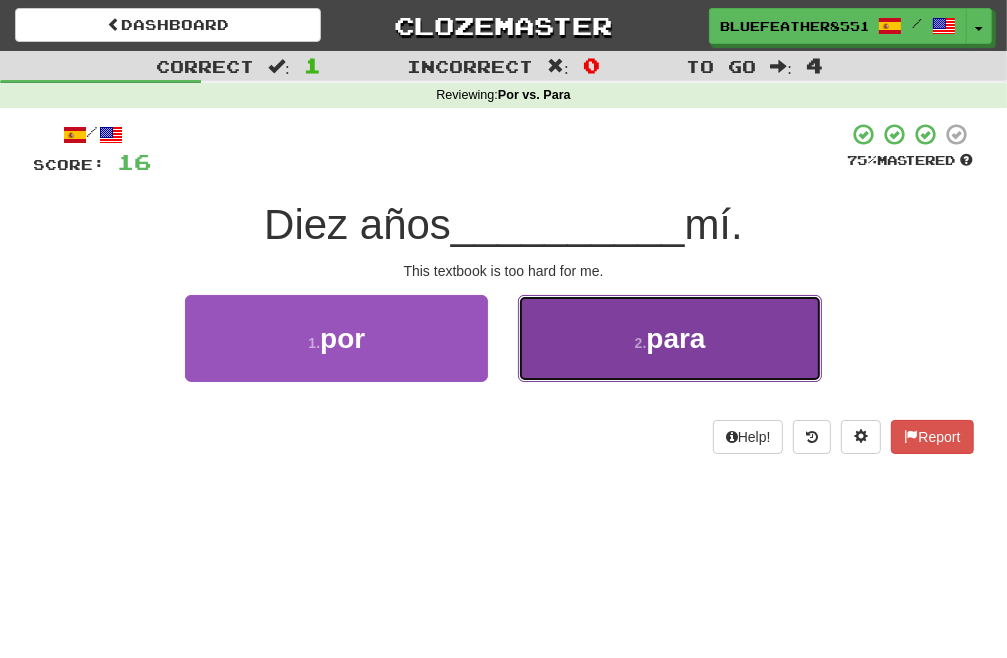 click on "2 .  para" at bounding box center [669, 338] 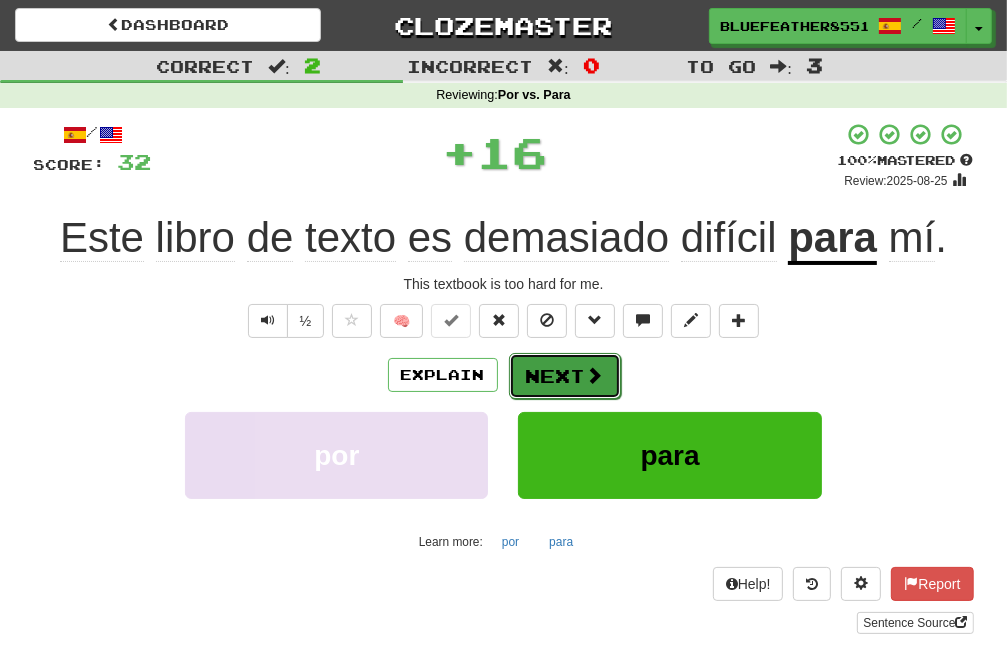 click on "Next" at bounding box center (565, 376) 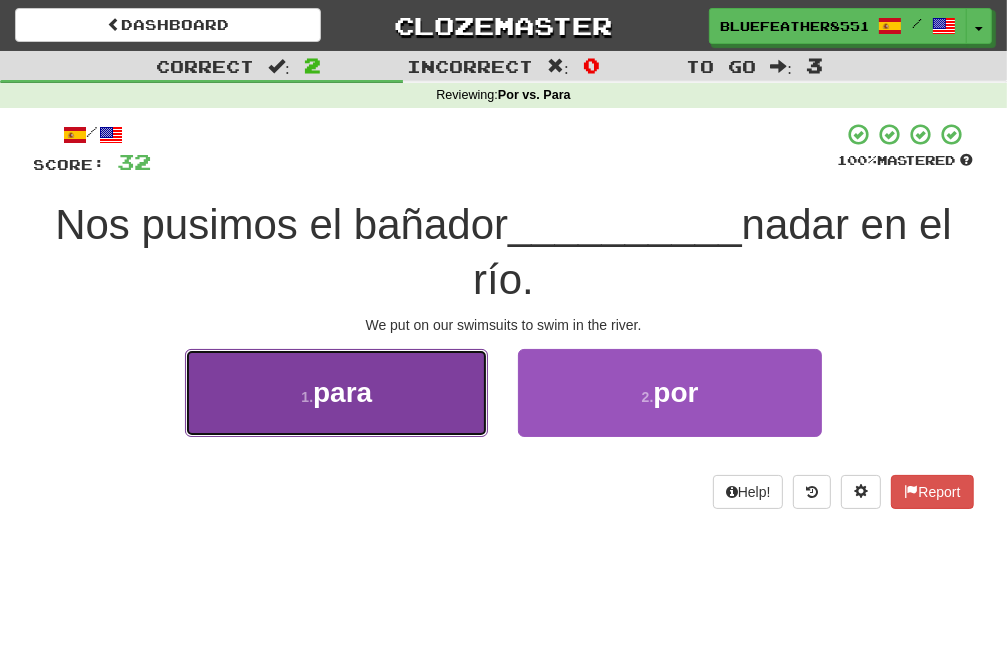 click on "1 .  para" at bounding box center (336, 392) 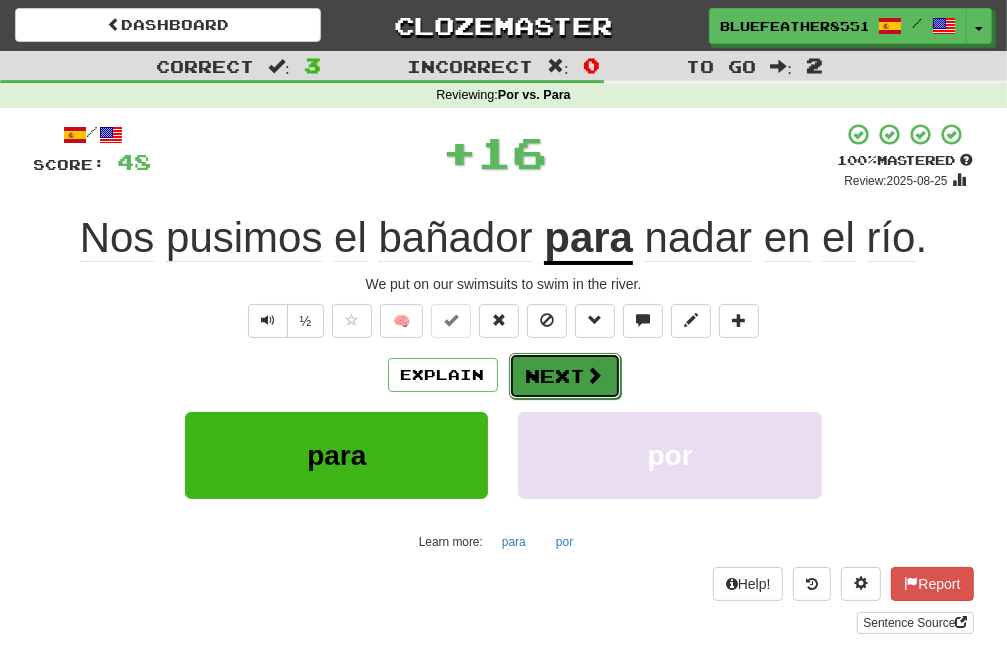 click on "Next" at bounding box center [565, 376] 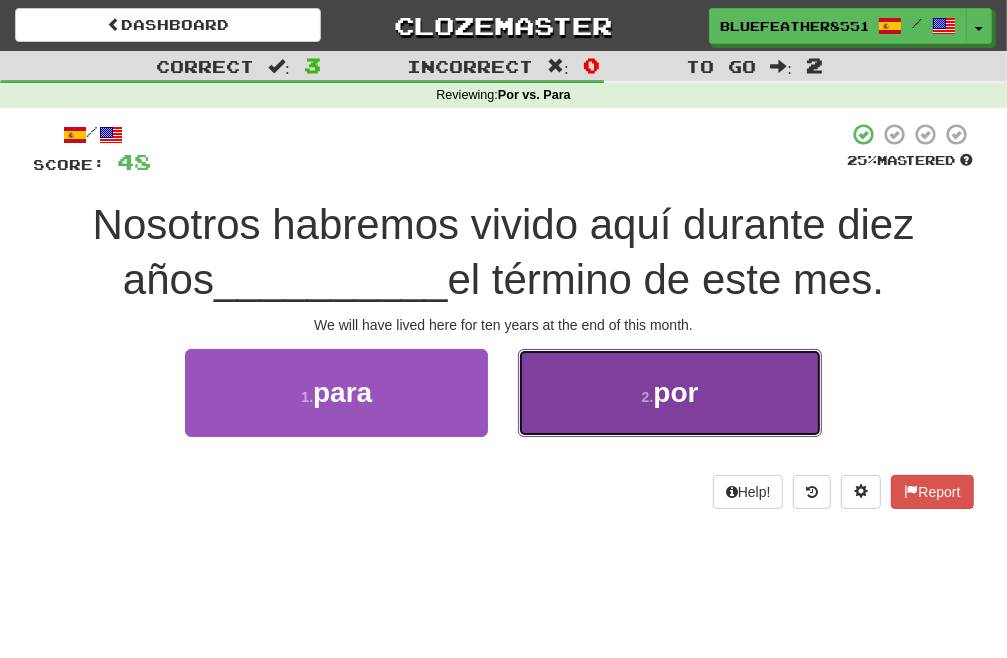click on "2 .  por" at bounding box center [669, 392] 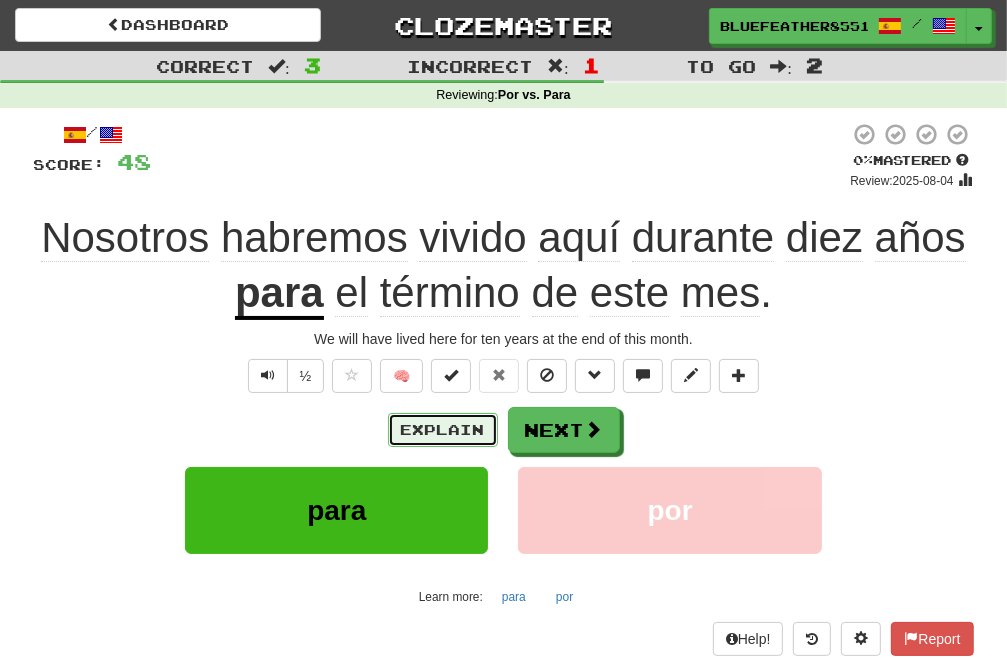 click on "Explain" at bounding box center [443, 430] 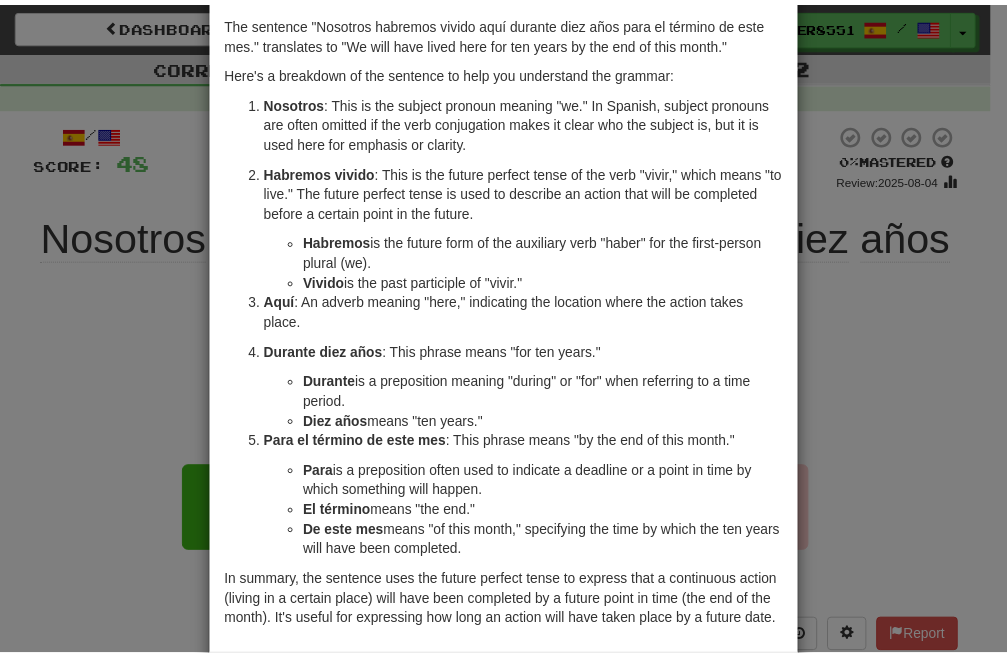 scroll, scrollTop: 0, scrollLeft: 0, axis: both 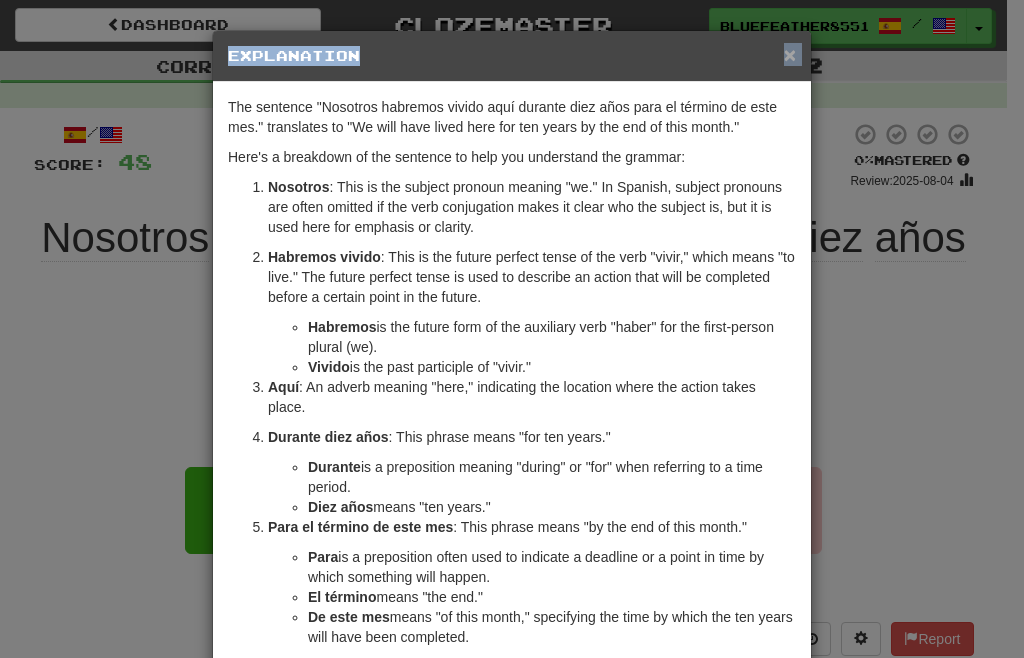 click on "× Explanation" at bounding box center (512, 56) 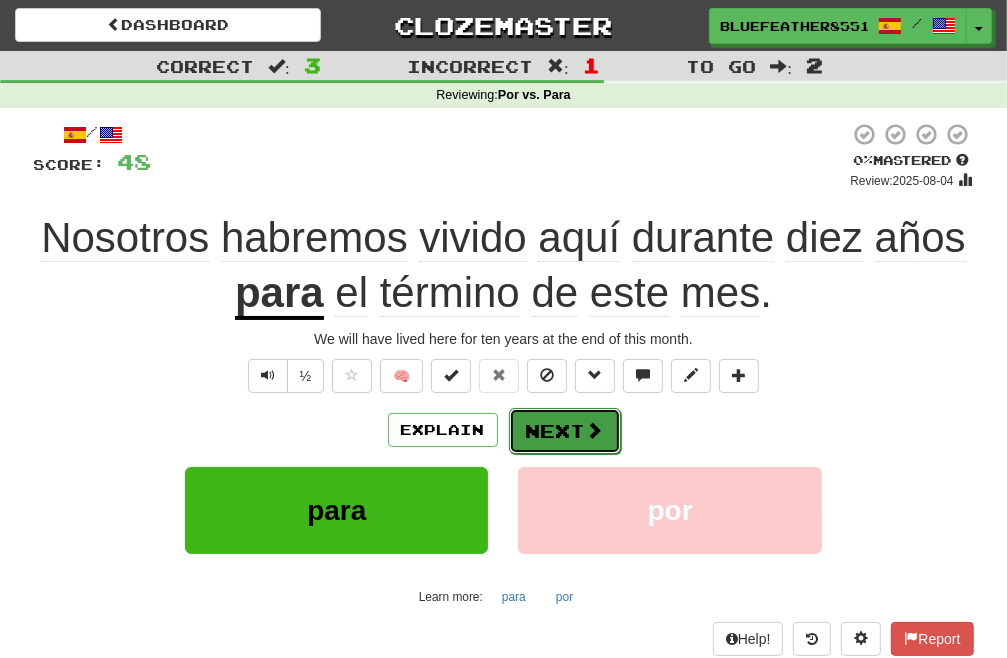 click on "Next" at bounding box center (565, 431) 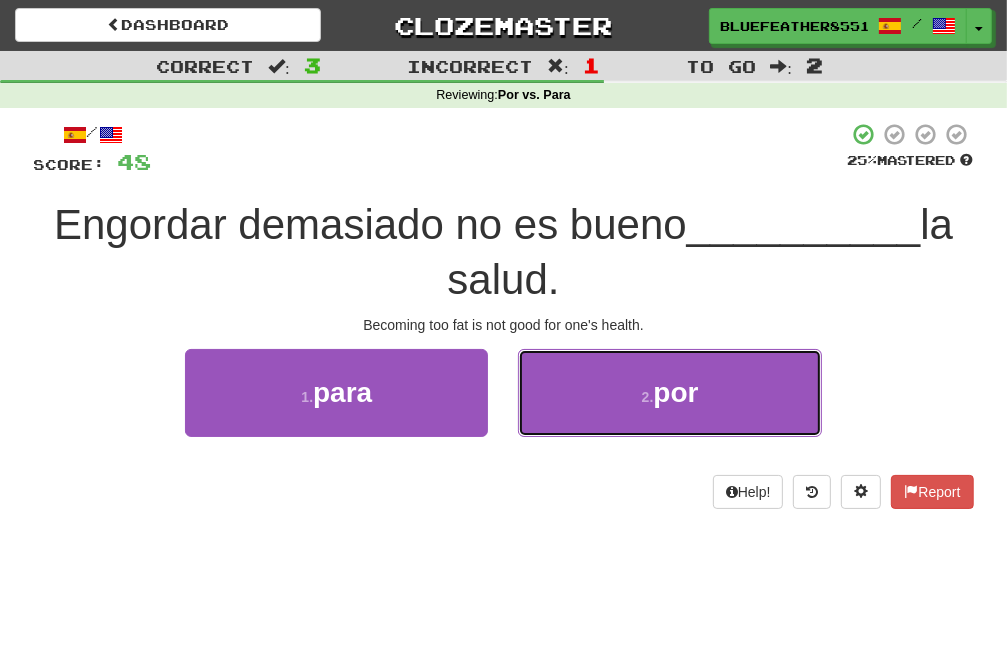 click on "2 .  por" at bounding box center [669, 392] 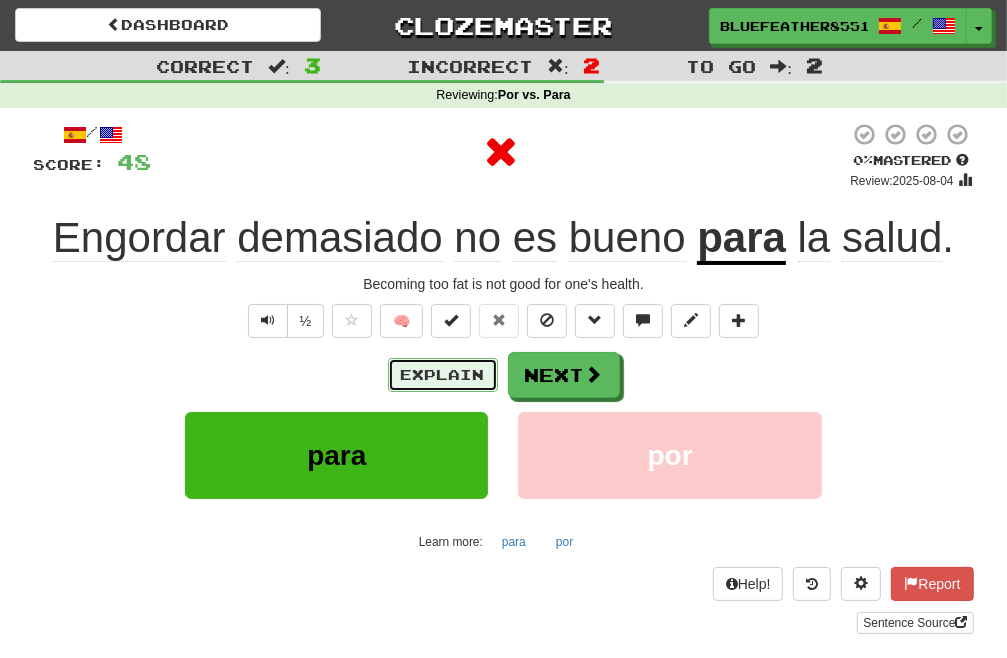 click on "Explain" at bounding box center [443, 375] 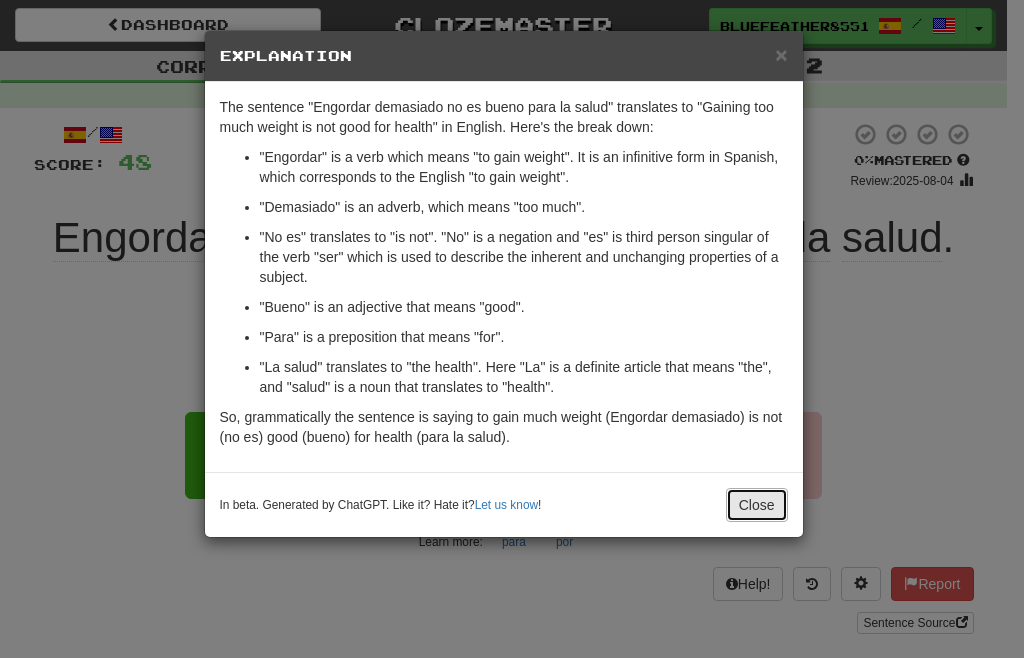 click on "Close" at bounding box center [757, 505] 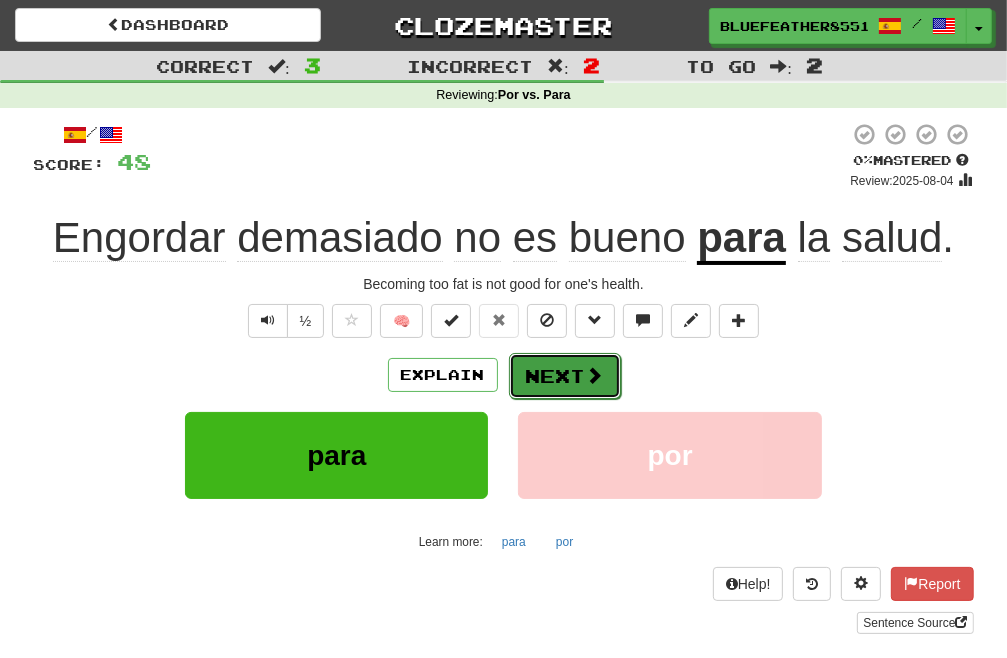 click on "Next" at bounding box center [565, 376] 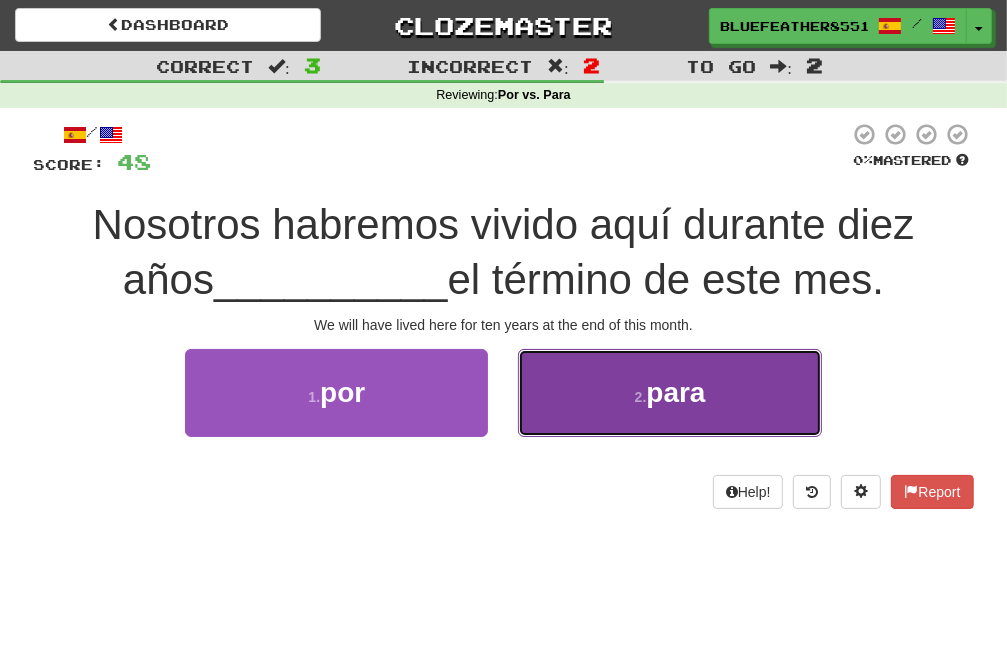 click on "2 .  para" at bounding box center [669, 392] 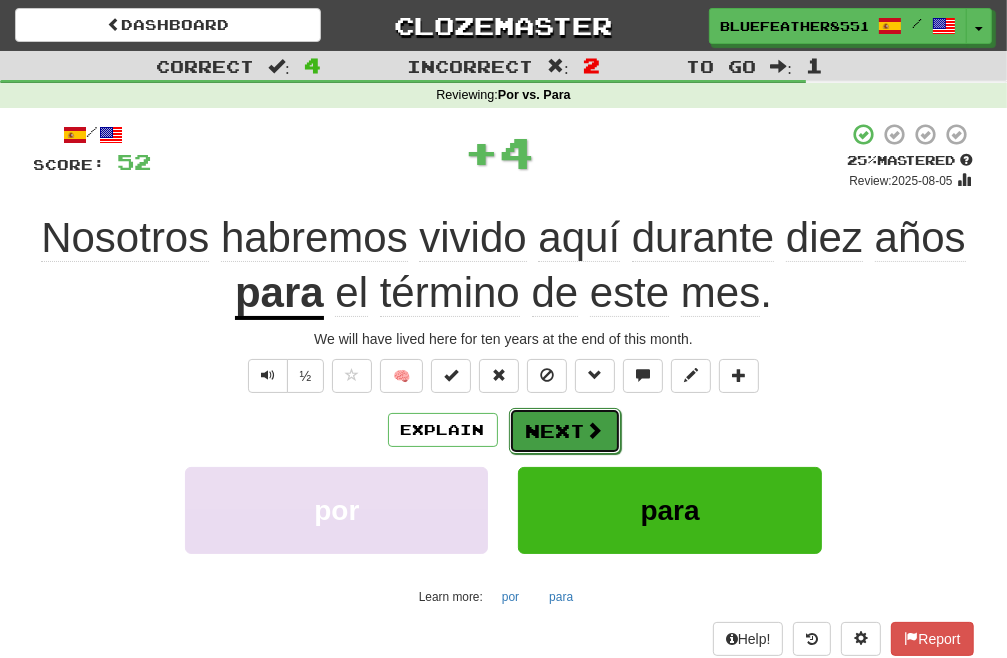 click on "Explain Next" at bounding box center (504, 430) 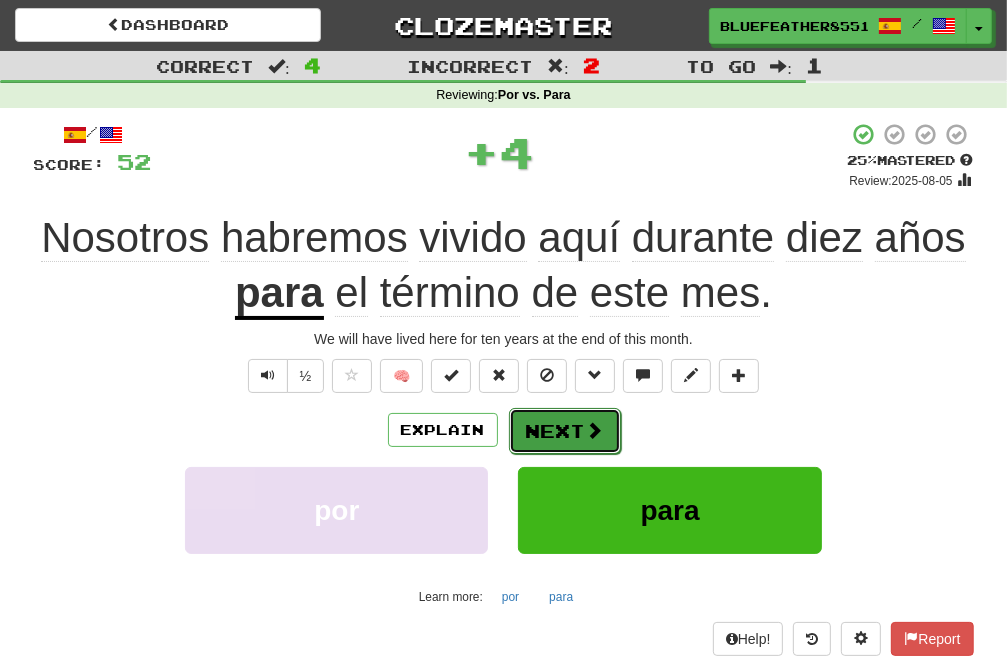 click on "Next" at bounding box center [565, 431] 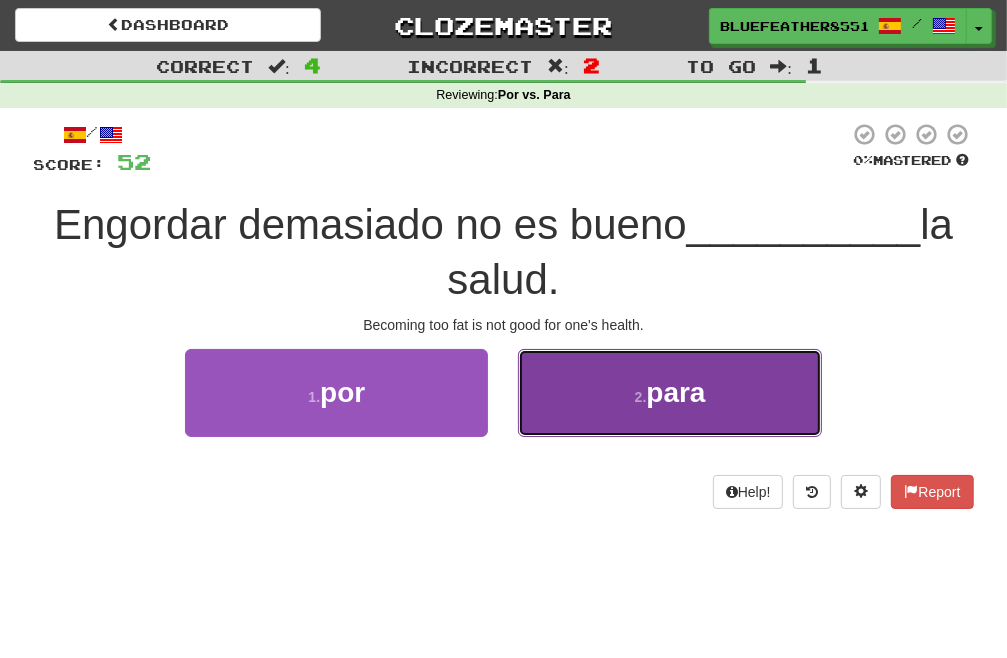 click on "2 .  para" at bounding box center [669, 392] 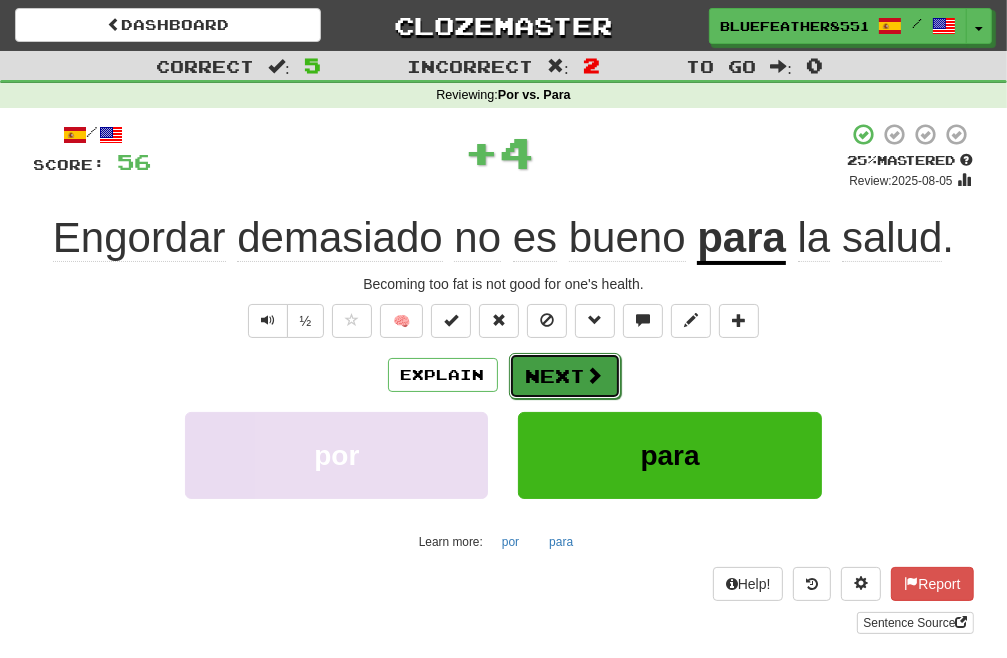click on "Next" at bounding box center (565, 376) 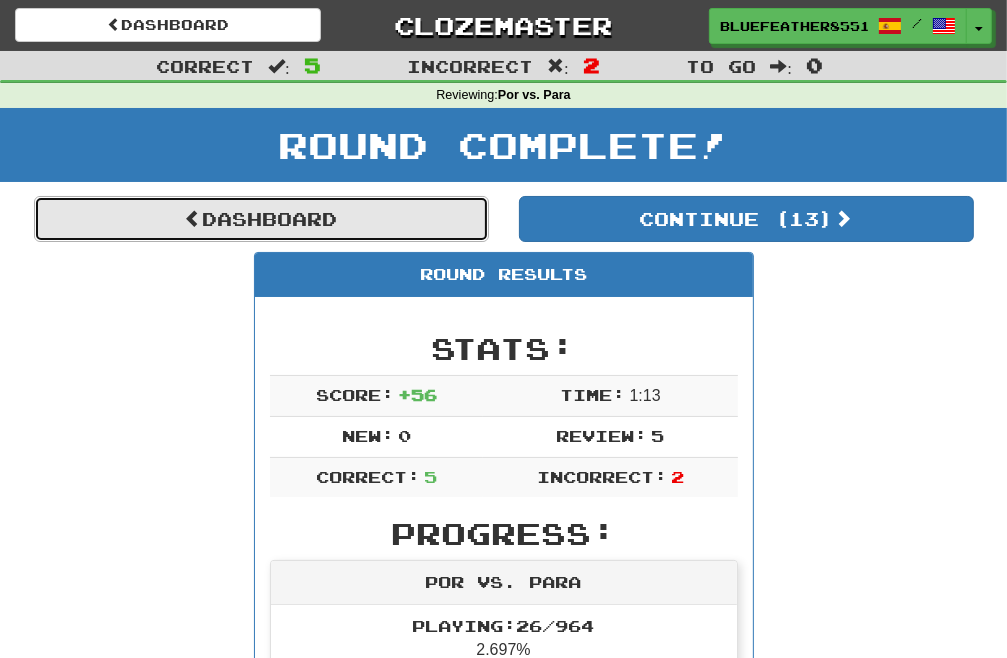 click on "Dashboard" at bounding box center (261, 219) 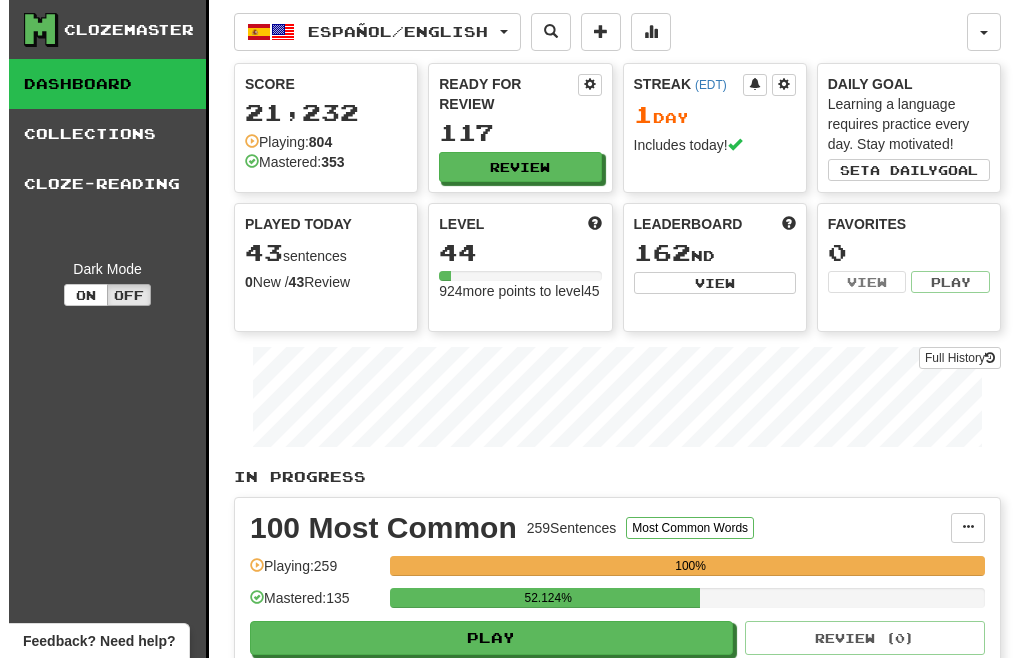 scroll, scrollTop: 0, scrollLeft: 0, axis: both 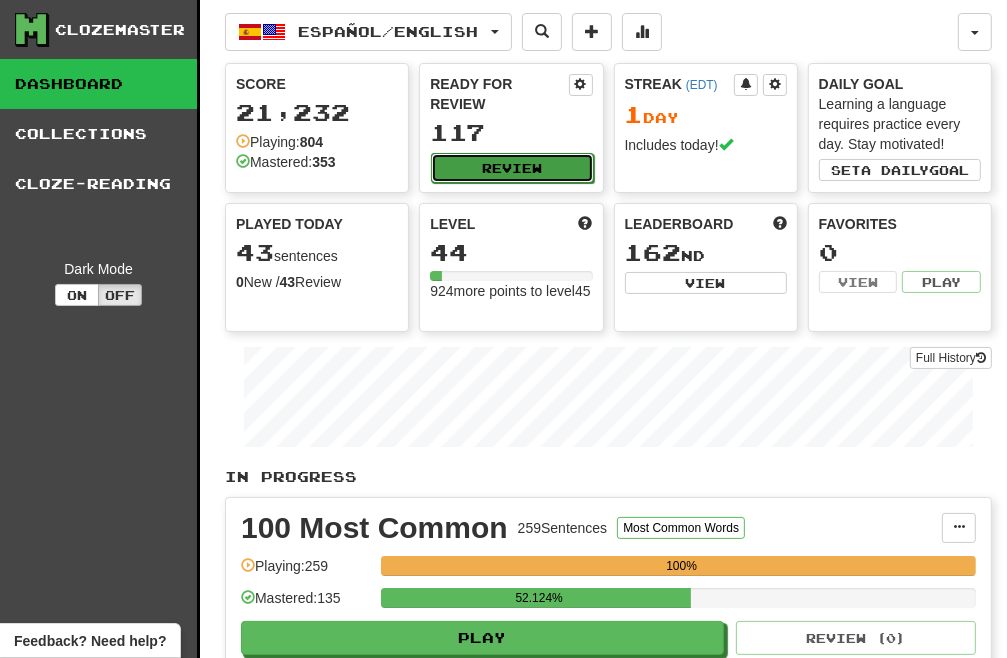 click on "Review" at bounding box center [512, 168] 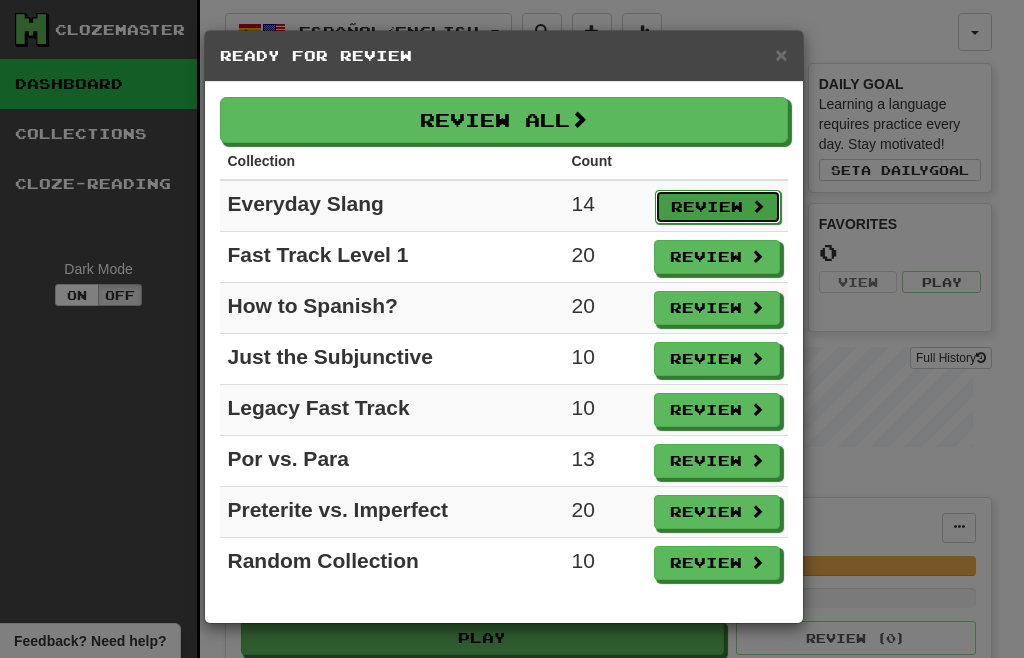 click on "Review" at bounding box center (718, 207) 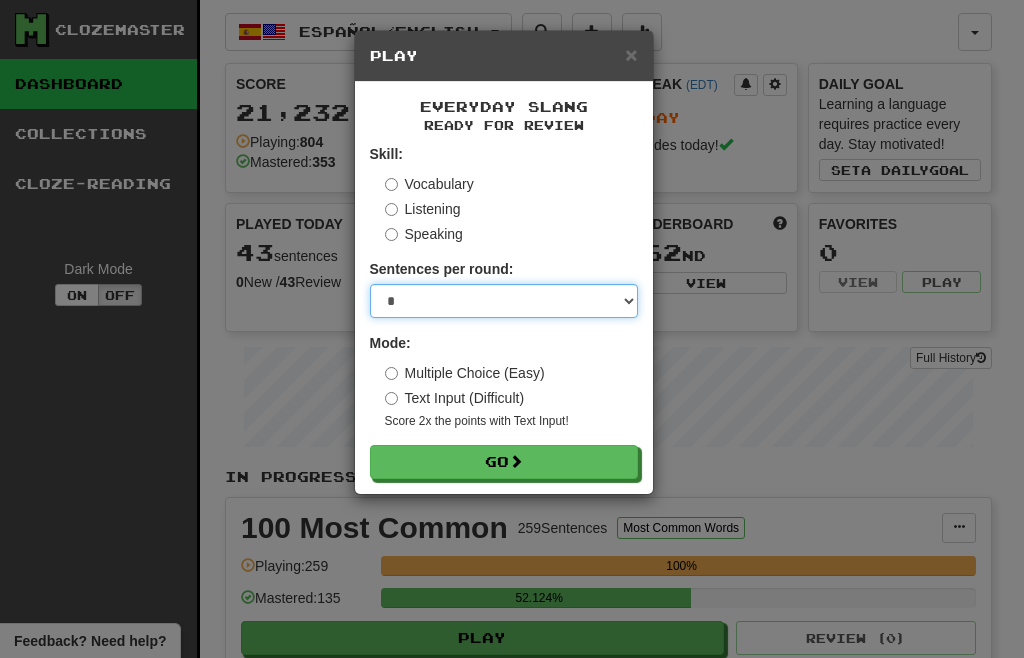 click on "* ** ** ** ** ** *** ********" at bounding box center (504, 301) 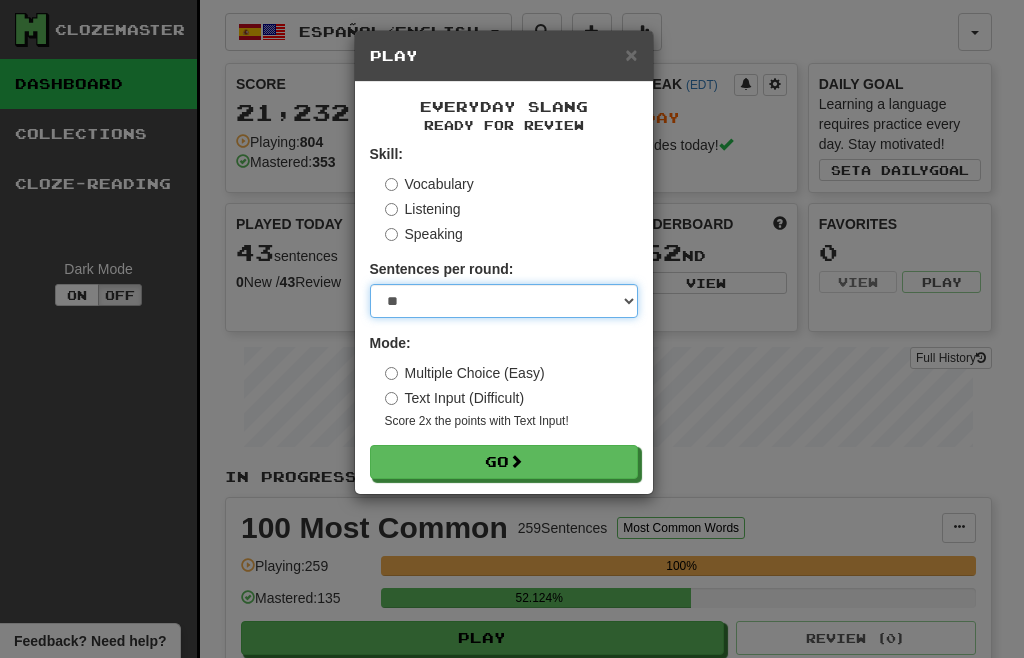 click on "* ** ** ** ** ** *** ********" at bounding box center (504, 301) 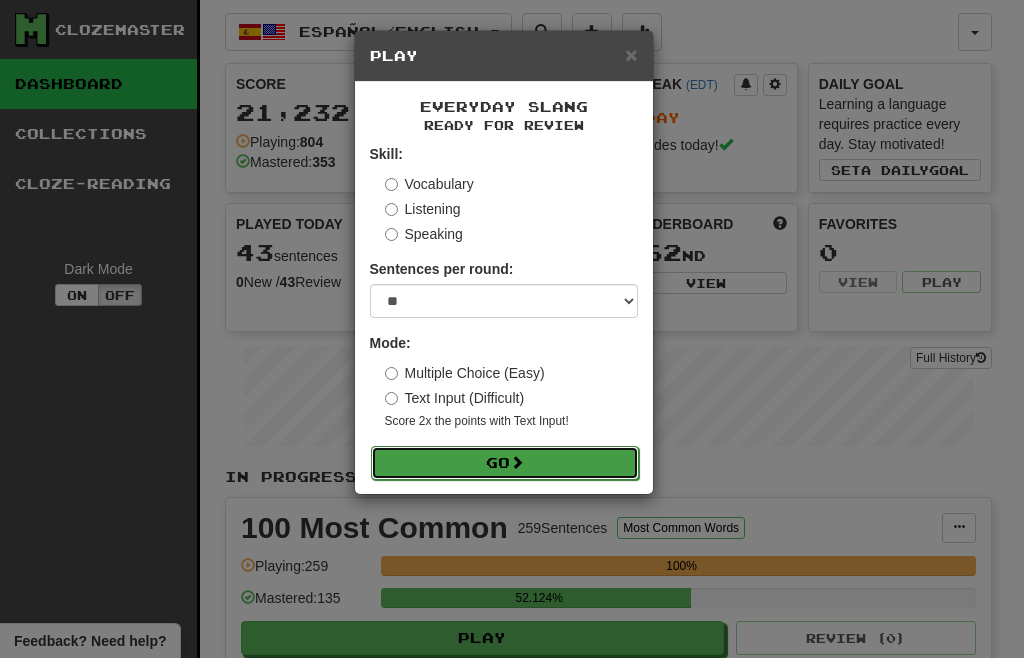 click on "Go" at bounding box center (505, 463) 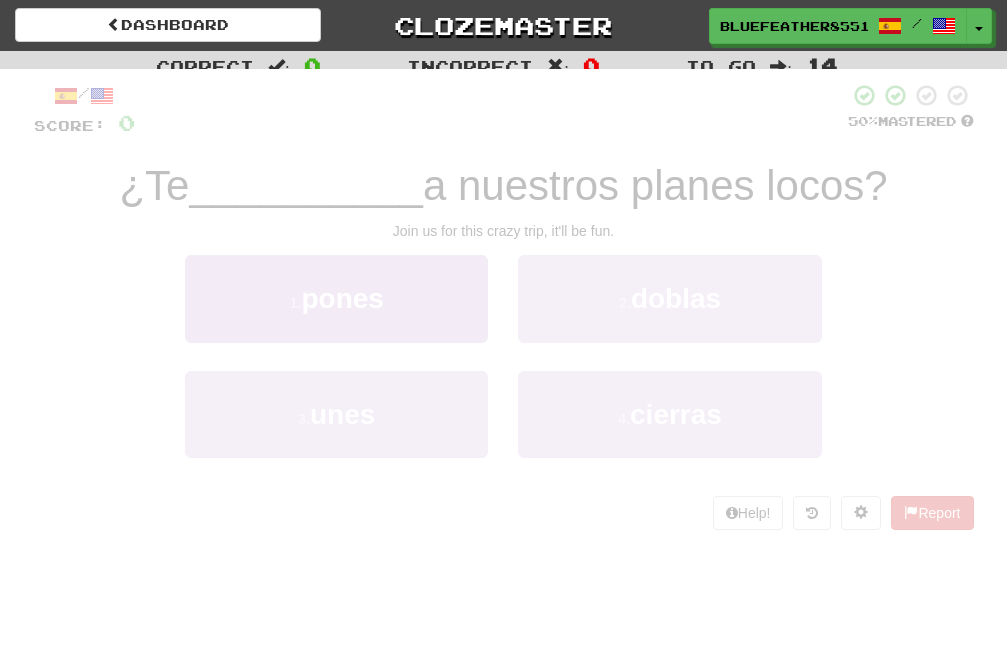 scroll, scrollTop: 0, scrollLeft: 0, axis: both 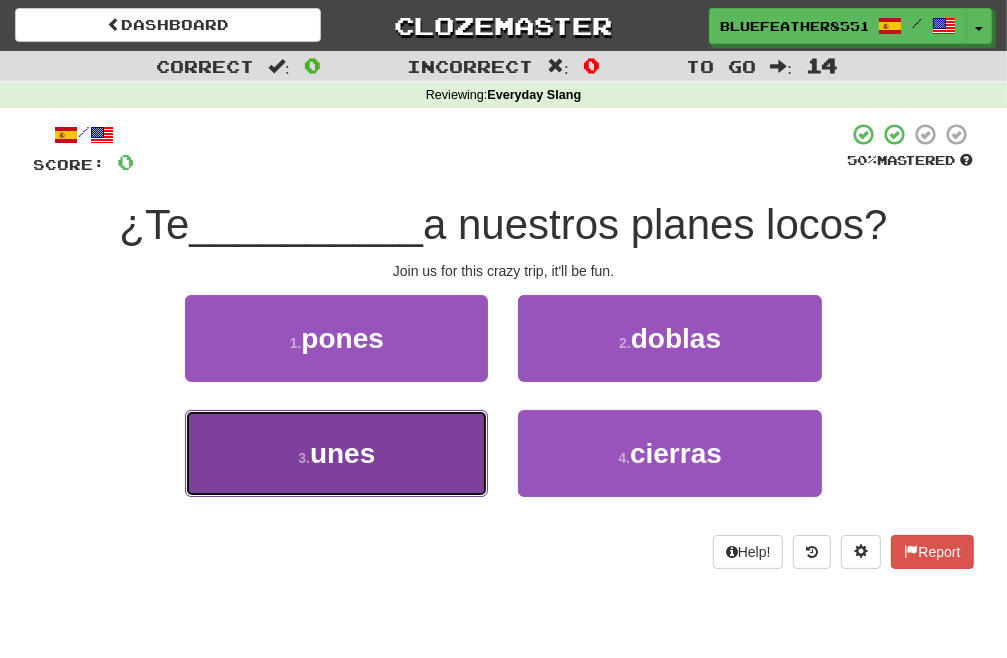 click on "3 .  unes" at bounding box center (336, 453) 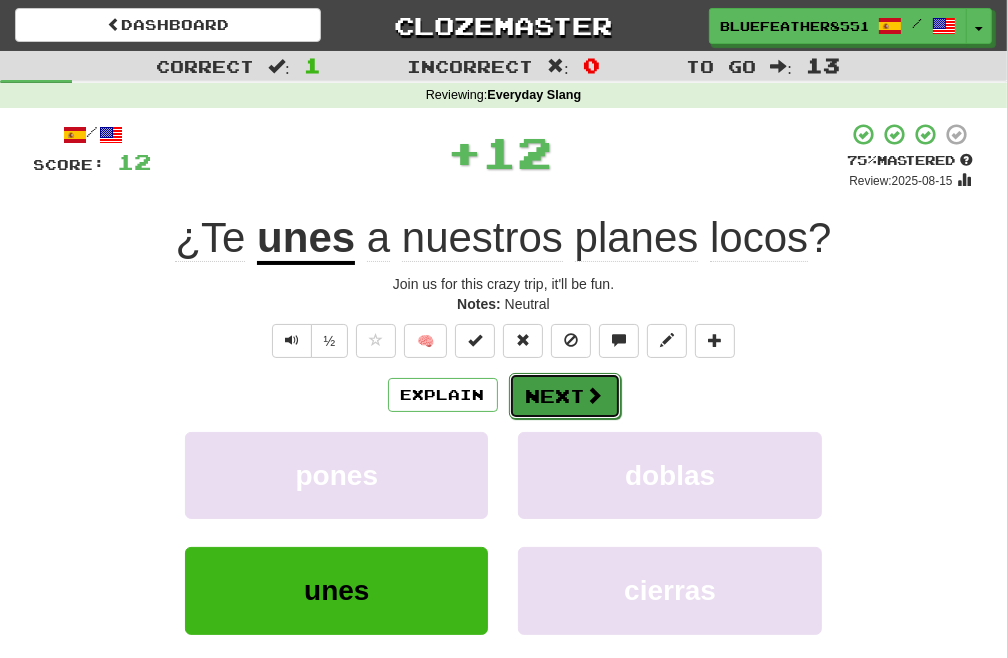 click on "Next" at bounding box center (565, 396) 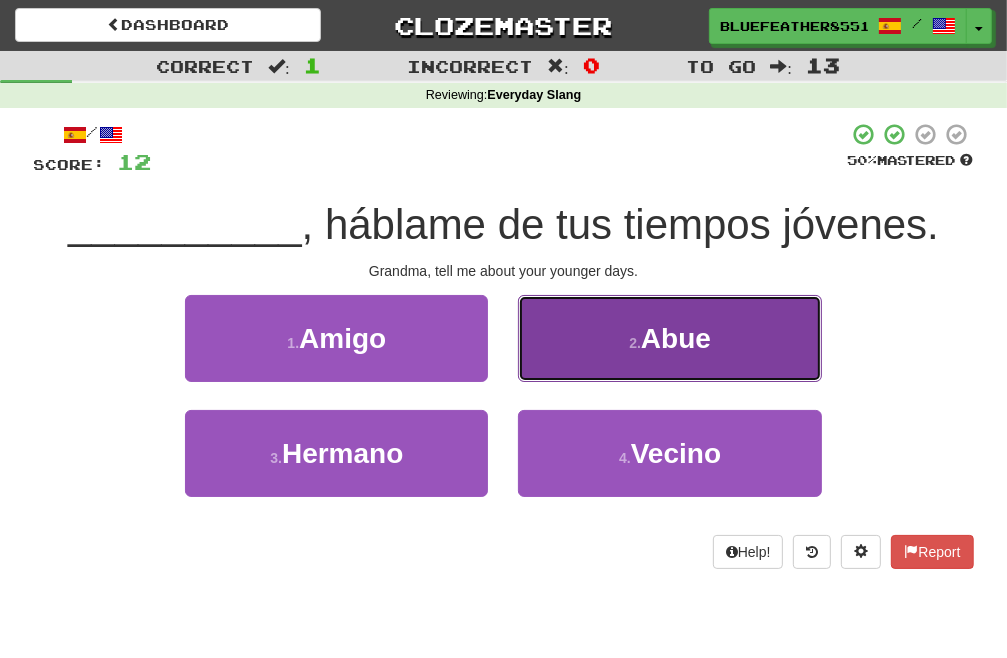 click on "2 . [RELATIONSHIP]" at bounding box center [669, 338] 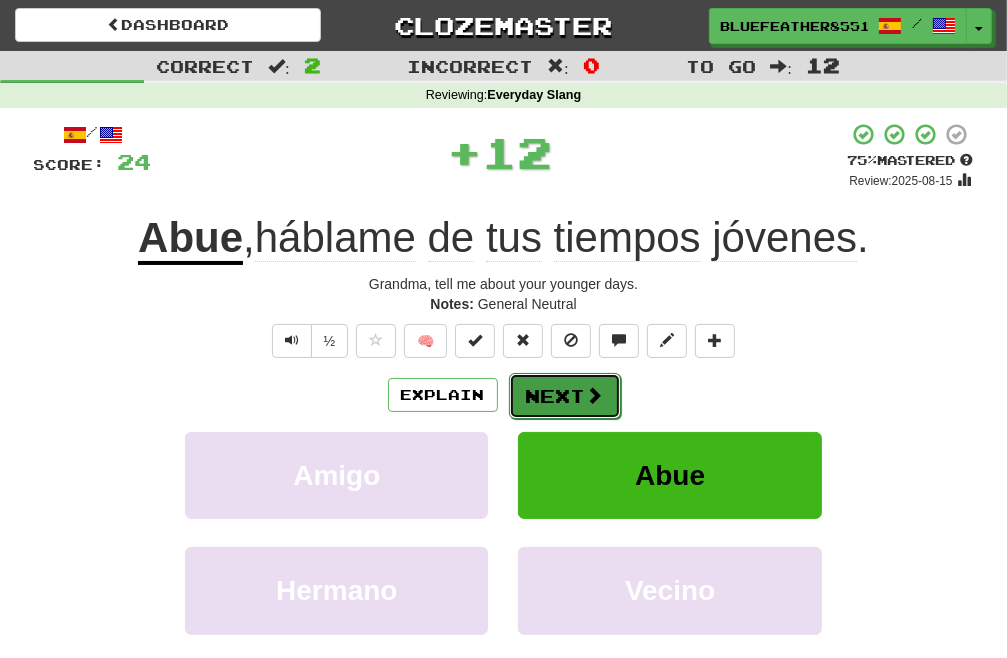 click on "Next" at bounding box center (565, 396) 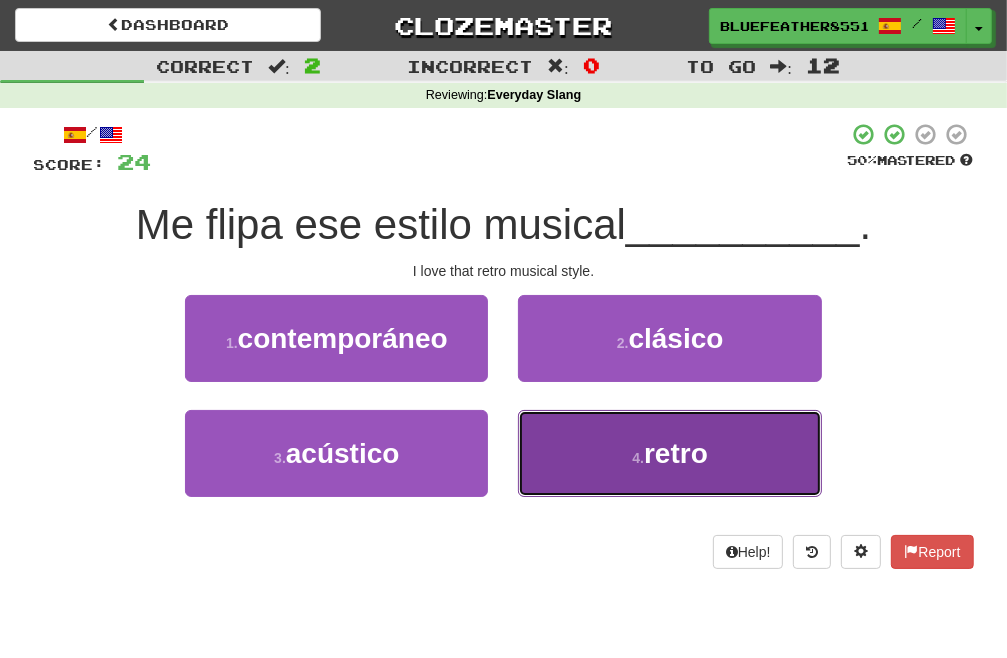click on "4 .  retro" at bounding box center (669, 453) 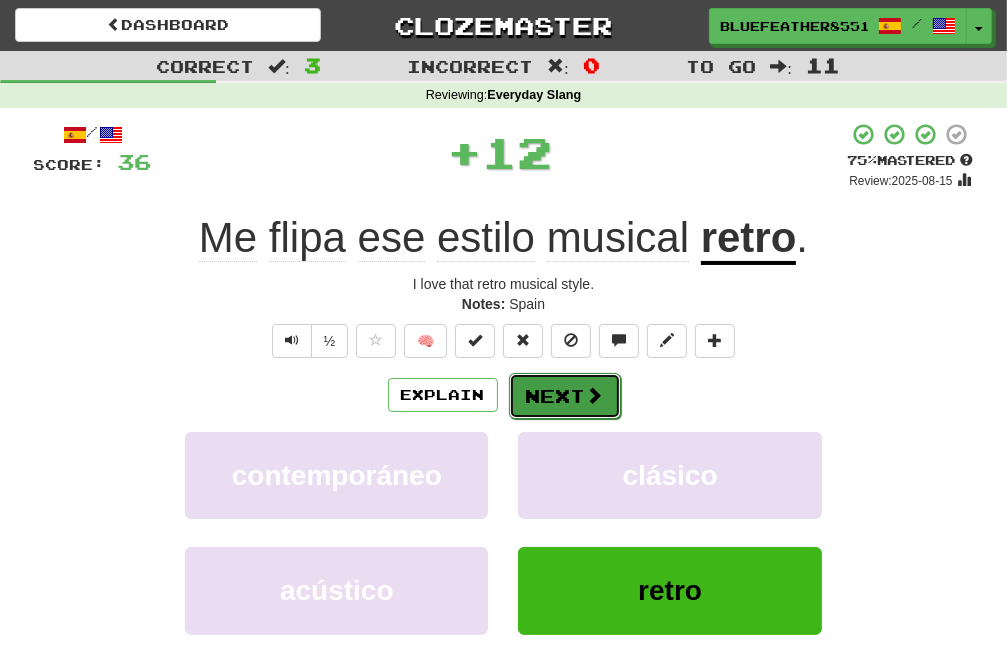 click on "Next" at bounding box center [565, 396] 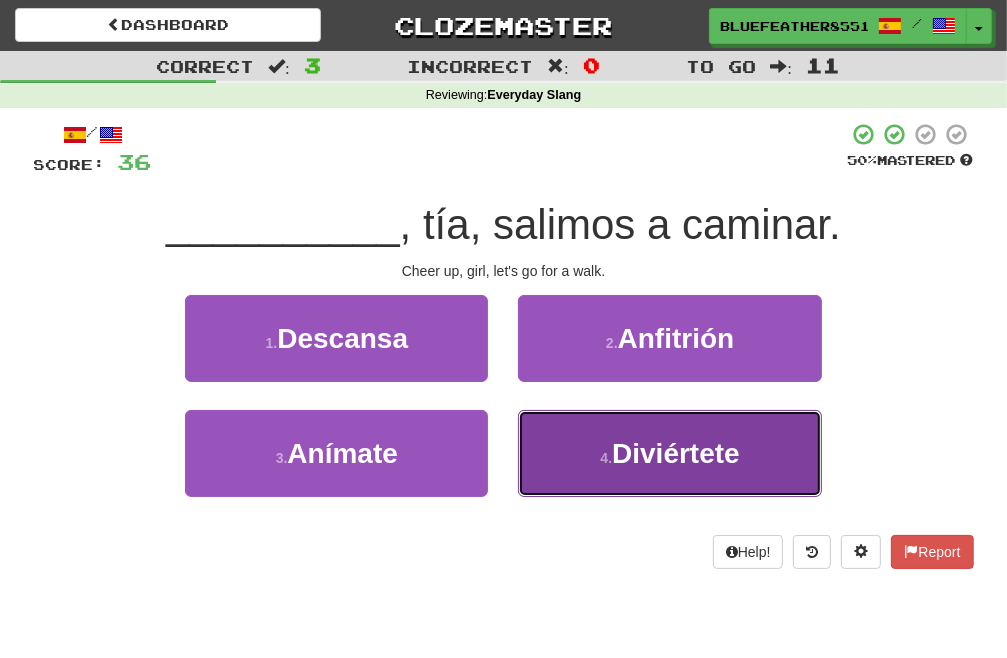 click on "4 .  Diviértete" at bounding box center (669, 453) 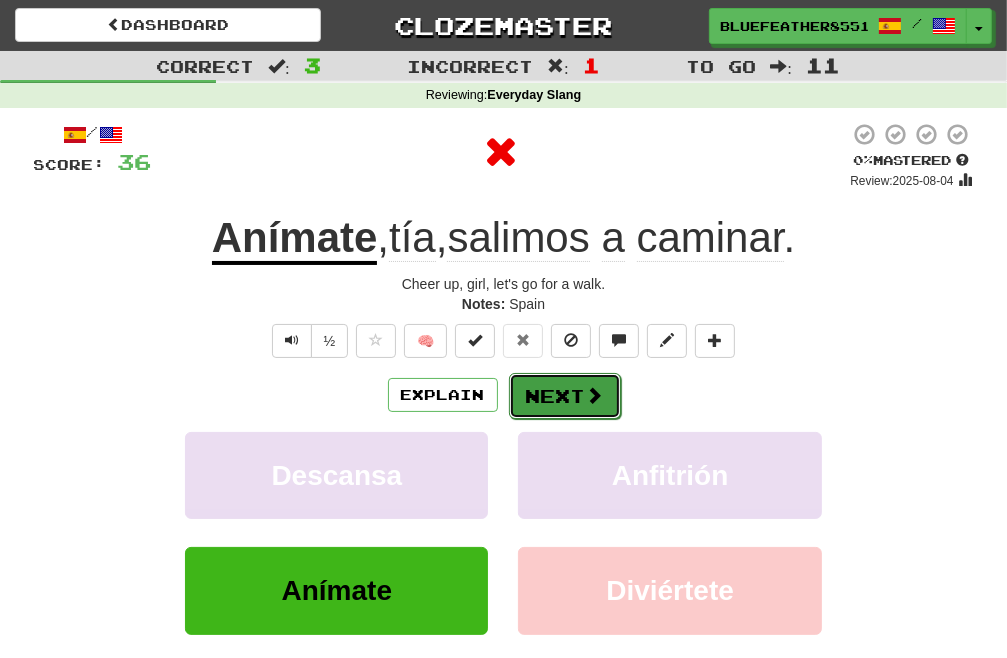 click on "Next" at bounding box center [565, 396] 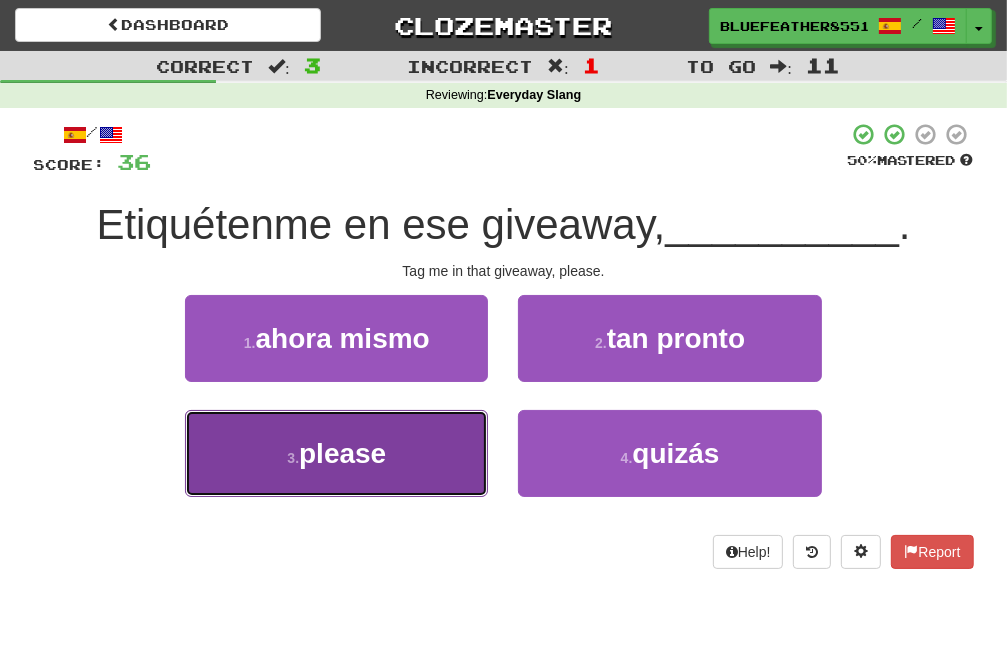 click on "3 .  please" at bounding box center [336, 453] 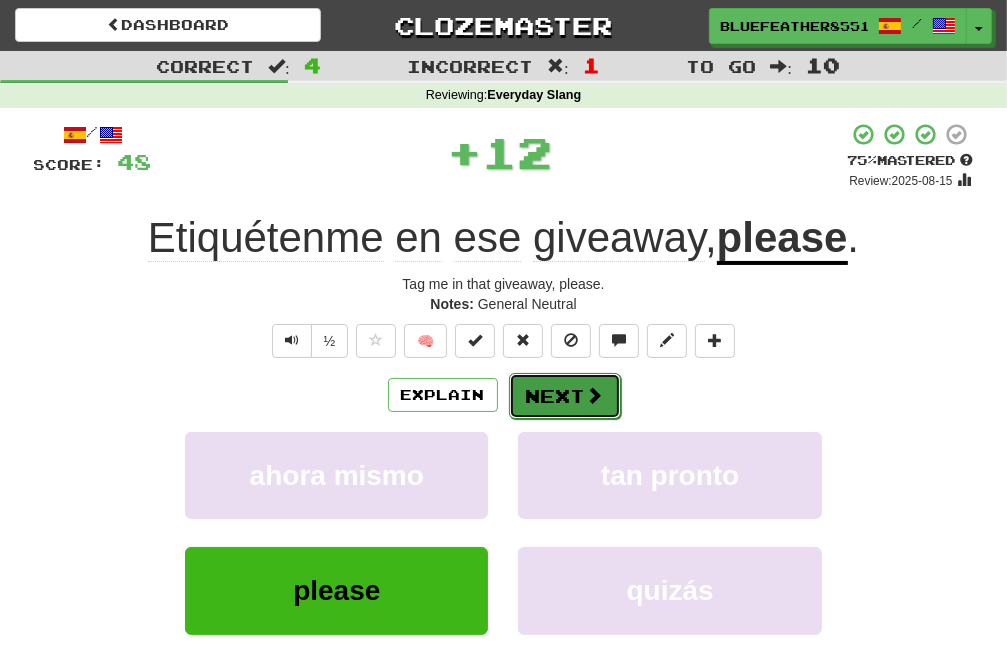 click on "Next" at bounding box center [565, 396] 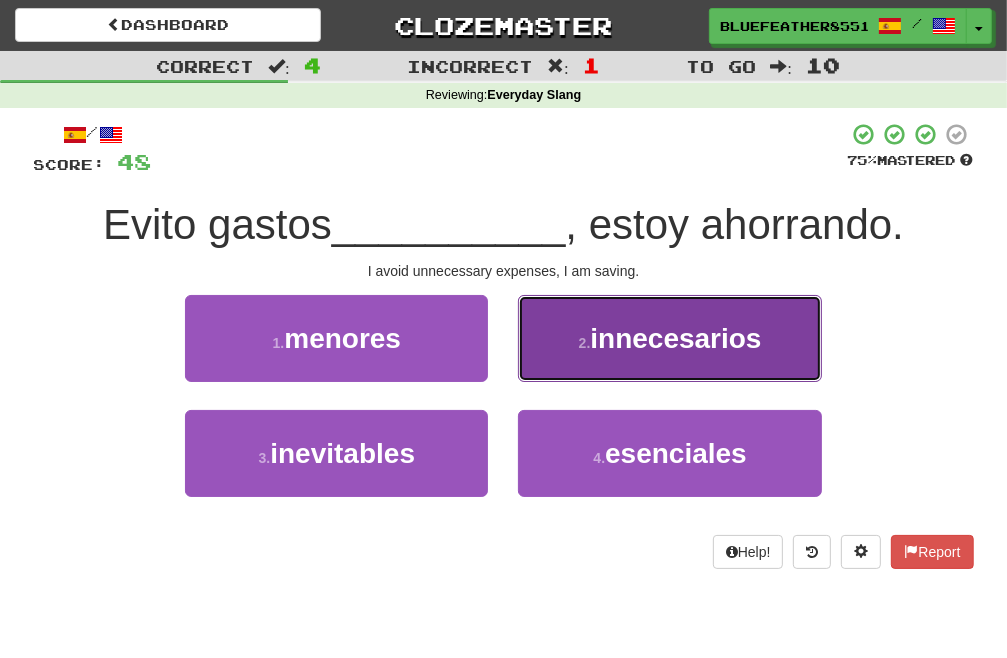 click on "2 .  innecesarios" at bounding box center (669, 338) 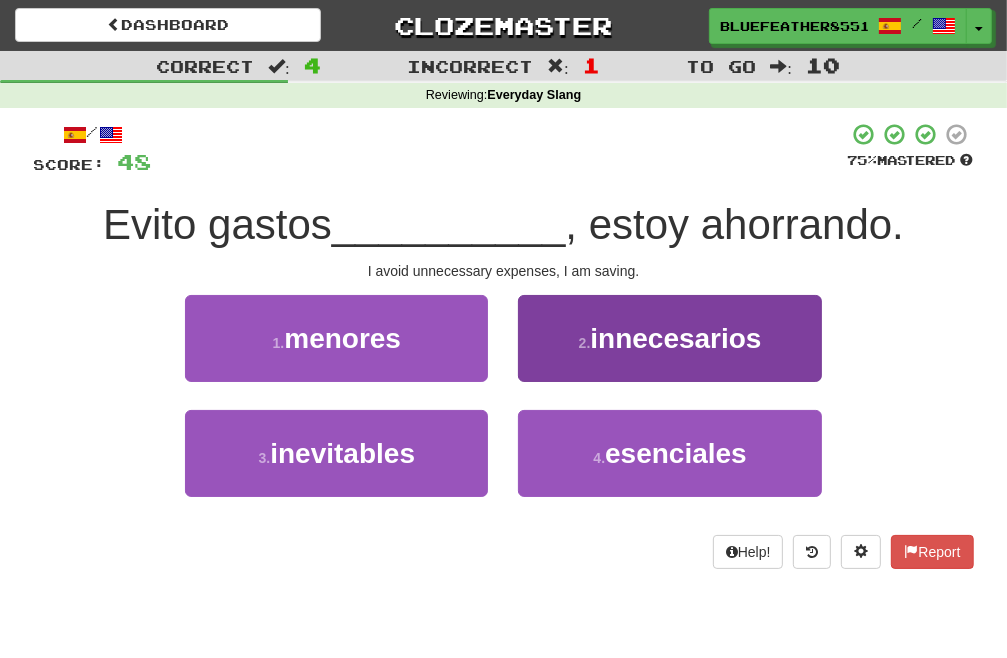 click on "/  Score:   48 75 %  Mastered Evito gastos  __________ , estoy ahorrando. I avoid unnecessary expenses, I am saving. 1 .  menores 2 .  innecesarios 3 .  inevitables 4 .  esenciales  Help!  Report" at bounding box center (504, 345) 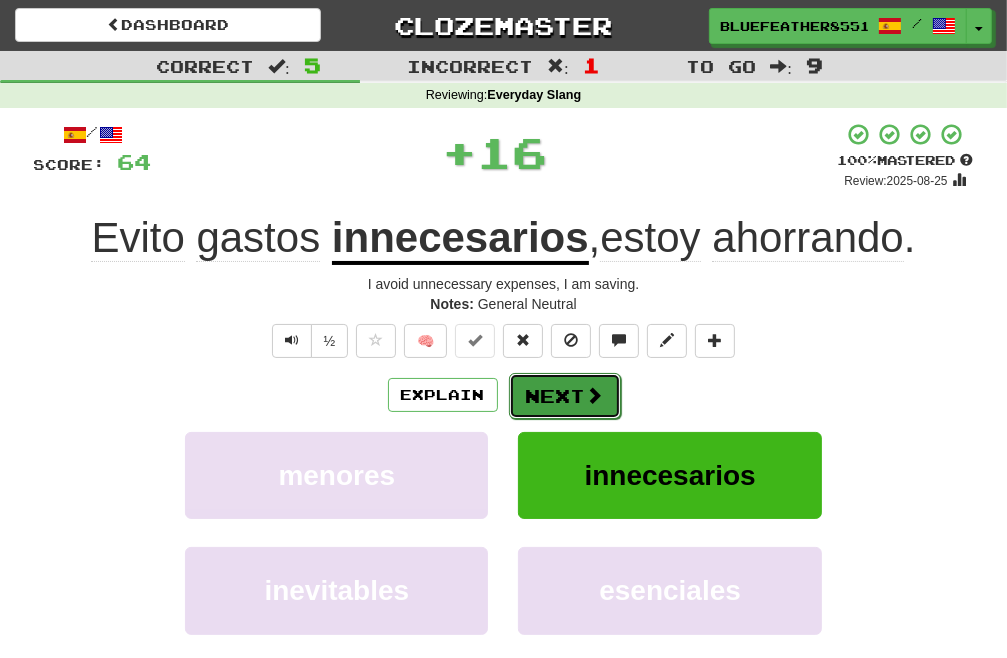 click on "Next" at bounding box center (565, 396) 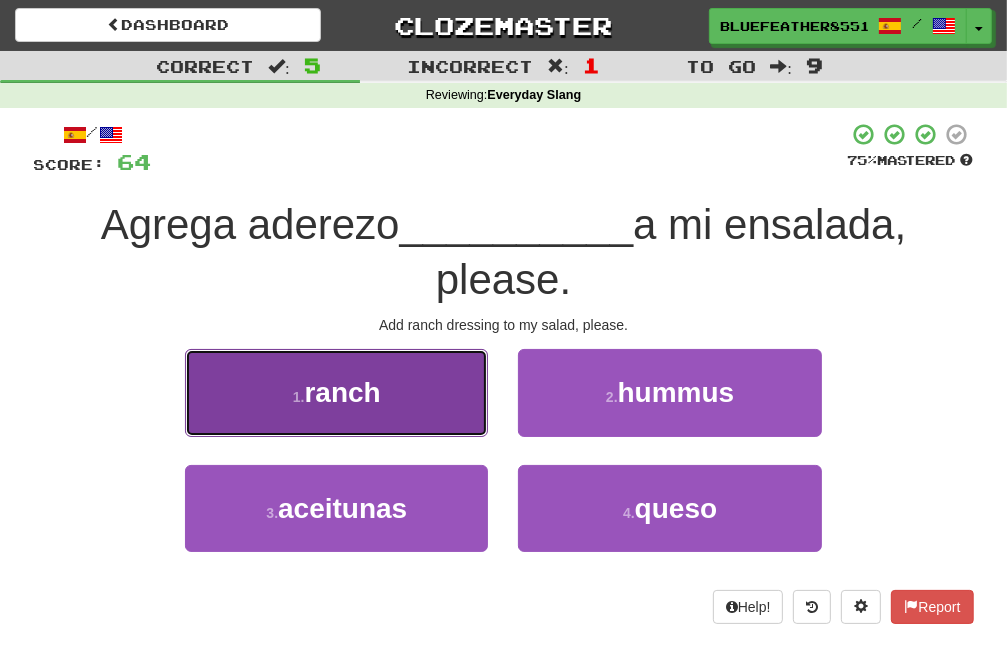 click on "1 .  ranch" at bounding box center (336, 392) 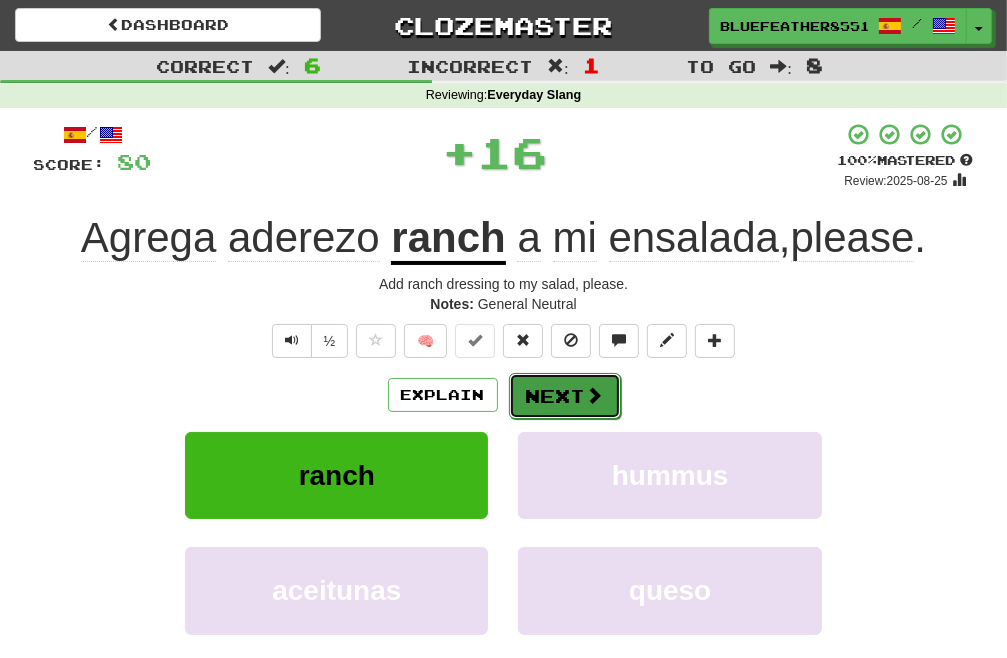 click at bounding box center [595, 395] 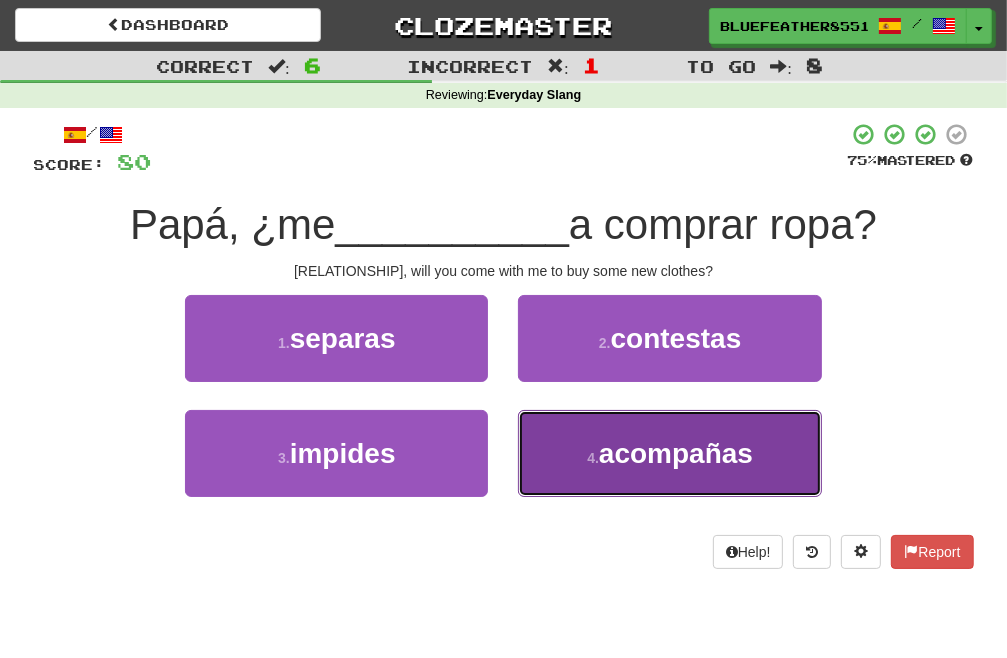 click on "4 .  acompañas" at bounding box center (669, 453) 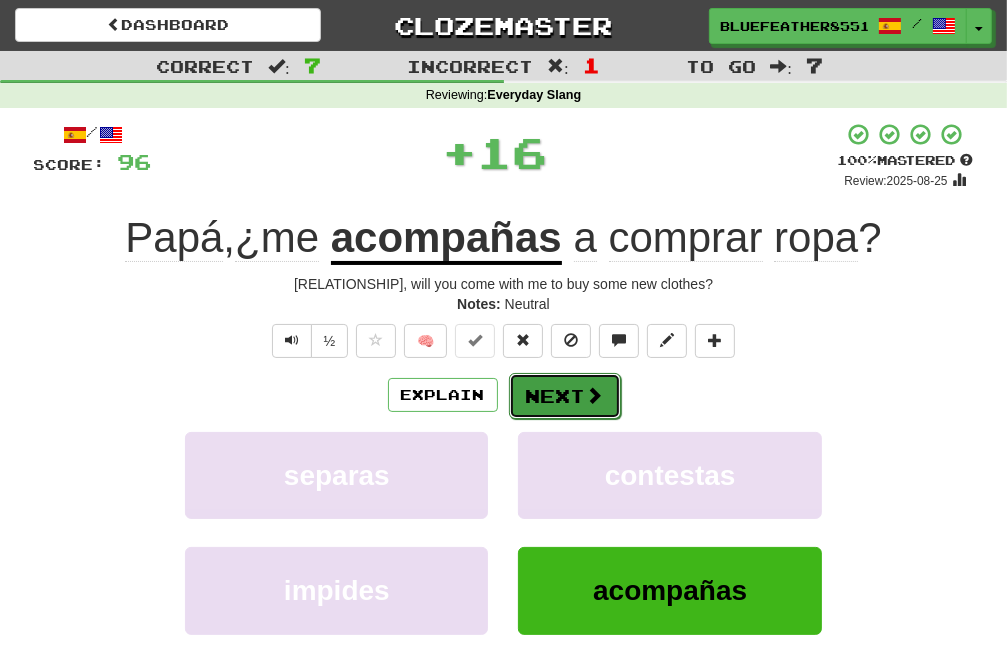 click on "Next" at bounding box center [565, 396] 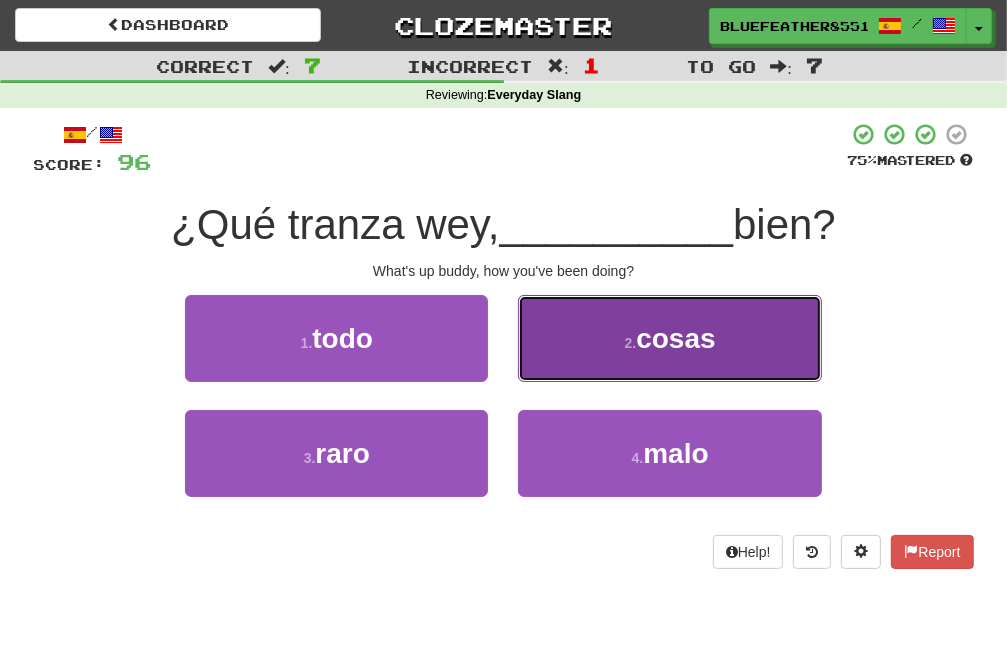 click on "2 .  cosas" at bounding box center (669, 338) 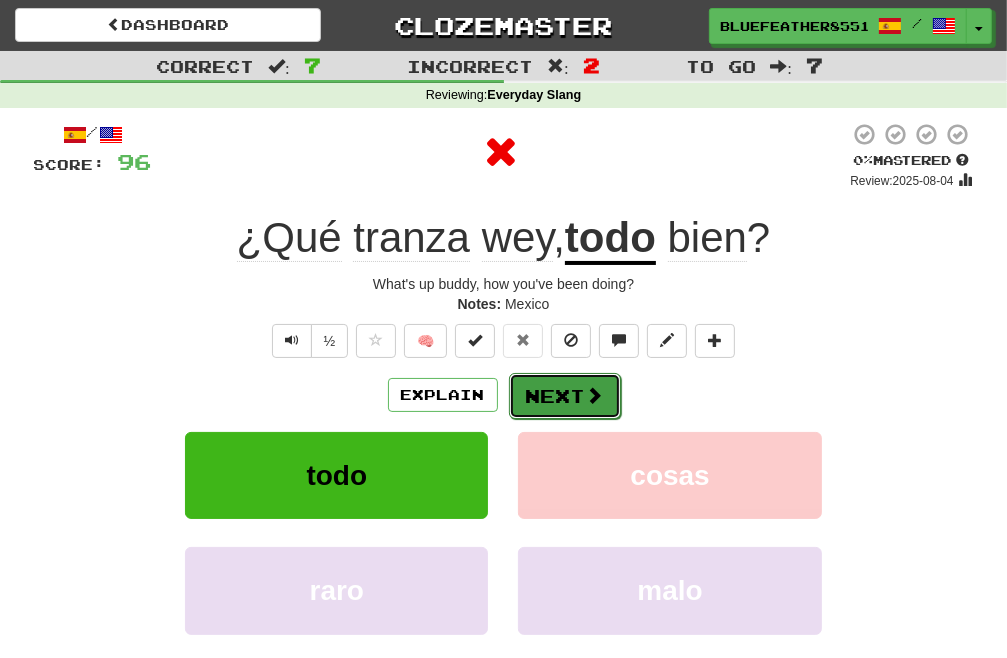 click on "Next" at bounding box center (565, 396) 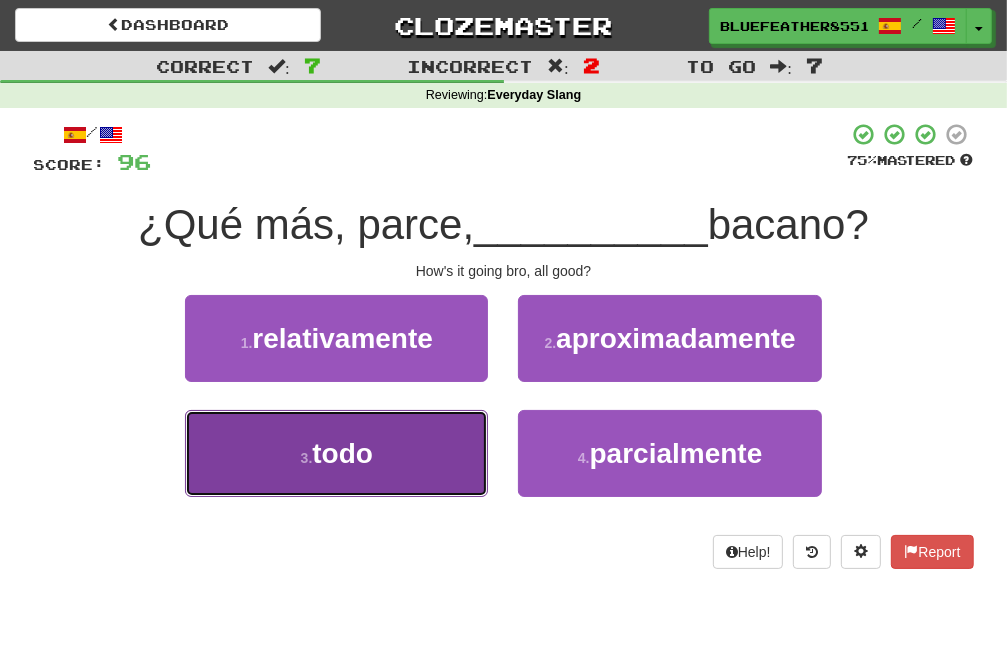 click on "3 .  todo" at bounding box center (336, 453) 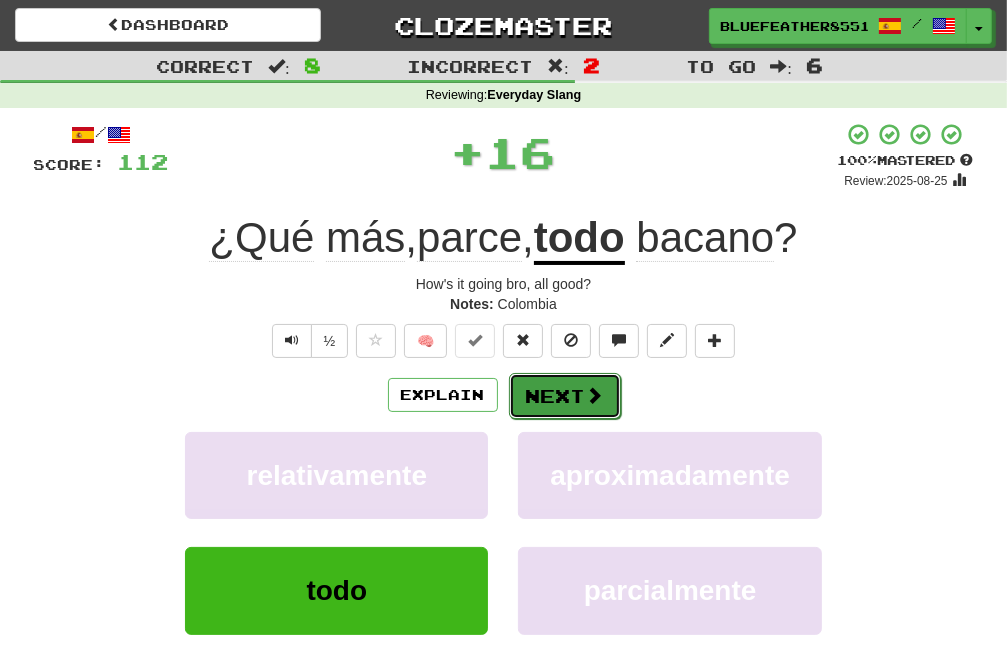click on "Next" at bounding box center (565, 396) 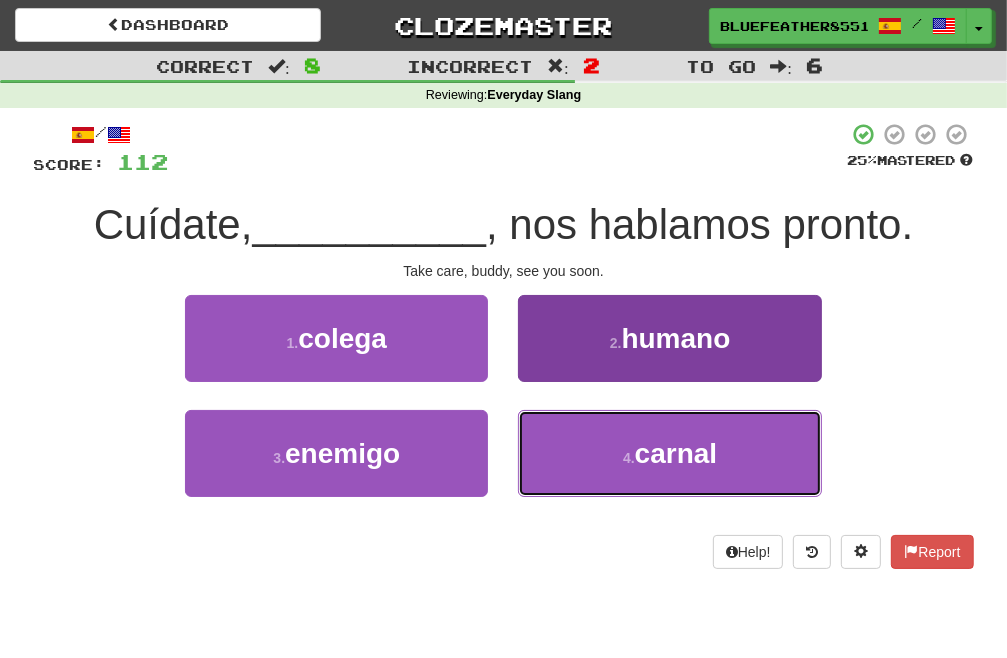 click on "4 .  carnal" at bounding box center (669, 453) 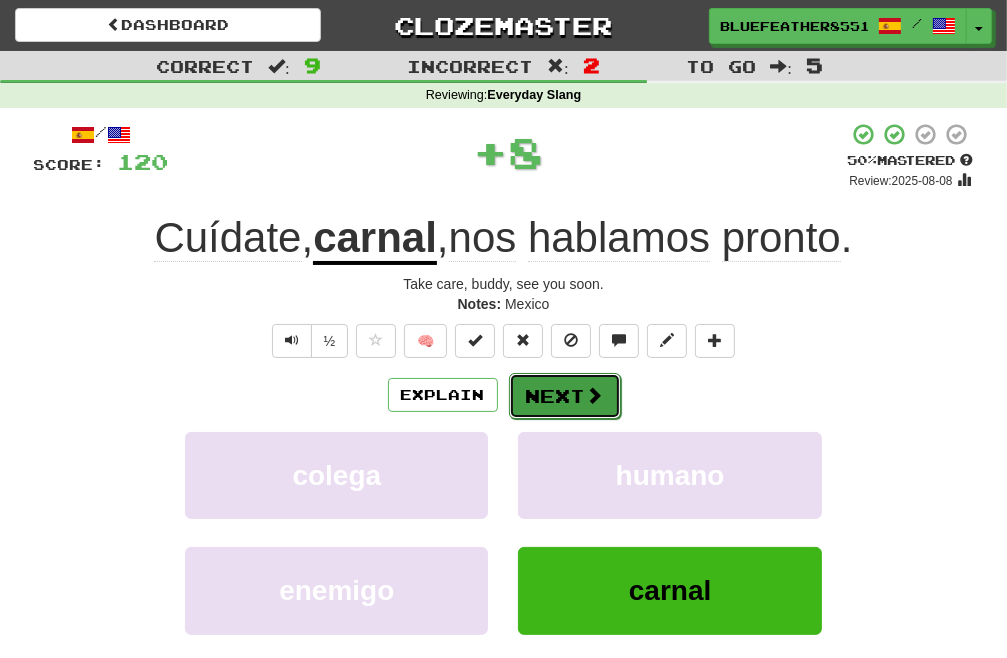 click on "Next" at bounding box center (565, 396) 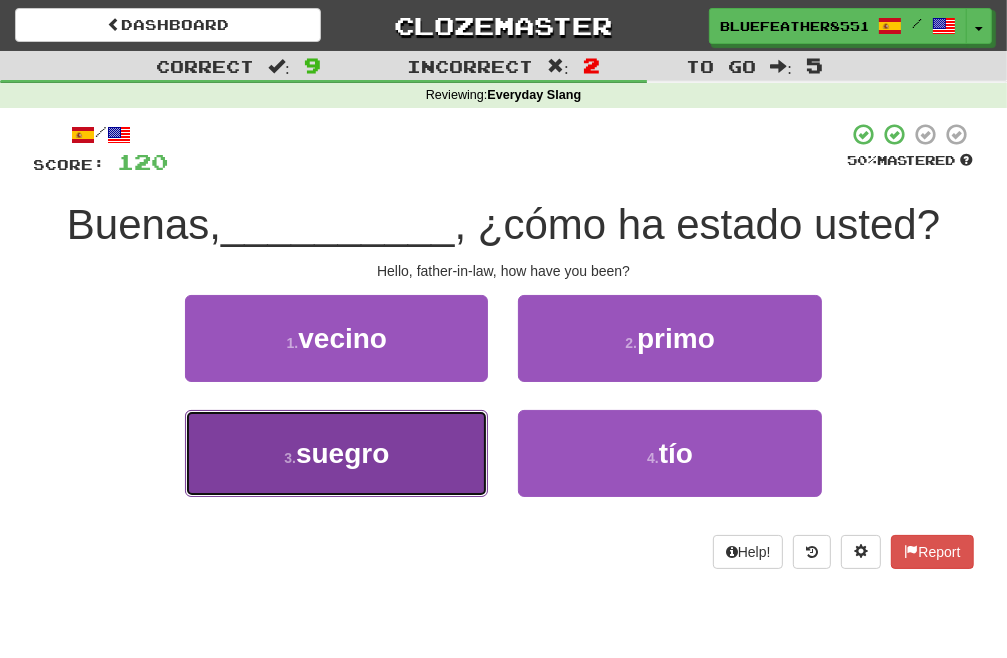 click on "suegro" at bounding box center [342, 453] 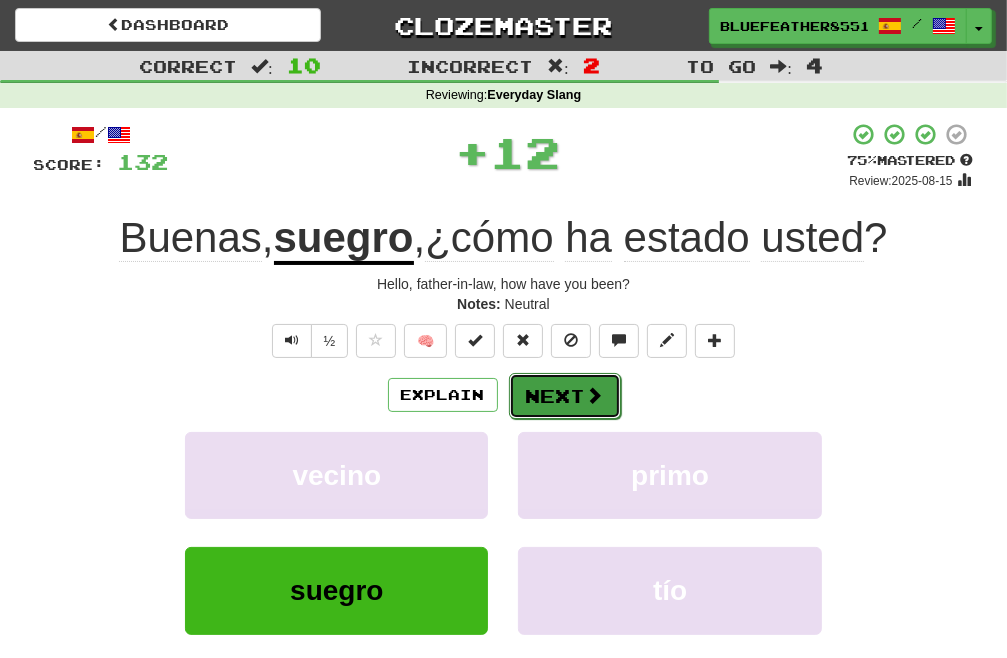 click on "Next" at bounding box center (565, 396) 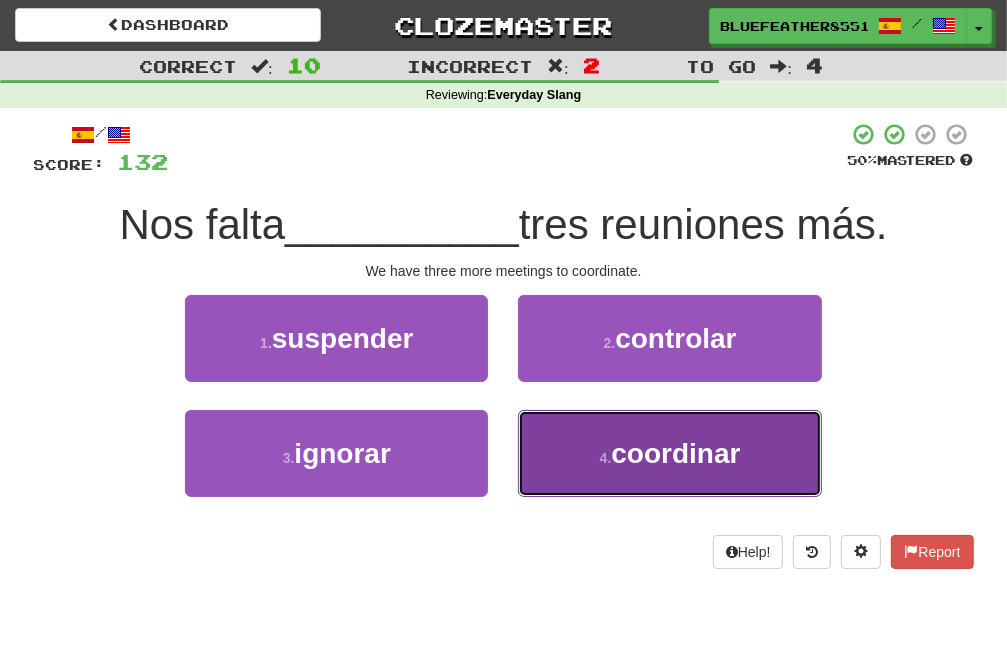 click on "4 .  coordinar" at bounding box center (669, 453) 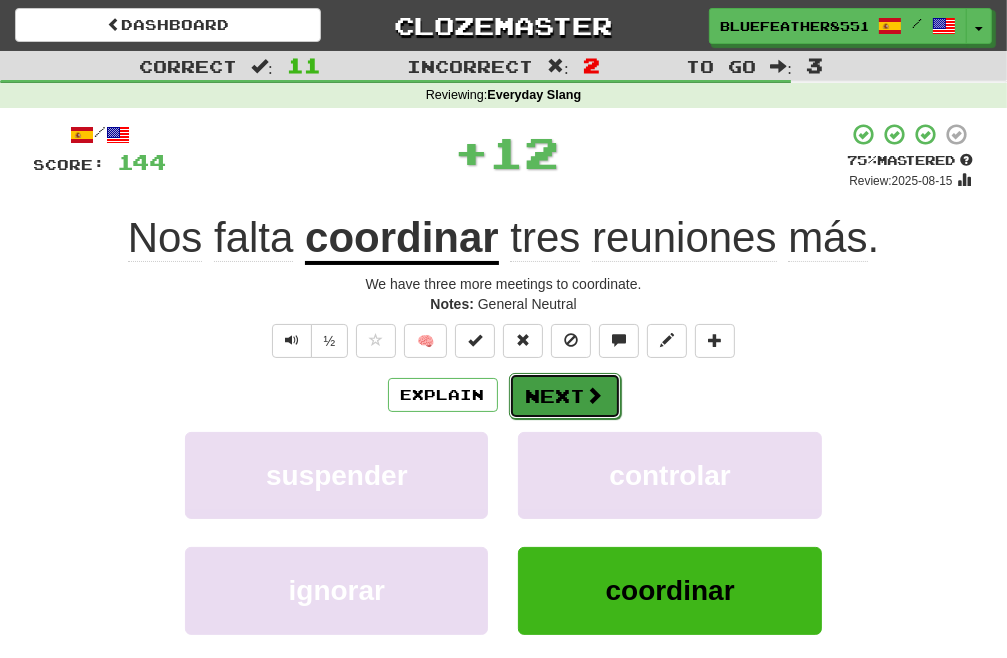 click on "Next" at bounding box center [565, 396] 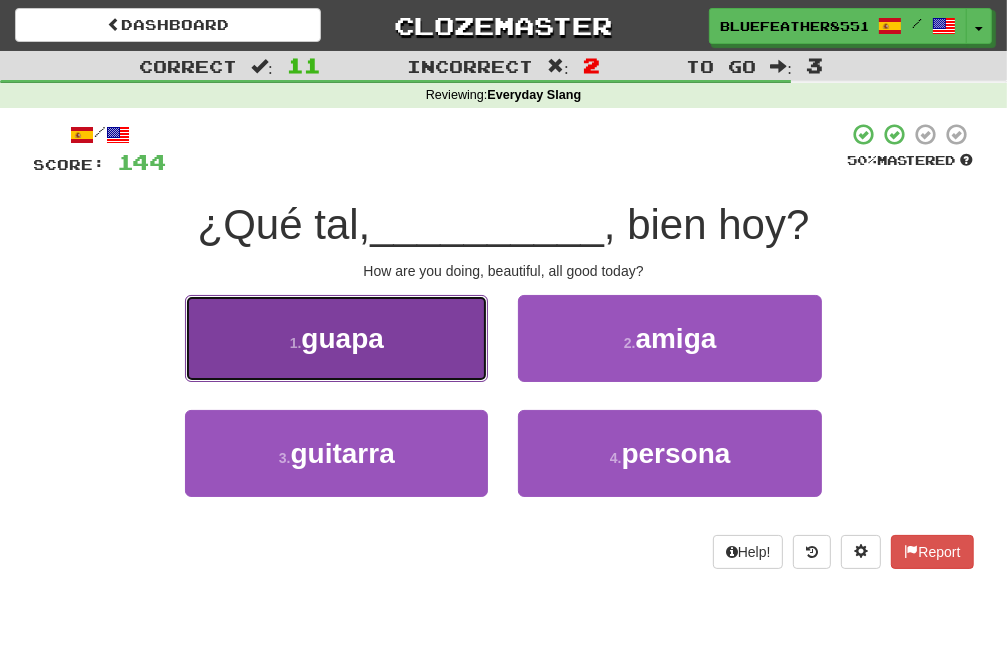 click on "1 .  guapa" at bounding box center [336, 338] 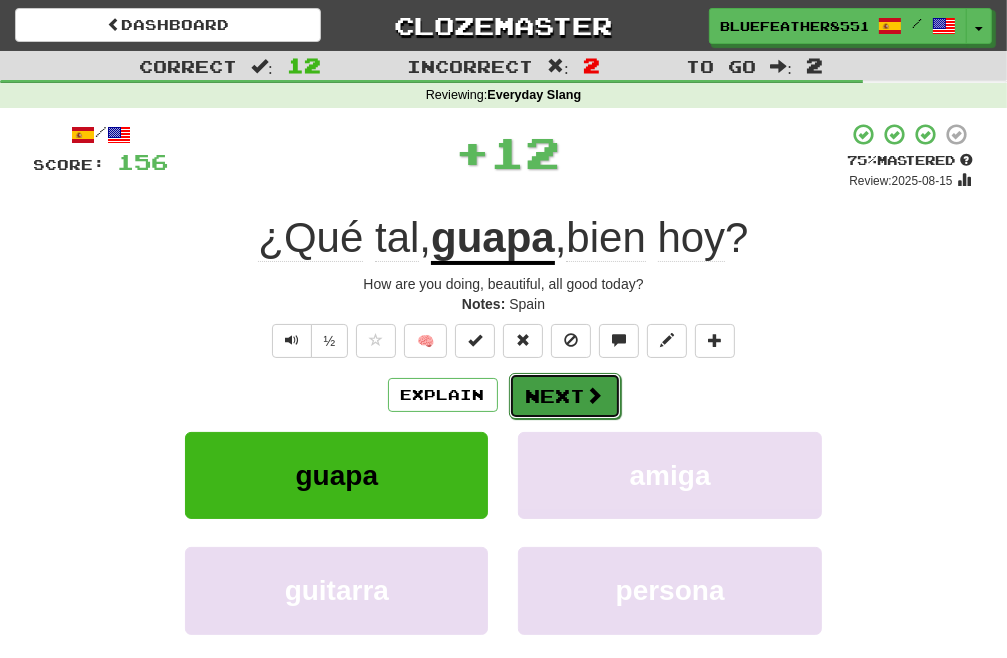 click on "Next" at bounding box center (565, 396) 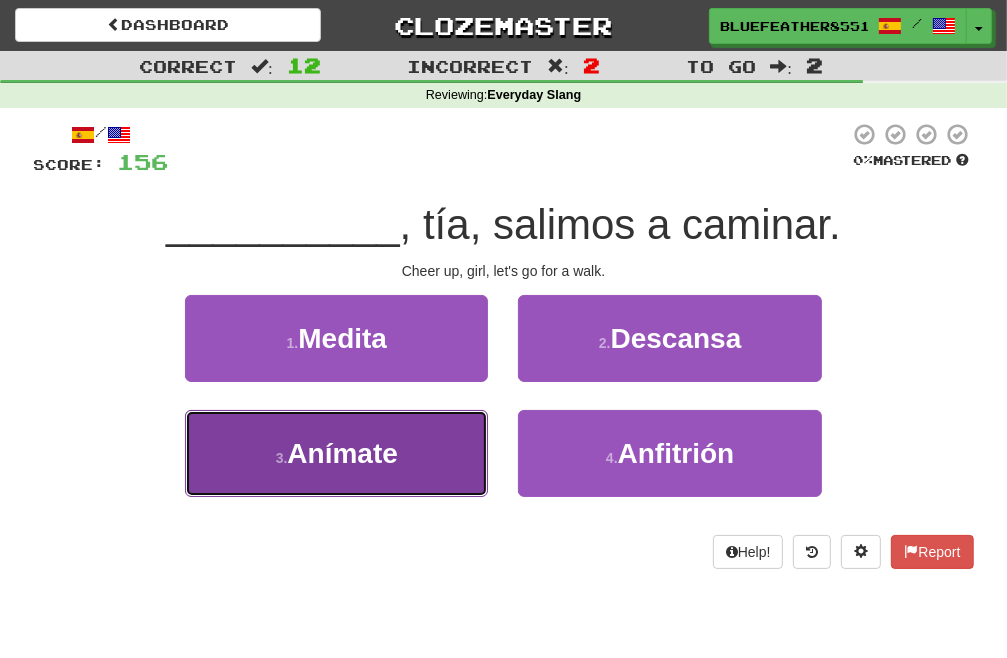 click on "3 .  Anímate" at bounding box center (336, 453) 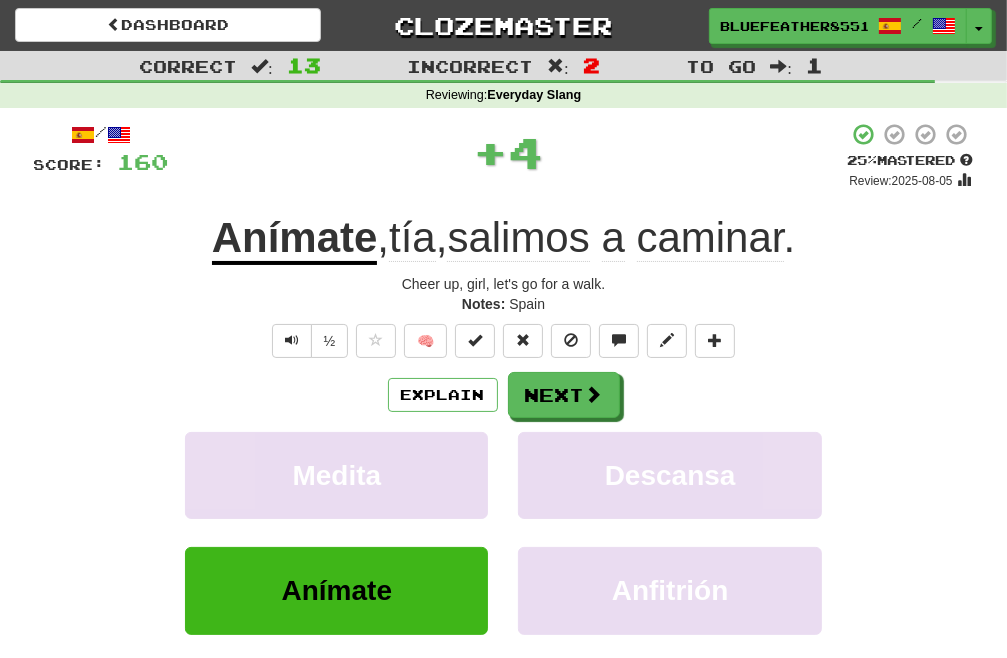 click on "Explain Next Medita Descansa Anímate Anfitrión Learn more: Medita Descansa Anímate Anfitrión" at bounding box center (504, 532) 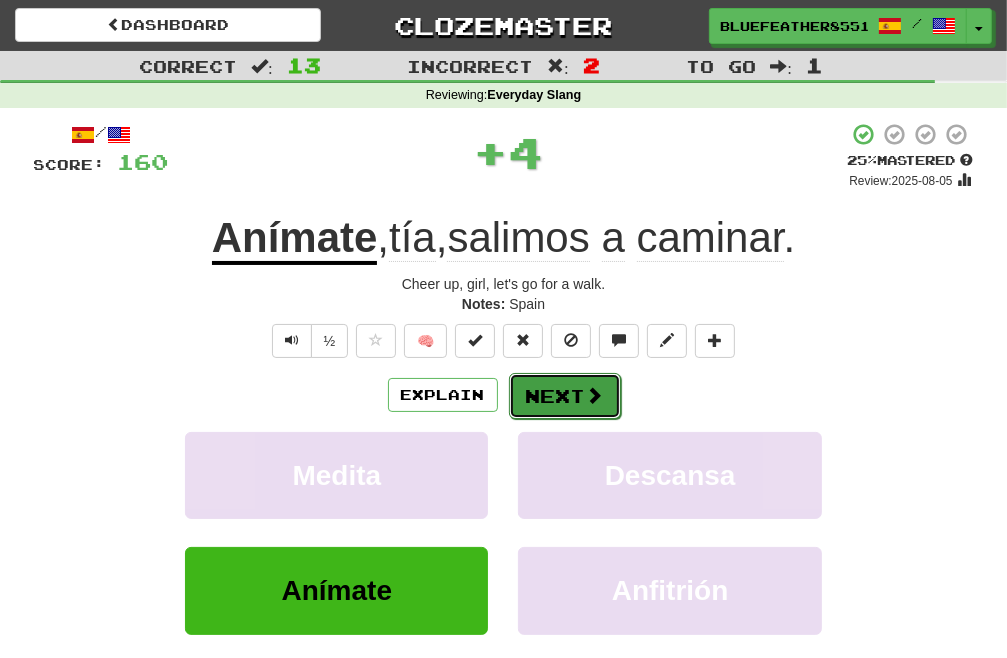 click on "Next" at bounding box center (565, 396) 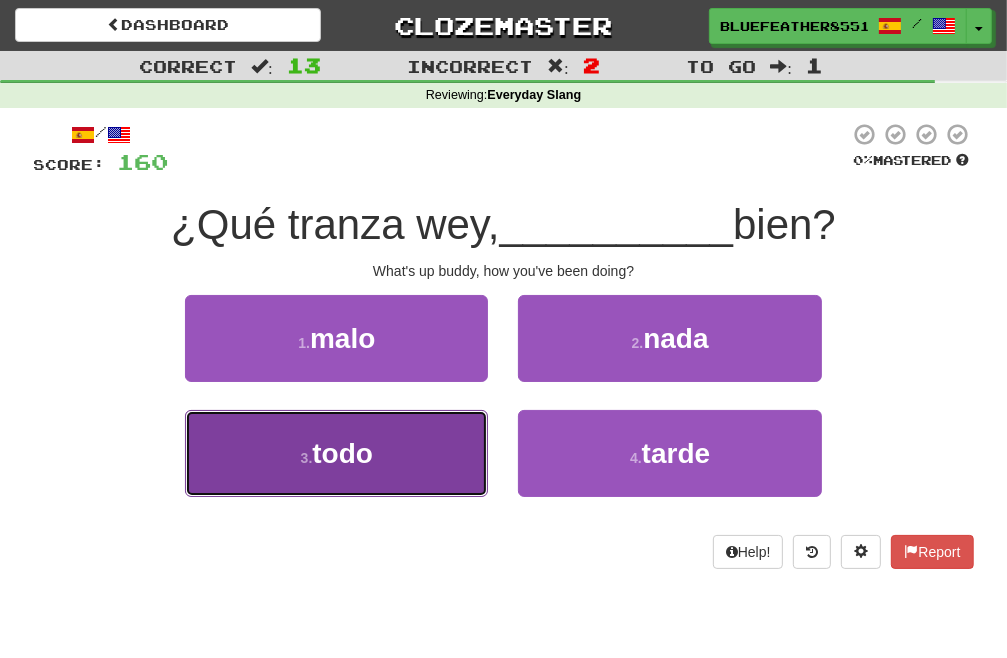 click on "3 .  todo" at bounding box center (336, 453) 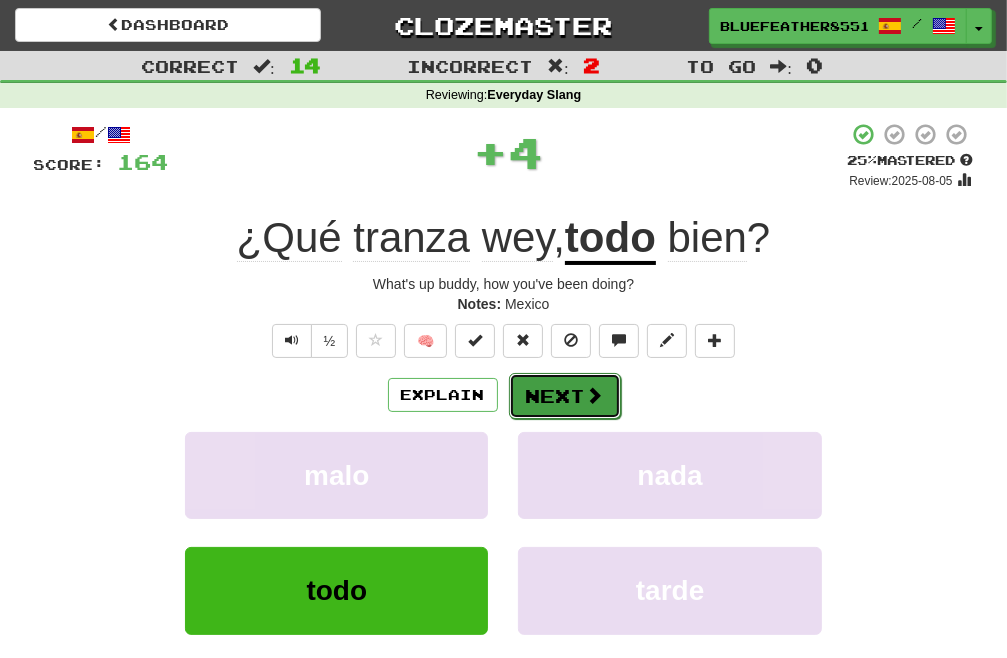click on "Next" at bounding box center (565, 396) 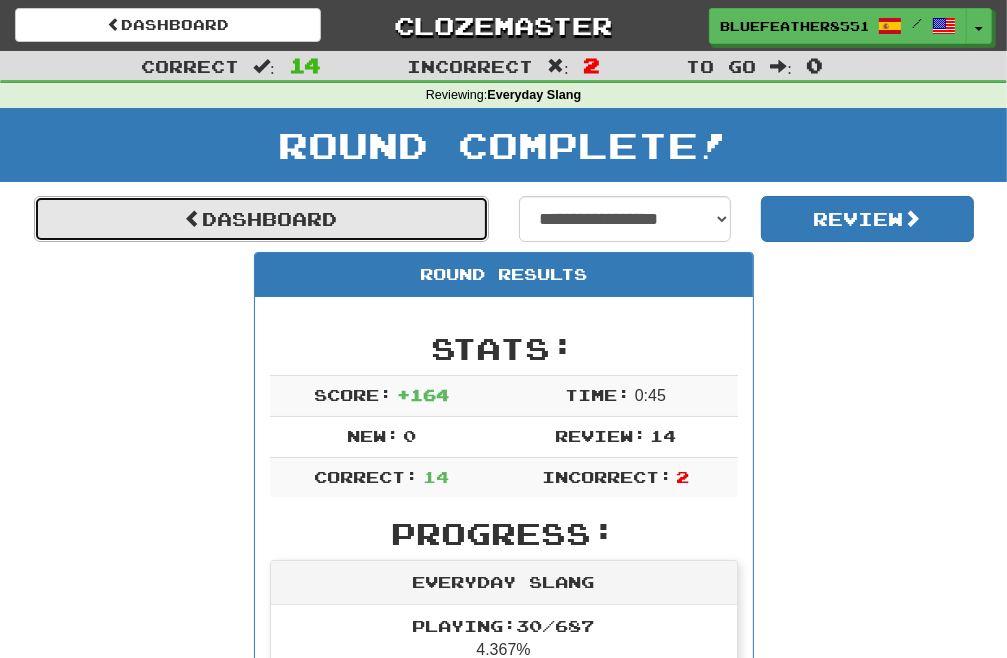click on "Dashboard" at bounding box center (261, 219) 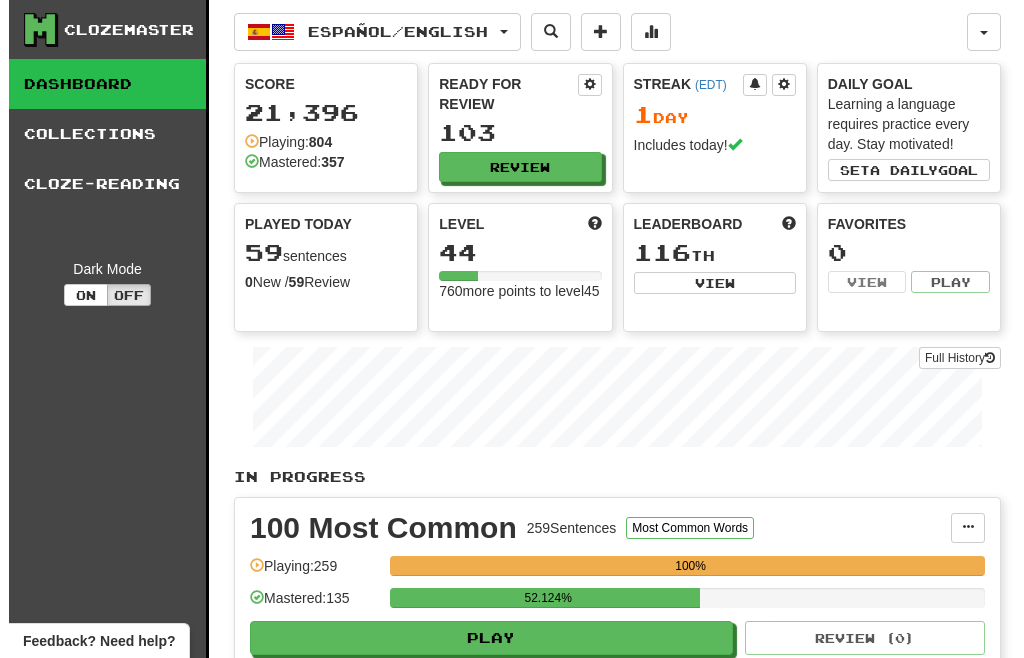 scroll, scrollTop: 0, scrollLeft: 0, axis: both 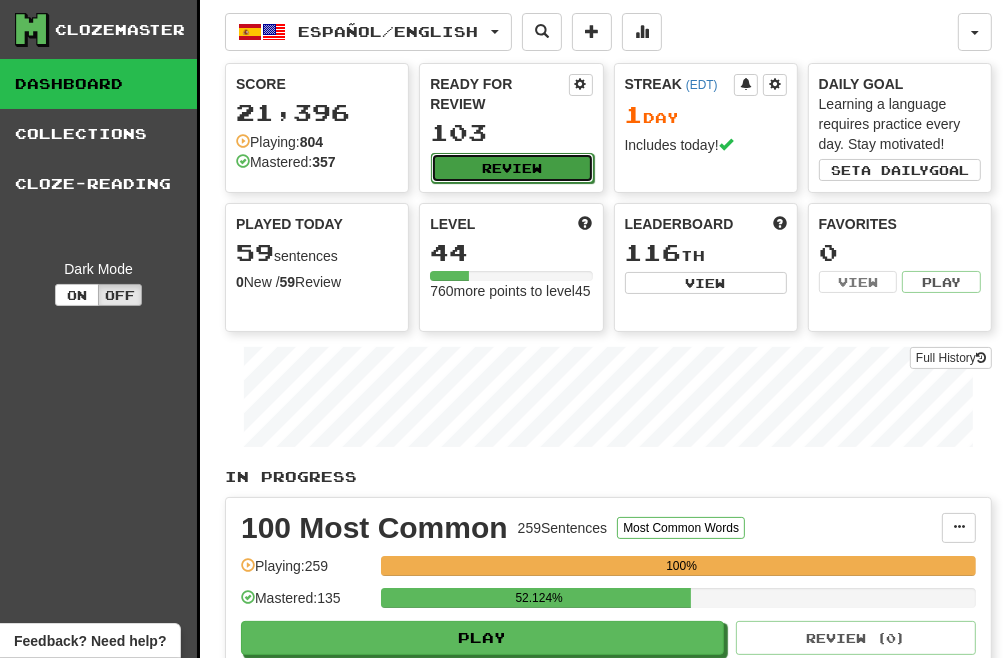 click on "Review" at bounding box center [512, 168] 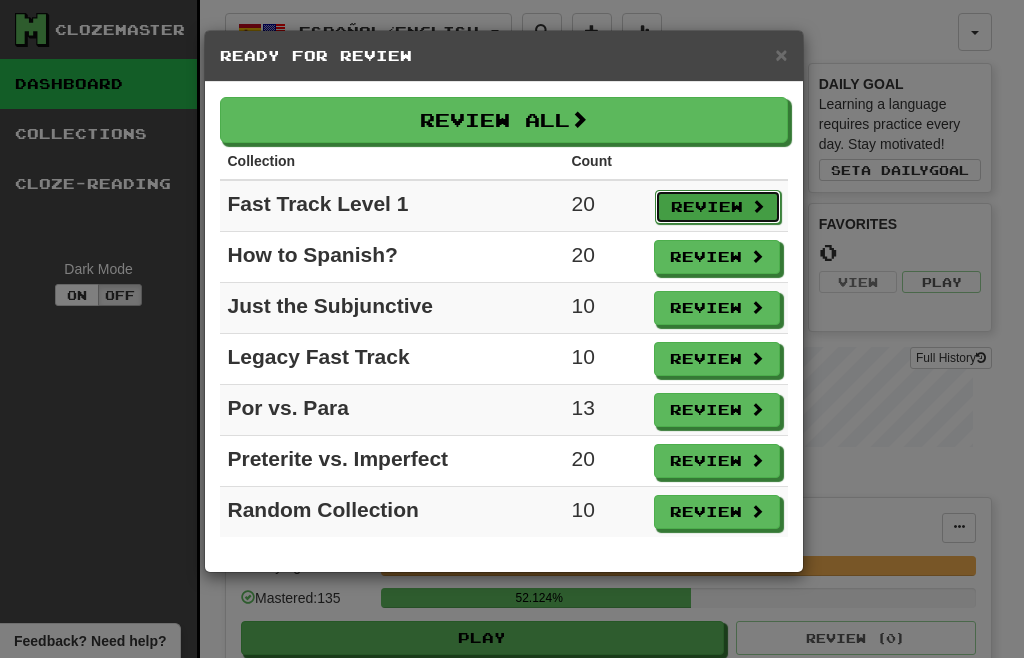 click on "Review" at bounding box center [718, 207] 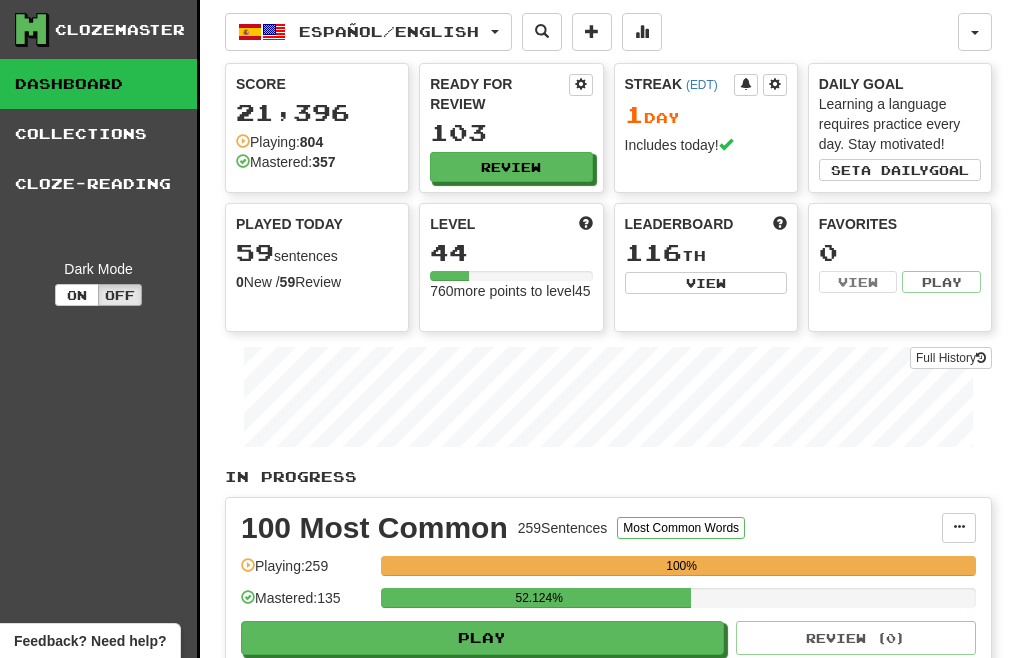 select on "**" 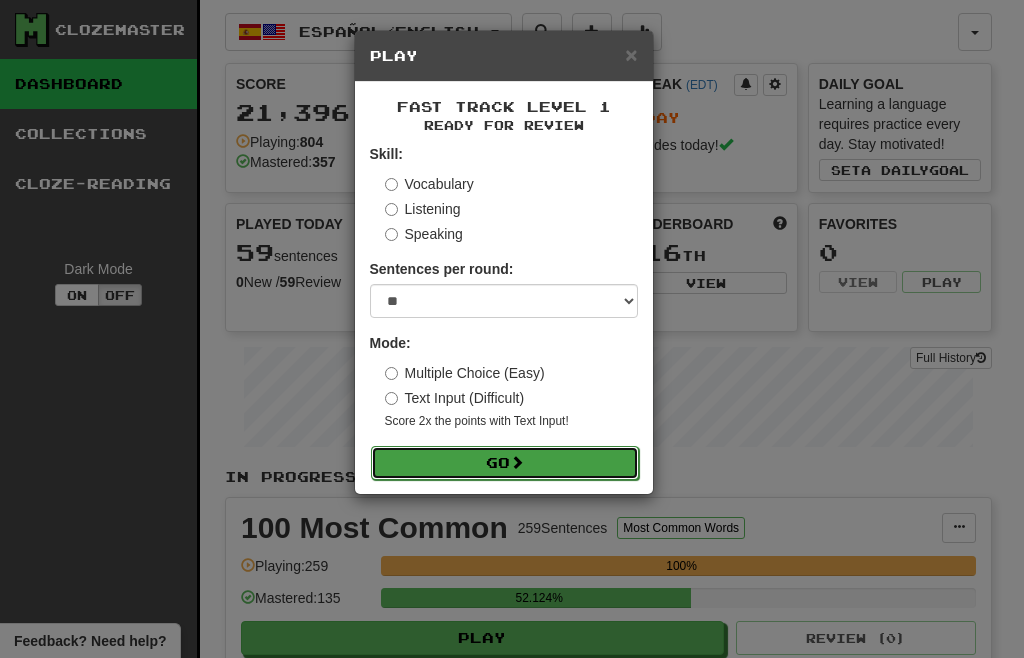 click on "Go" at bounding box center (505, 463) 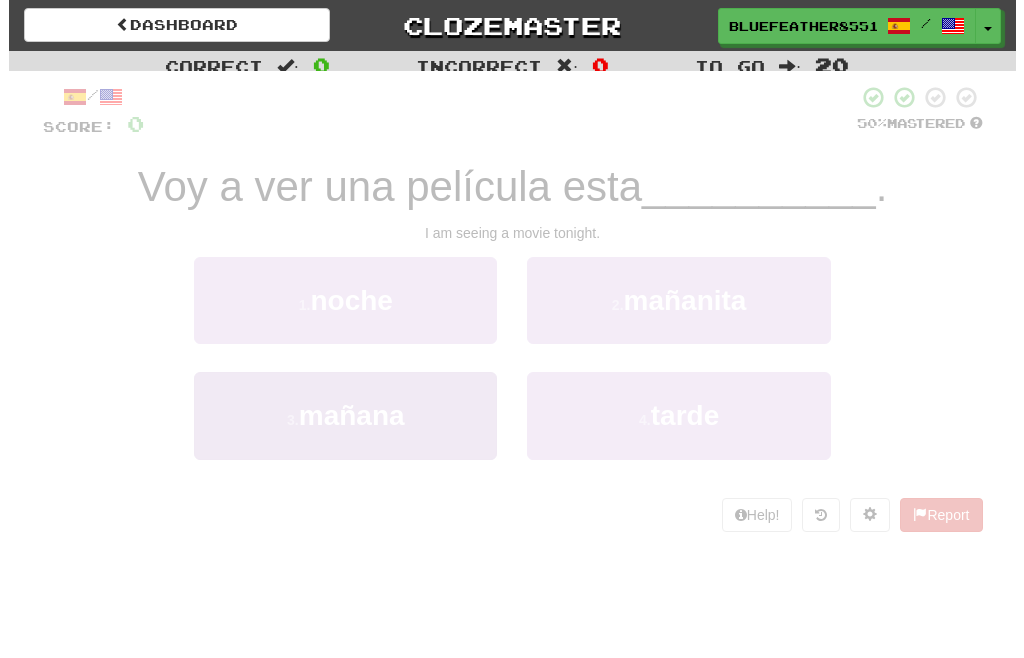 scroll, scrollTop: 0, scrollLeft: 0, axis: both 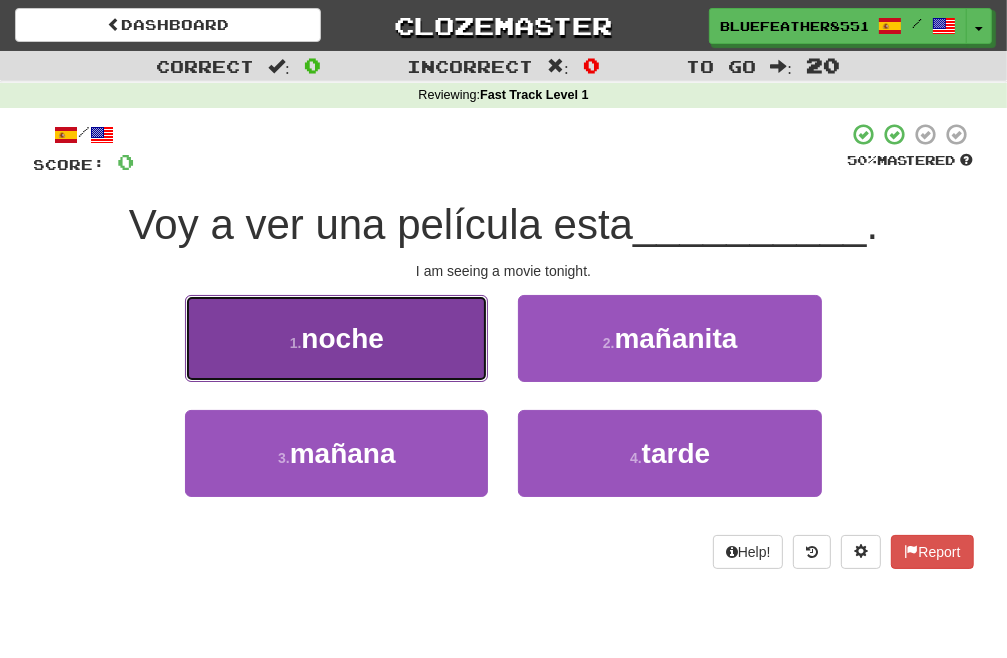 click on "1 .  noche" at bounding box center [336, 338] 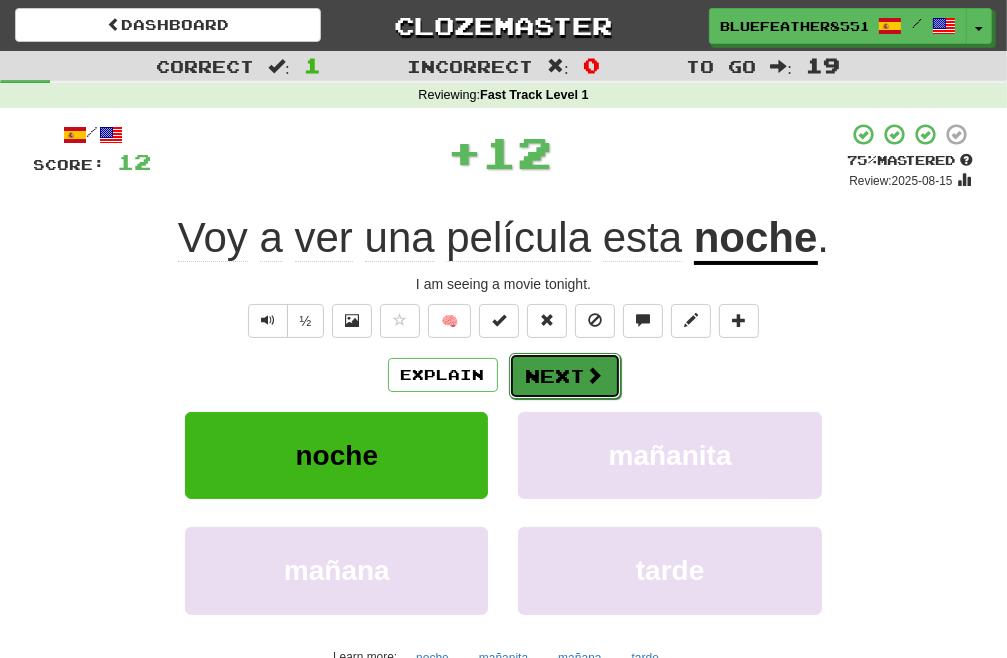 click on "Next" at bounding box center [565, 376] 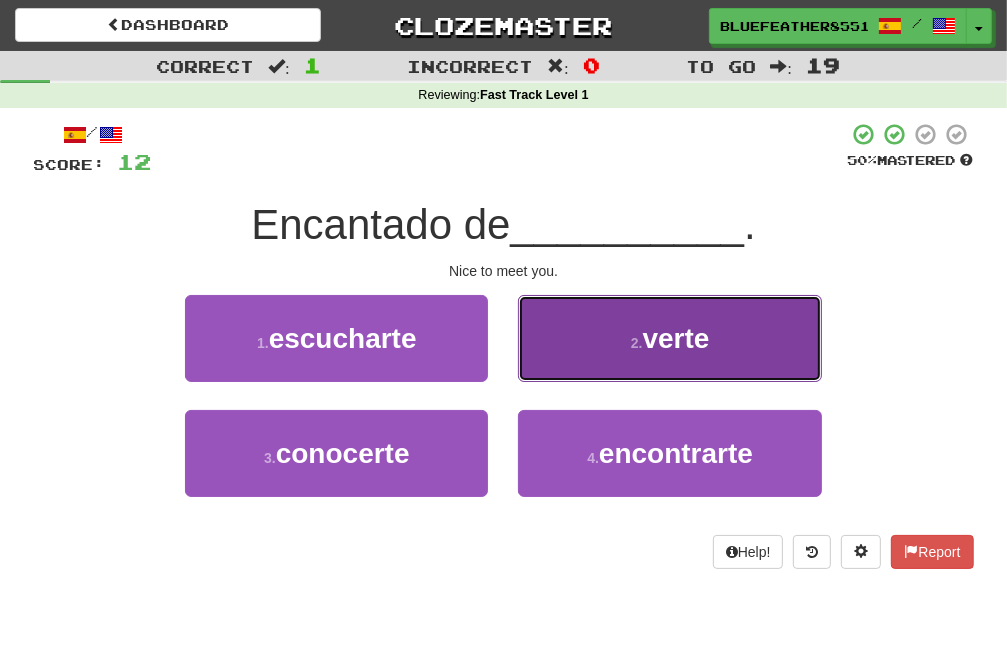 click on "2 .  verte" at bounding box center (669, 338) 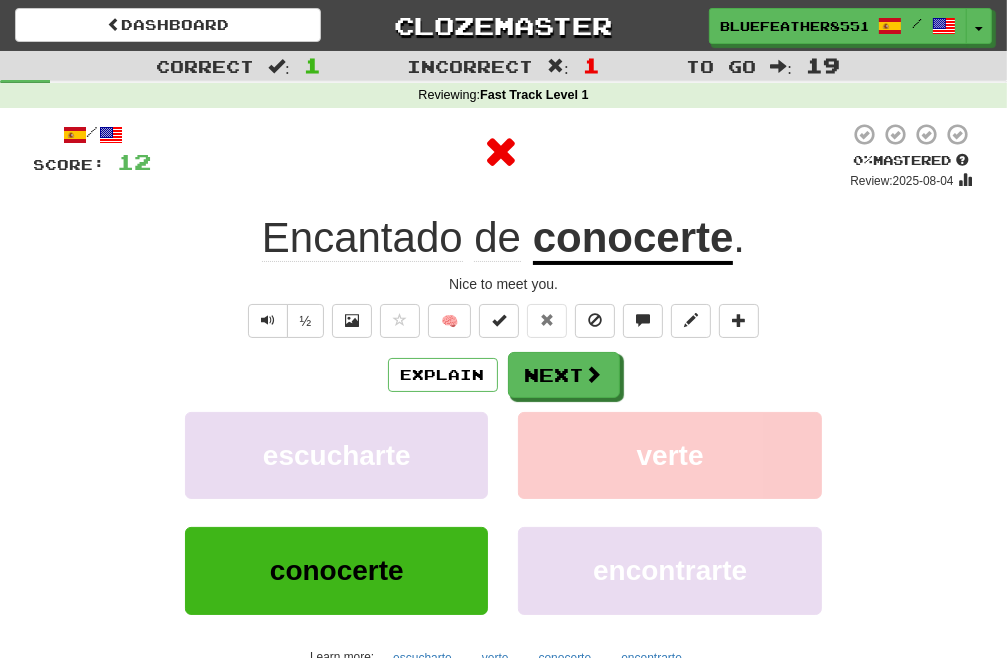 click on "Explain Next escucharte verte conocerte encontrarte Learn more: escucharte verte conocerte encontrarte" at bounding box center [504, 512] 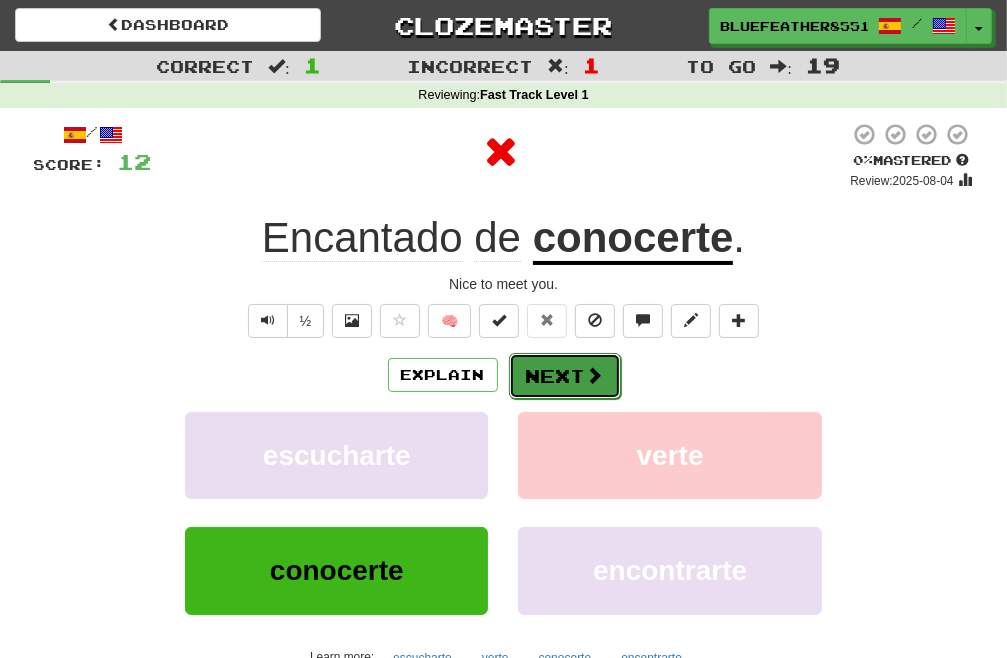 click on "Next" at bounding box center [565, 376] 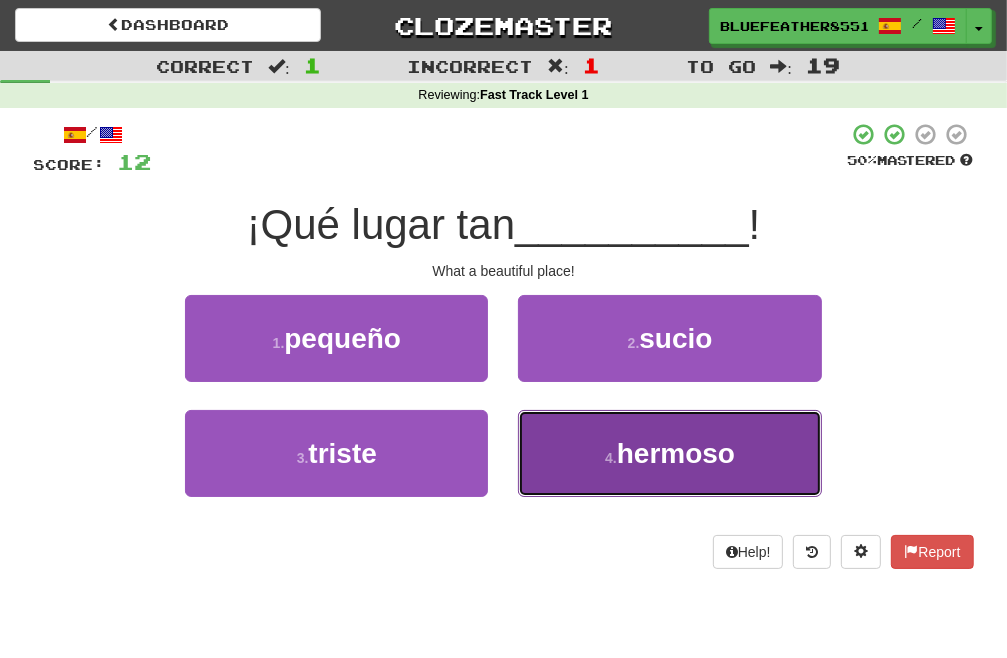 click on "4 .  hermoso" at bounding box center [669, 453] 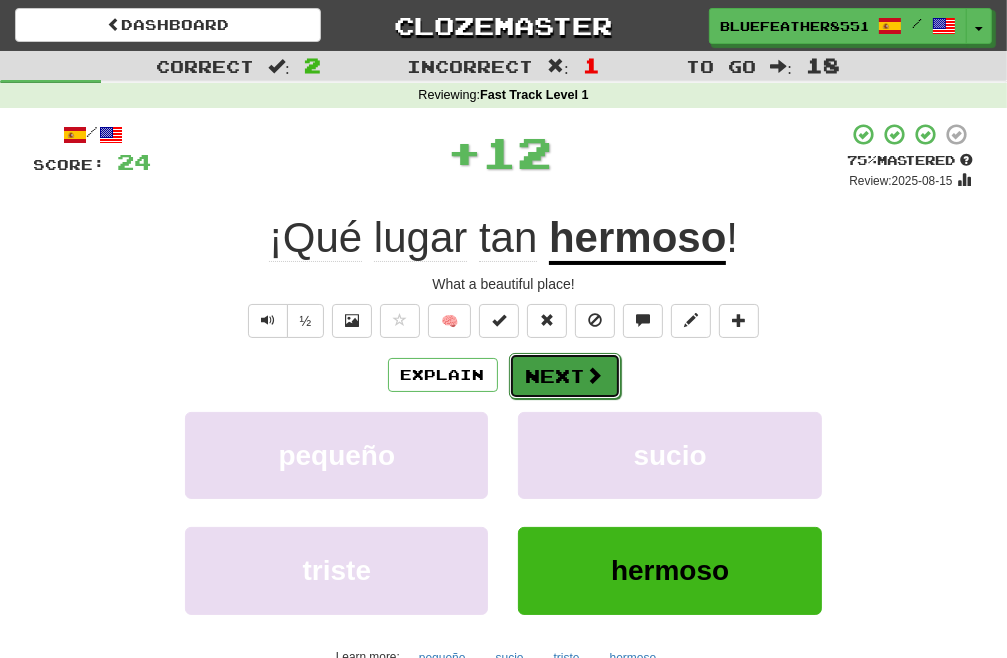 click on "Next" at bounding box center (565, 376) 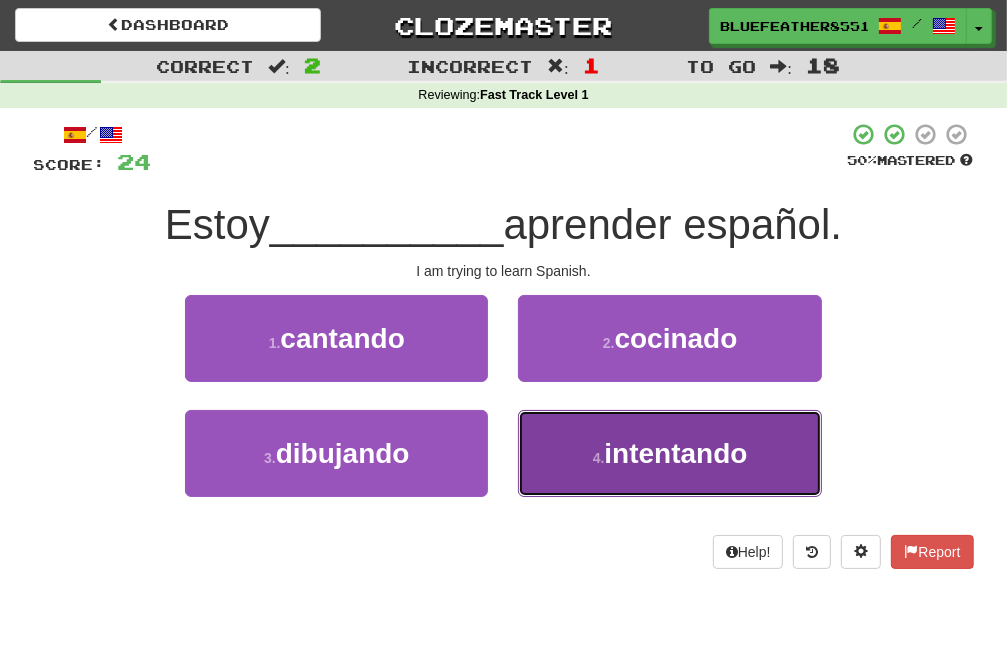 click on "4 .  intentando" at bounding box center (669, 453) 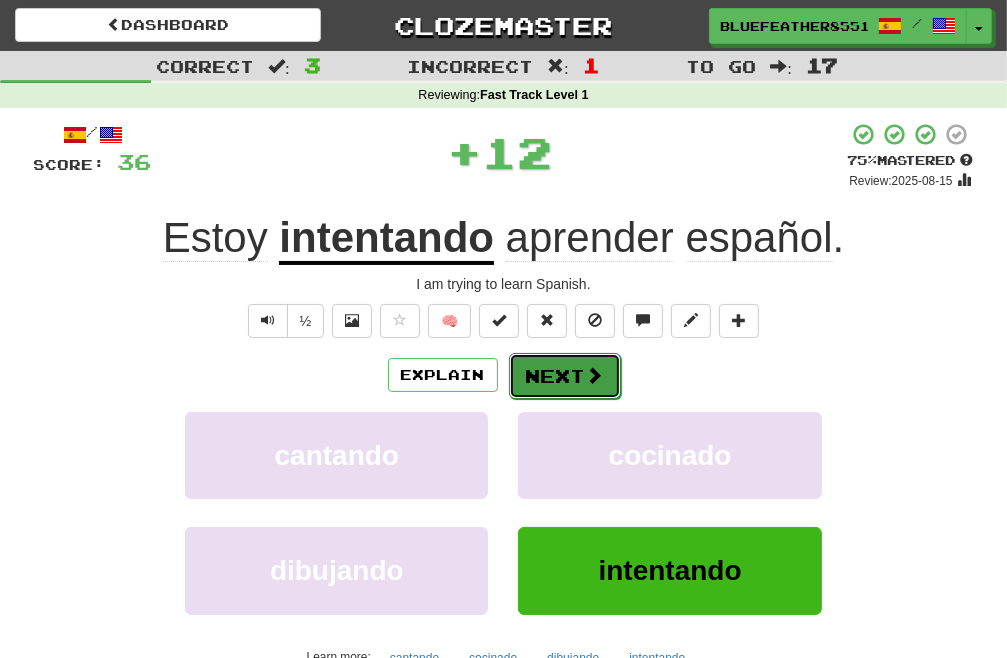 click on "Next" at bounding box center (565, 376) 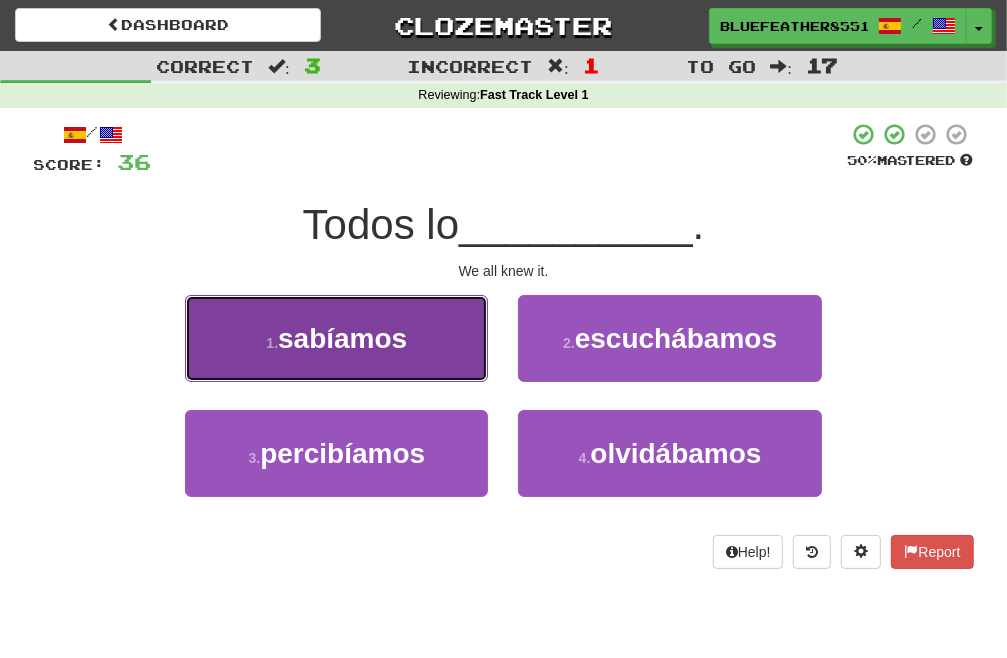 click on "1 .  sabíamos" at bounding box center [336, 338] 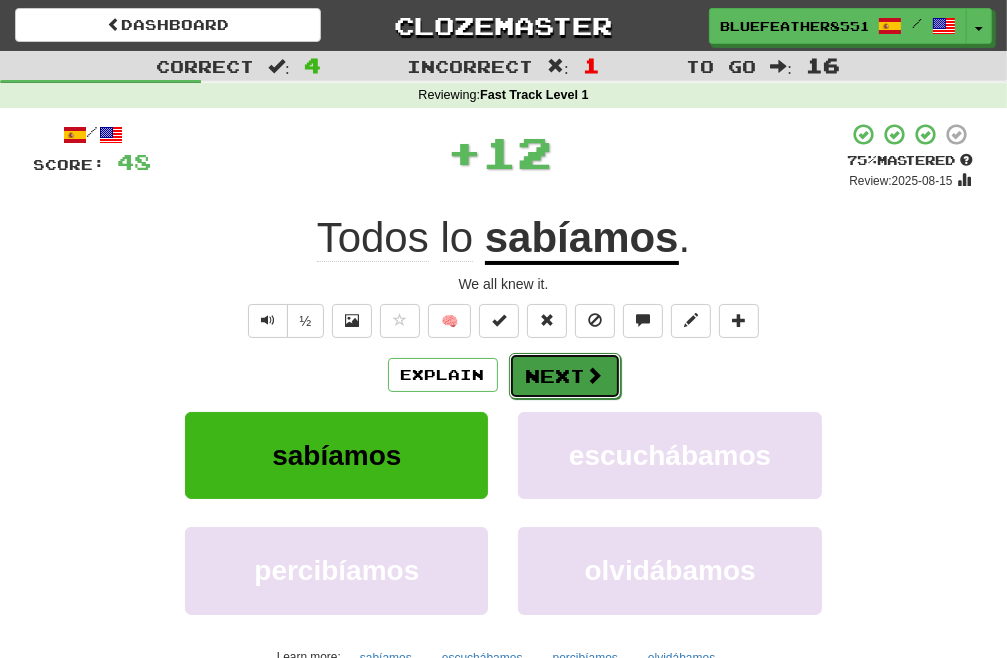 click on "Next" at bounding box center [565, 376] 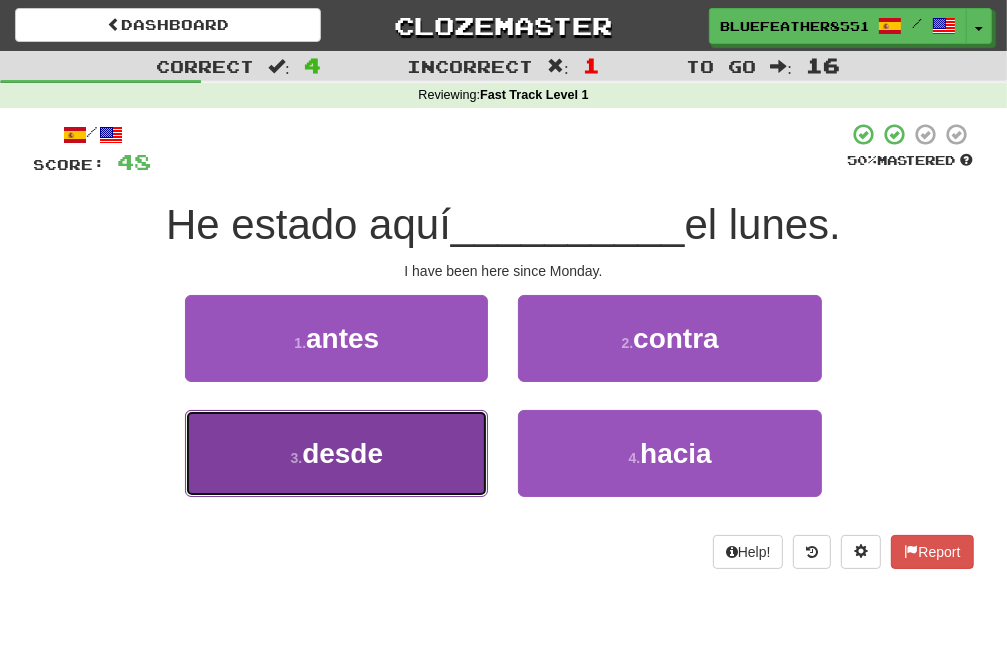 click on "3 .  desde" at bounding box center (336, 453) 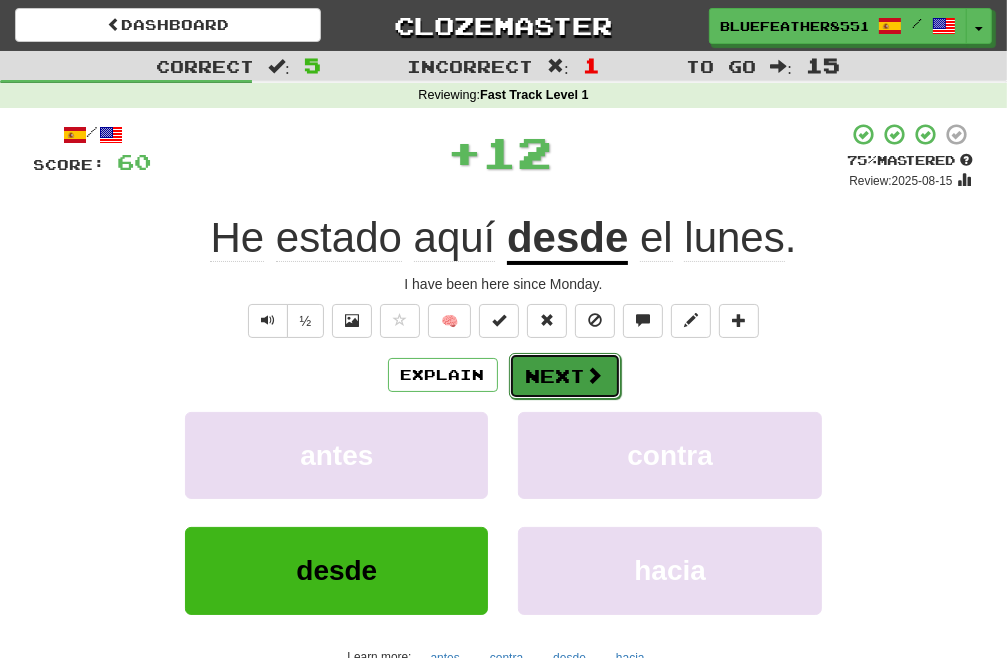 click on "Next" at bounding box center [565, 376] 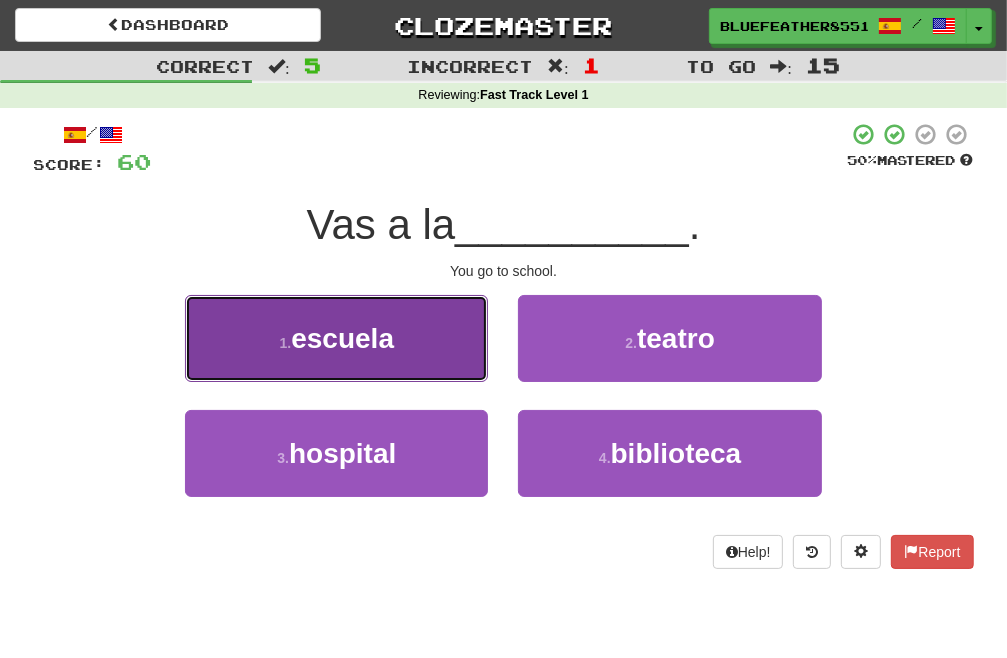 click on "1 .  escuela" at bounding box center (336, 338) 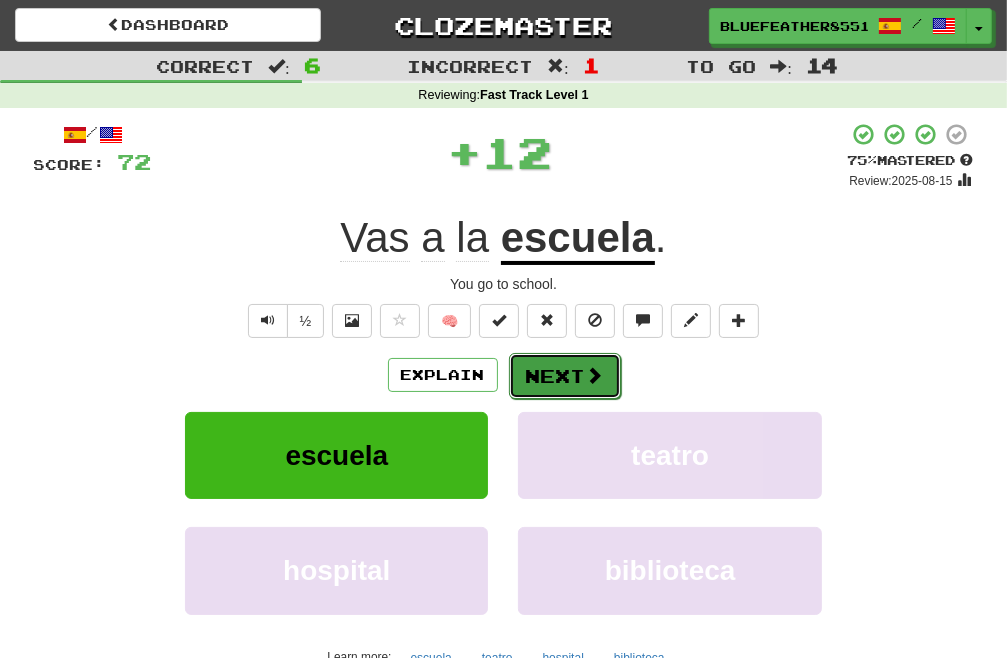 click on "Next" at bounding box center [565, 376] 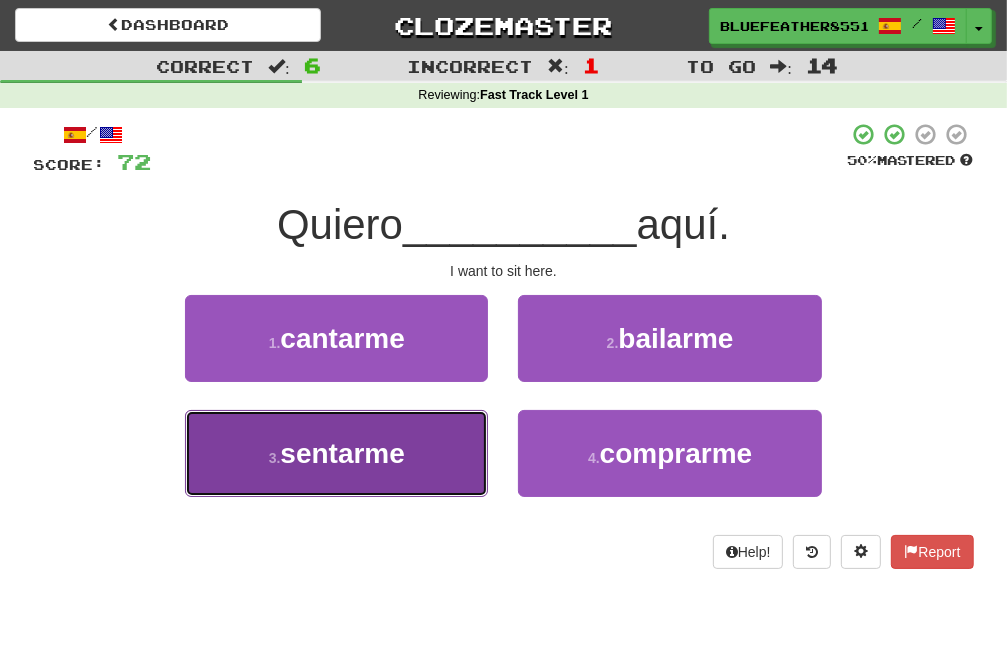 click on "3 .  sentarme" at bounding box center (336, 453) 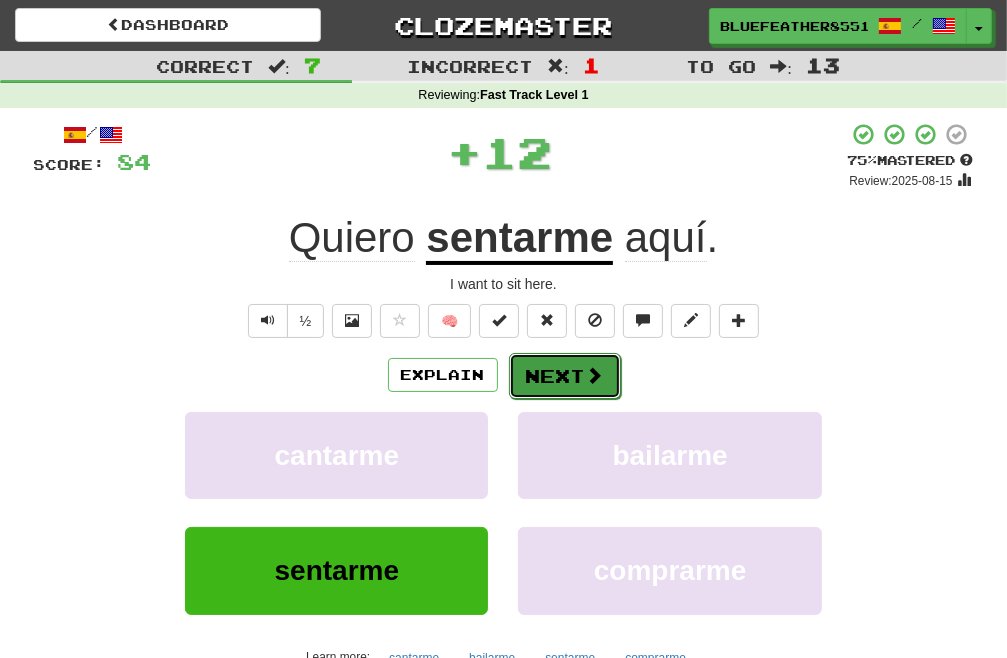 click on "Next" at bounding box center (565, 376) 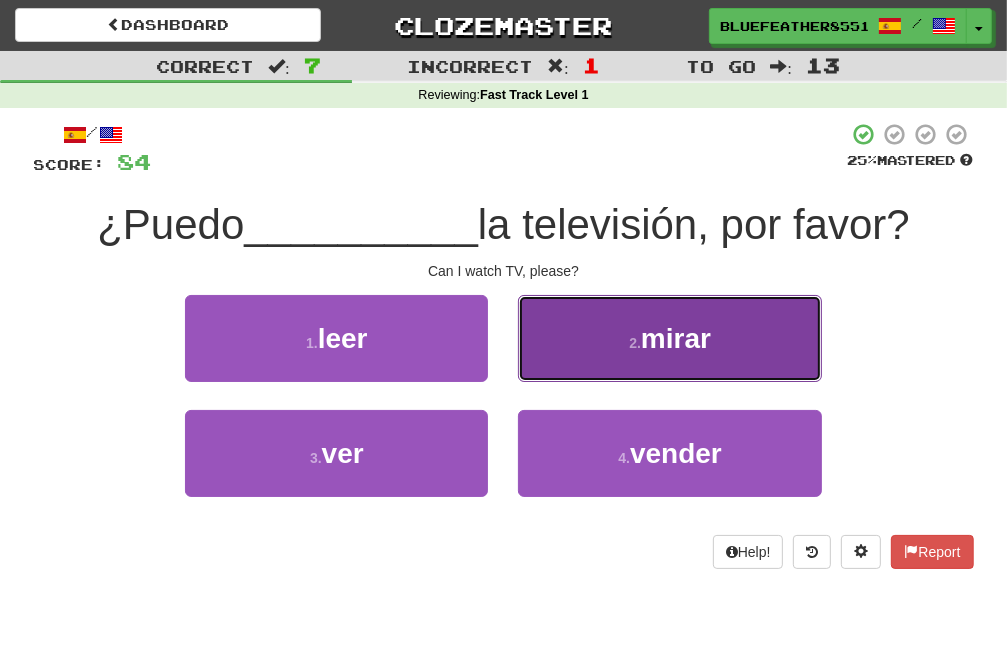 click on "2 .  mirar" at bounding box center [669, 338] 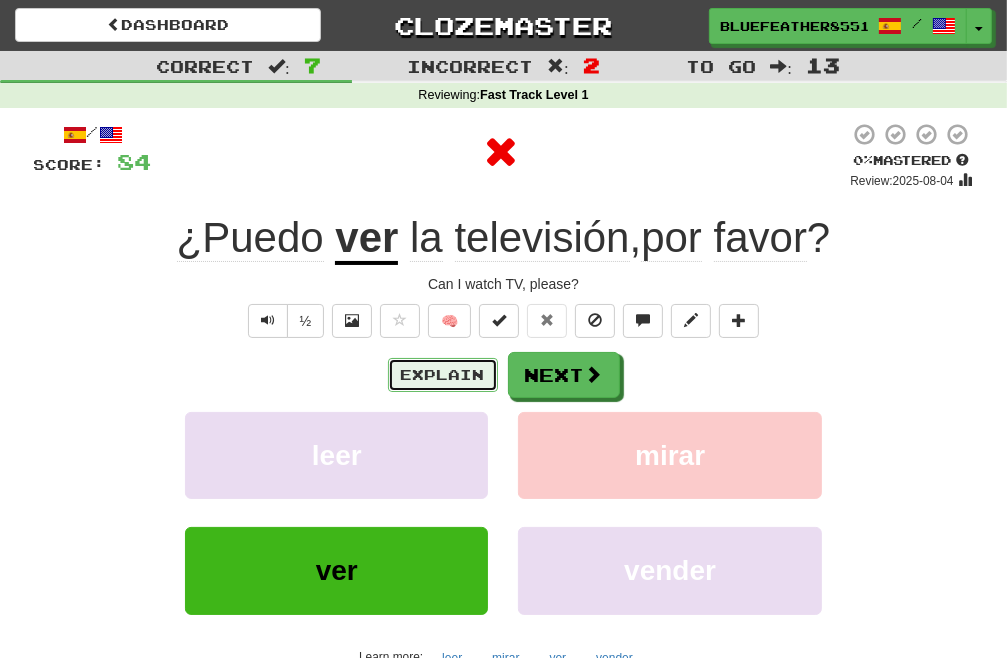 click on "Explain" at bounding box center (443, 375) 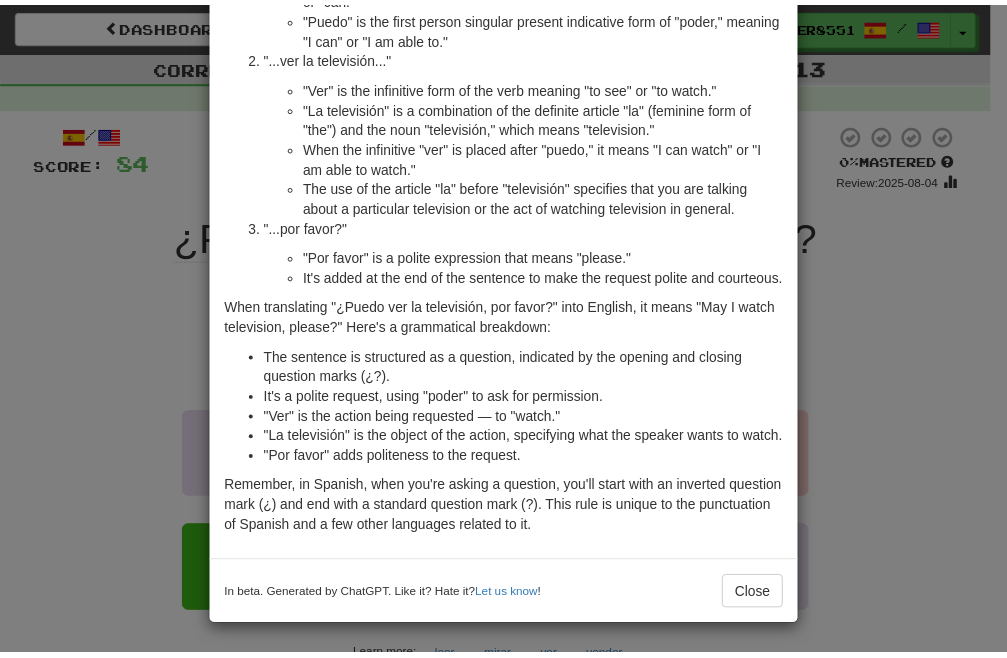 scroll, scrollTop: 9, scrollLeft: 0, axis: vertical 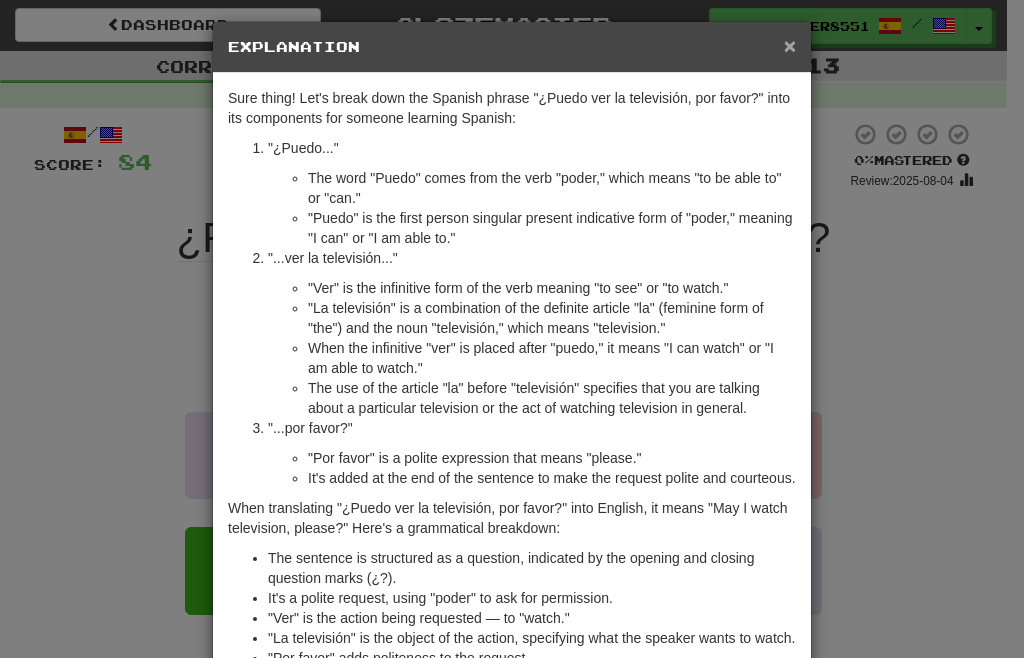 click on "×" at bounding box center (790, 45) 